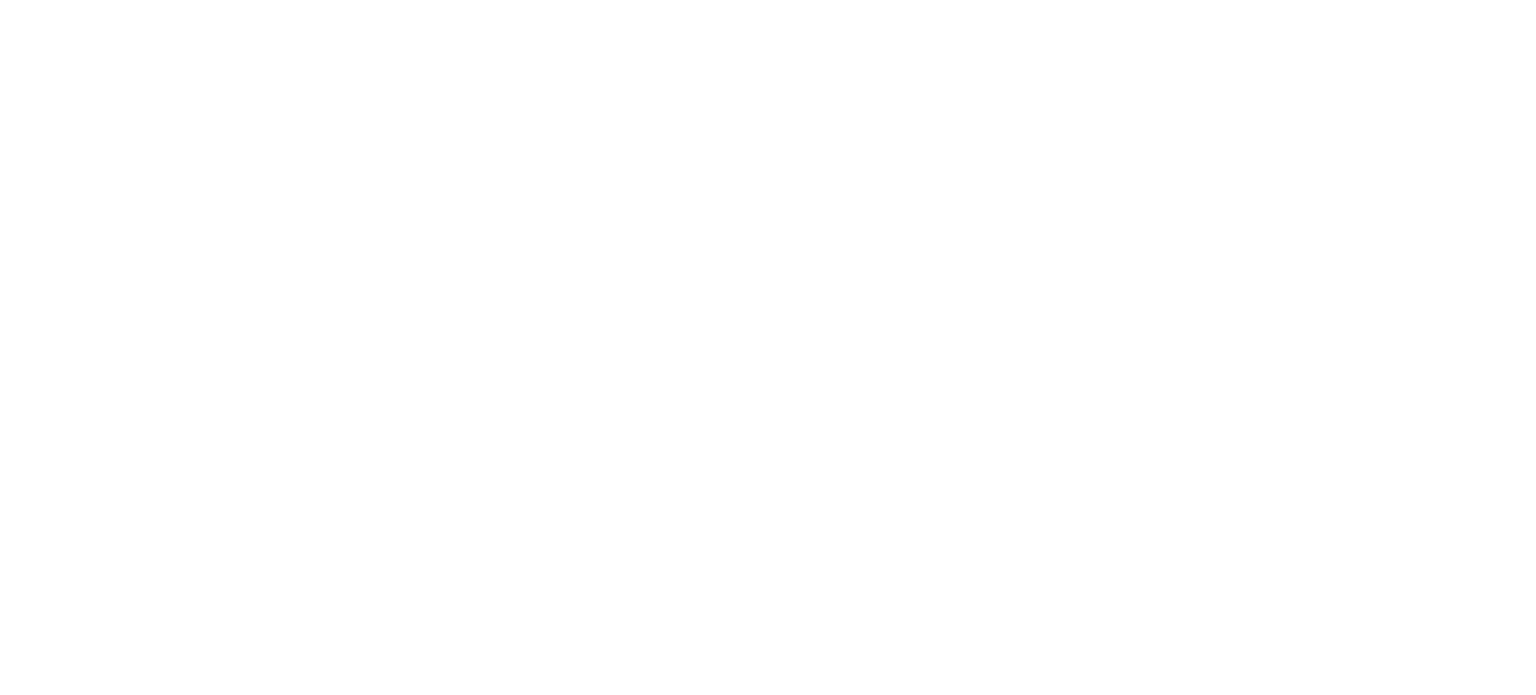 scroll, scrollTop: 0, scrollLeft: 0, axis: both 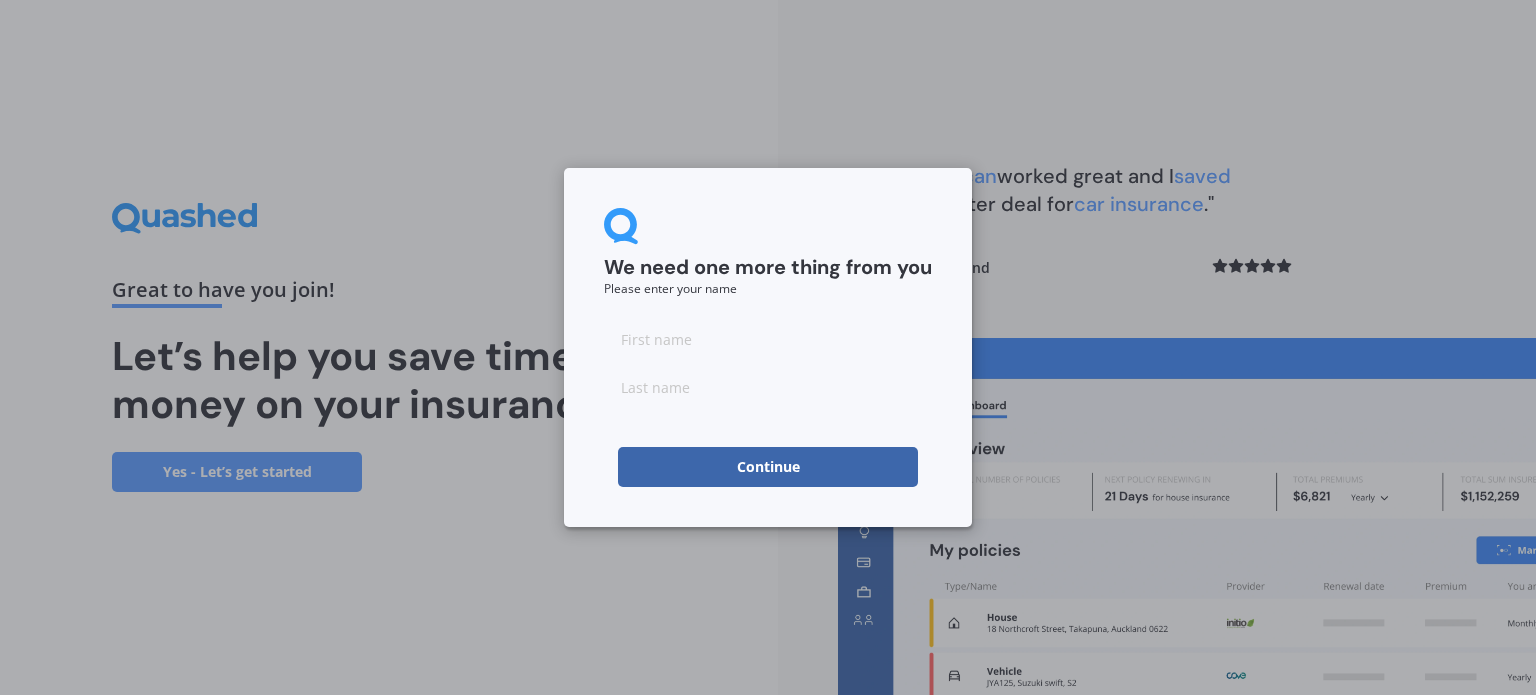 click at bounding box center [768, 339] 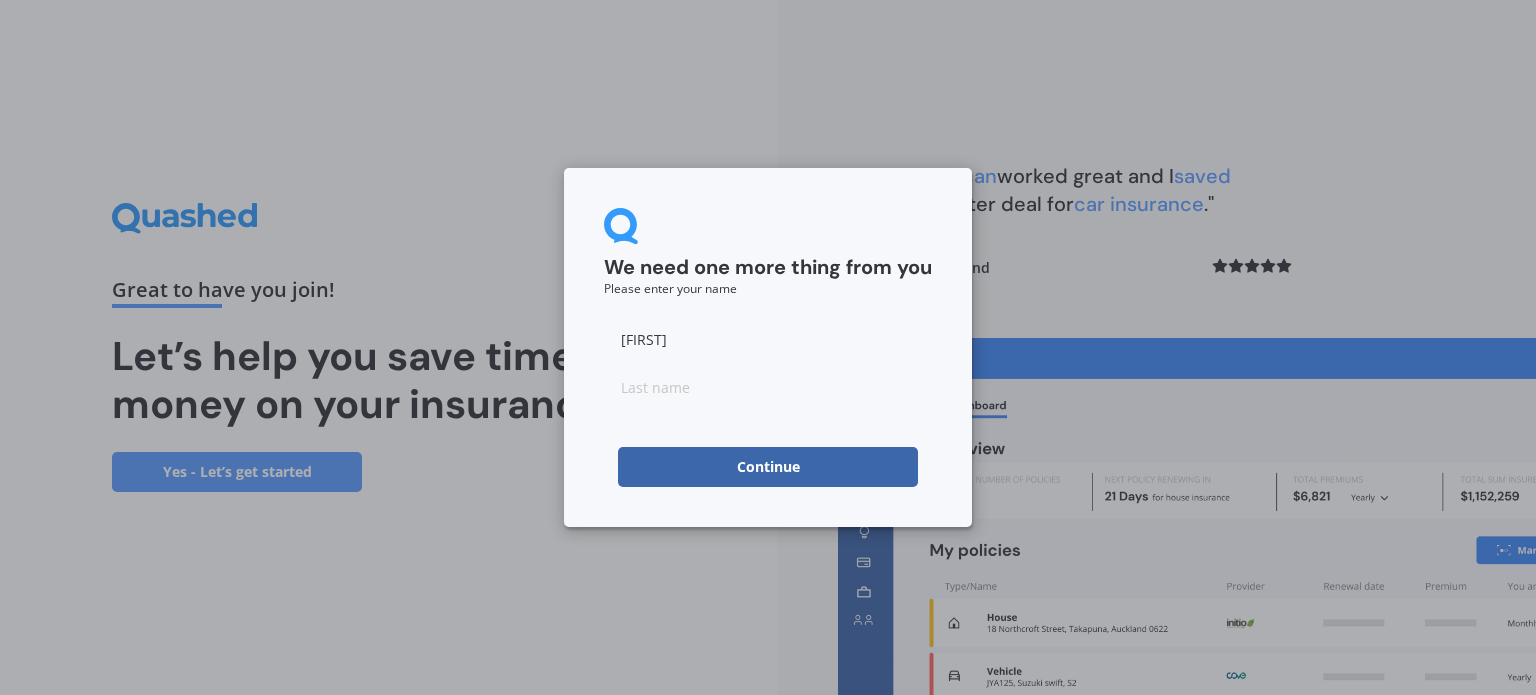 type on "Currie" 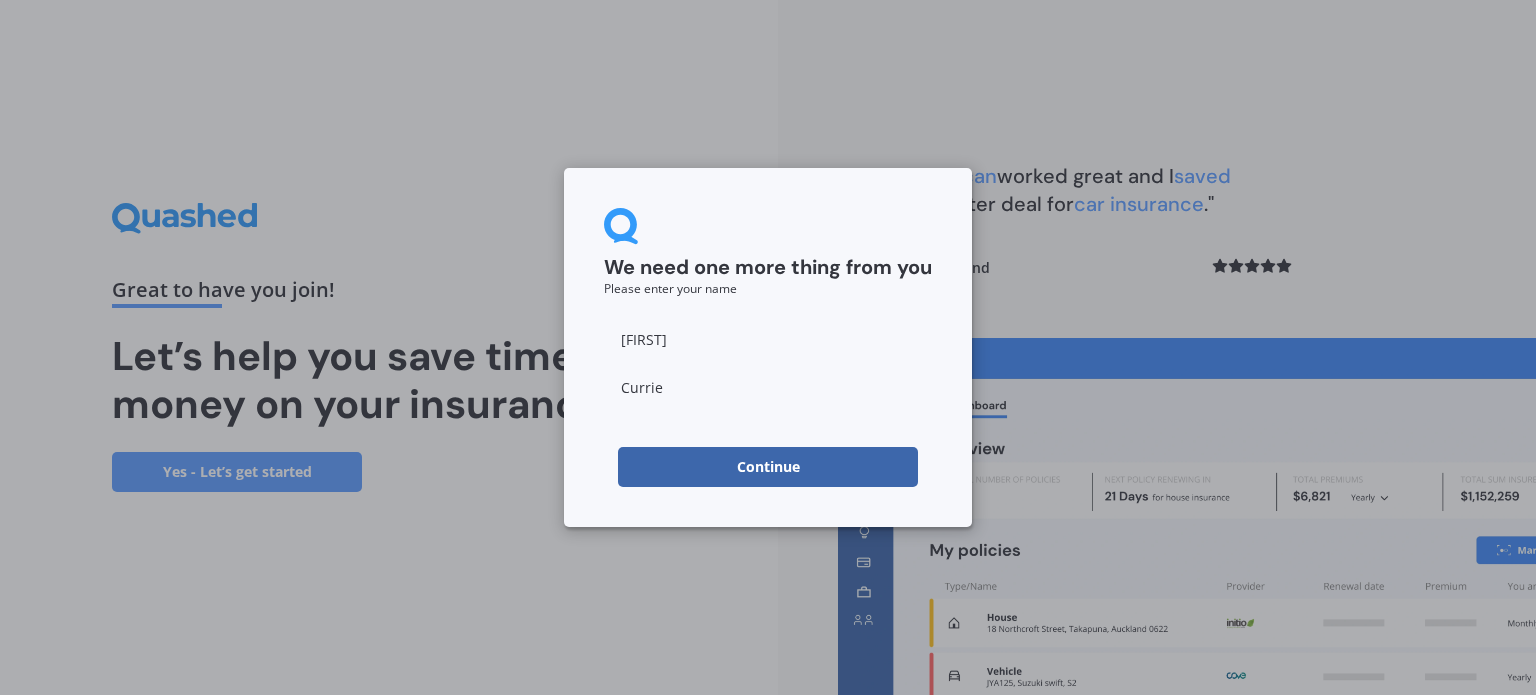 click on "[FIRST]" at bounding box center (768, 339) 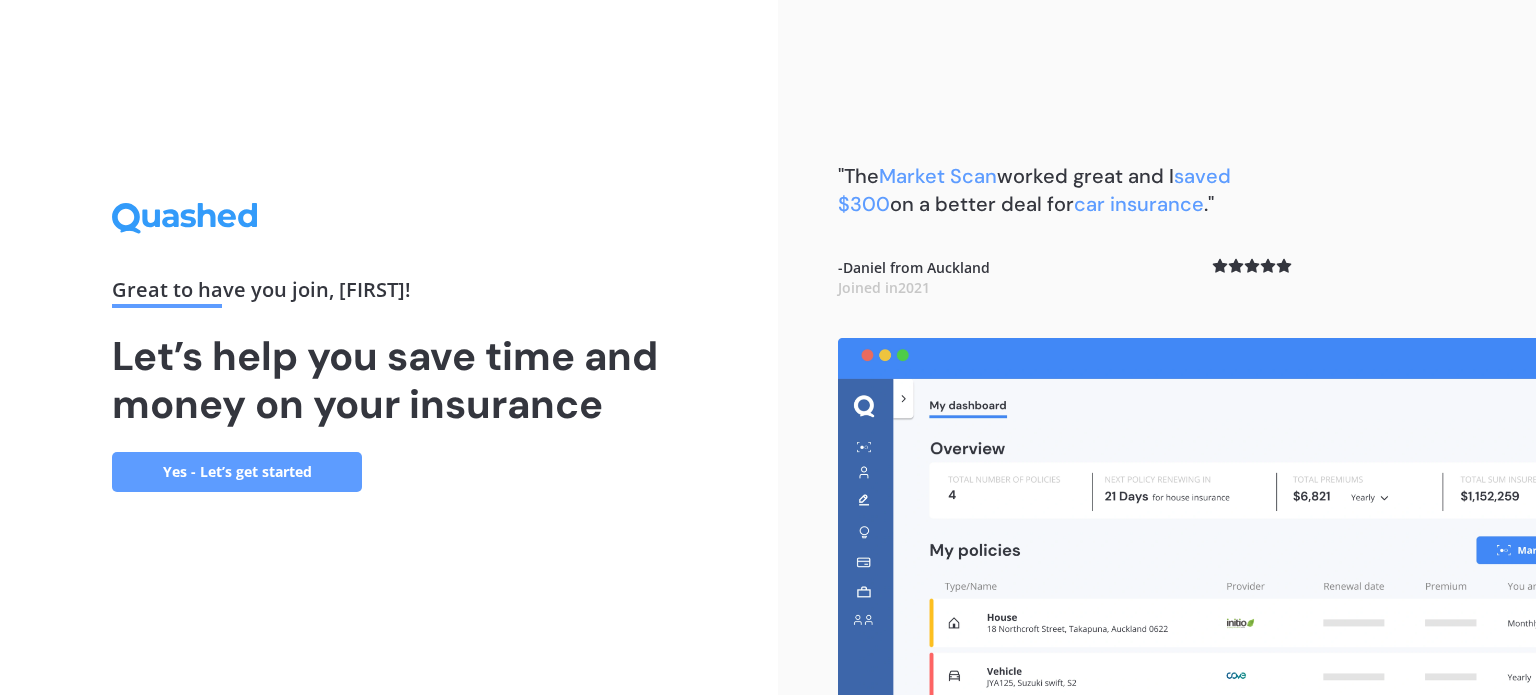 click on "Yes - Let’s get started" at bounding box center (237, 472) 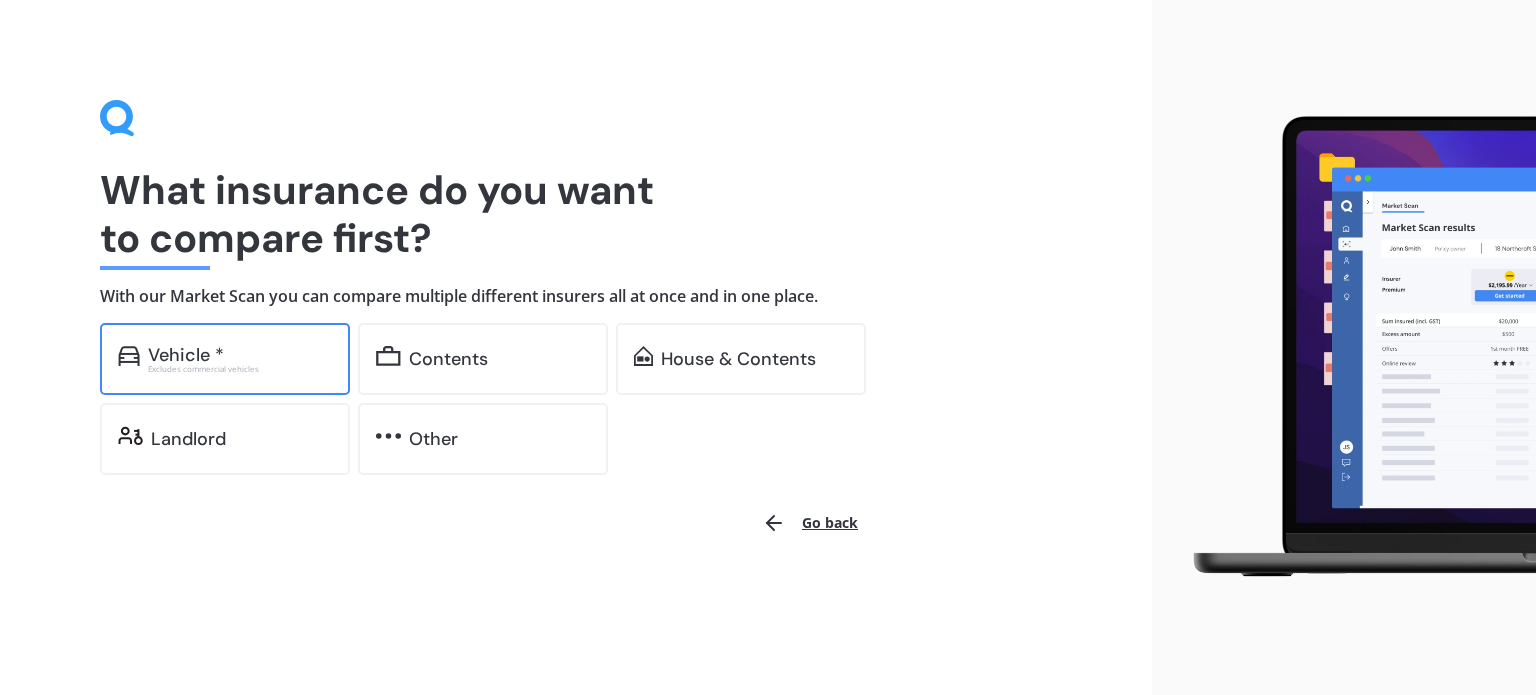 click on "Vehicle *" at bounding box center (186, 355) 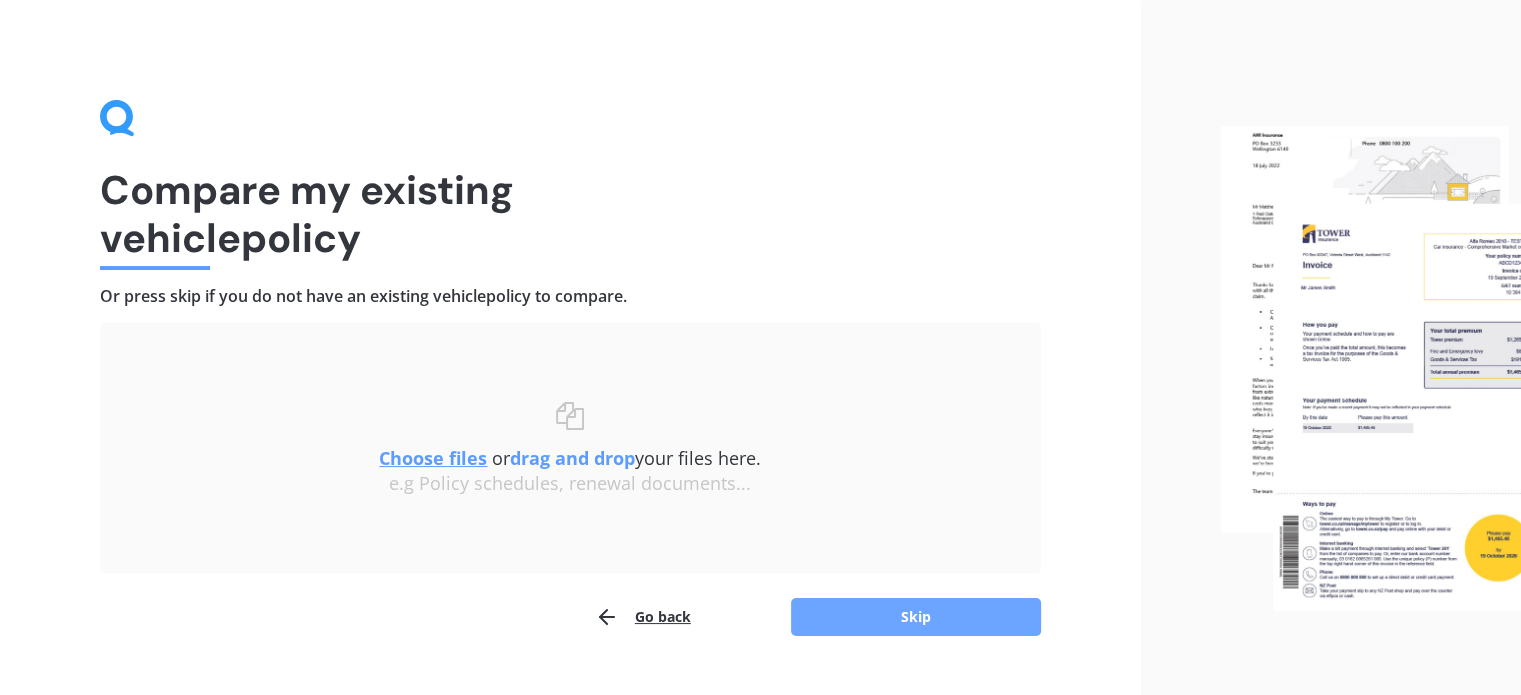 click on "Skip" at bounding box center (916, 617) 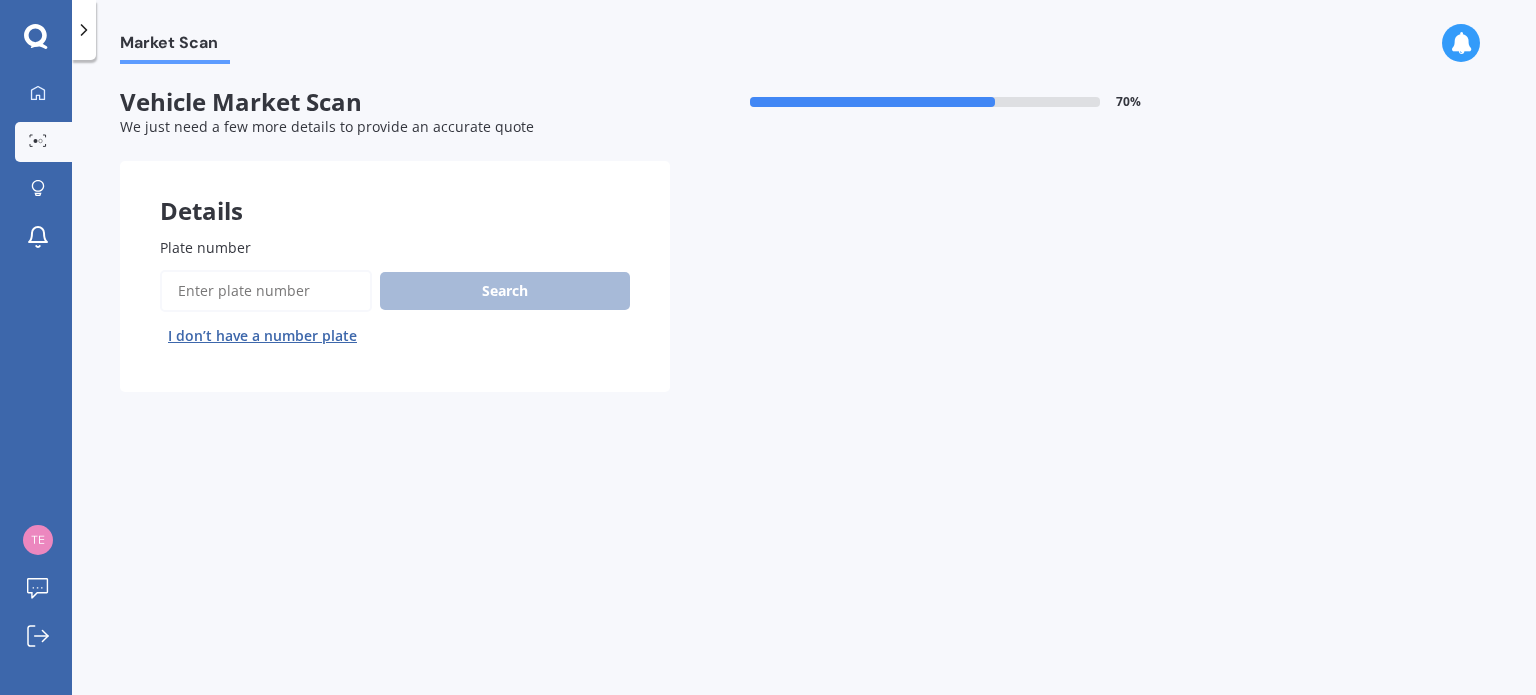 click on "Plate number" at bounding box center [266, 291] 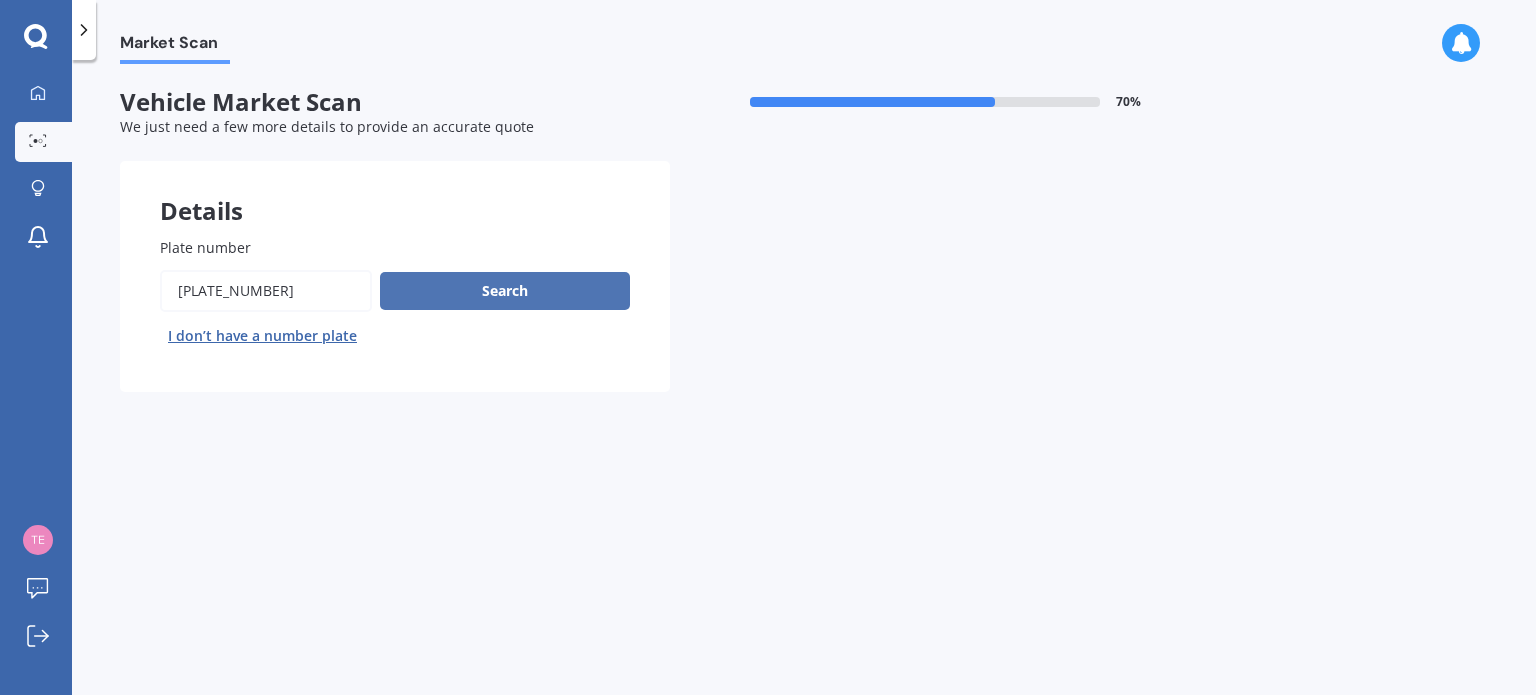 type on "[PLATE_NUMBER]" 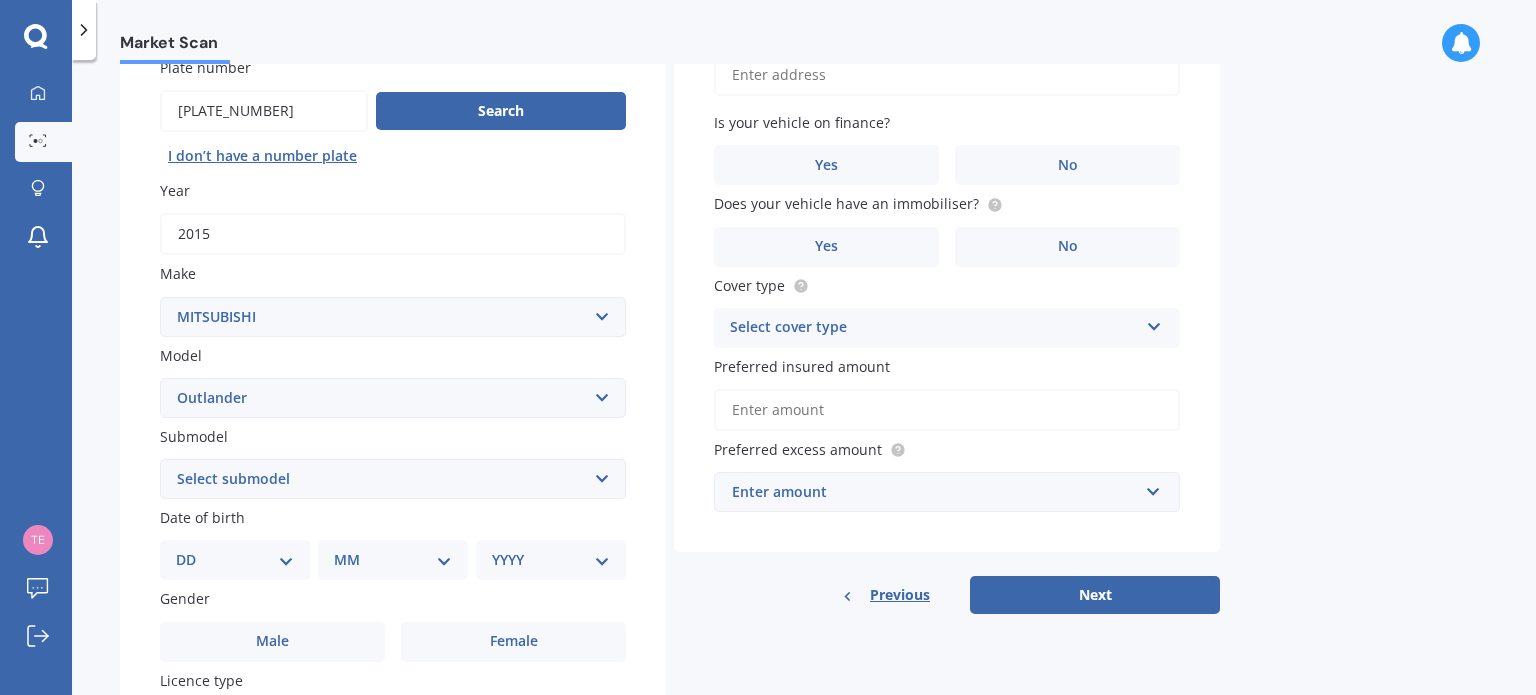 scroll, scrollTop: 200, scrollLeft: 0, axis: vertical 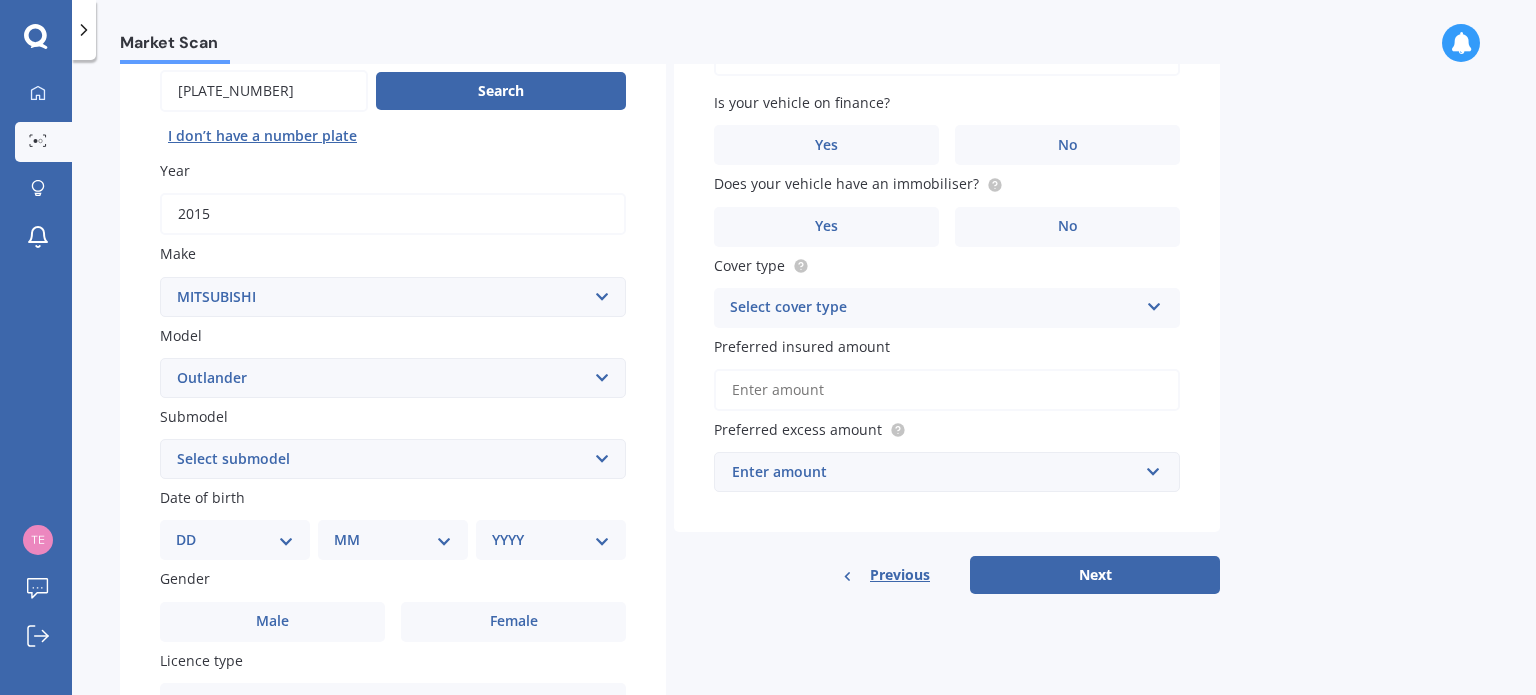 click on "Select submodel (All other) 2.4 Litre Station Wagon 3.0 Litre AWD 3.0 VRX Auto 4WD Petrol Hybrid LS LS 2.0P/CVT LS 2.4P/CVT PHEV Petrol/Hybrid PHEV VRX 4WD Hybrid PHEV XLS 4WD Hybrid SP Station Wagon turbo SPORT 2.5P/CVT VRX 2.5P/4WD/CVT VRX 2.5P/CVT VRX turbo diesel XLS XLS Diesel" at bounding box center (393, 459) 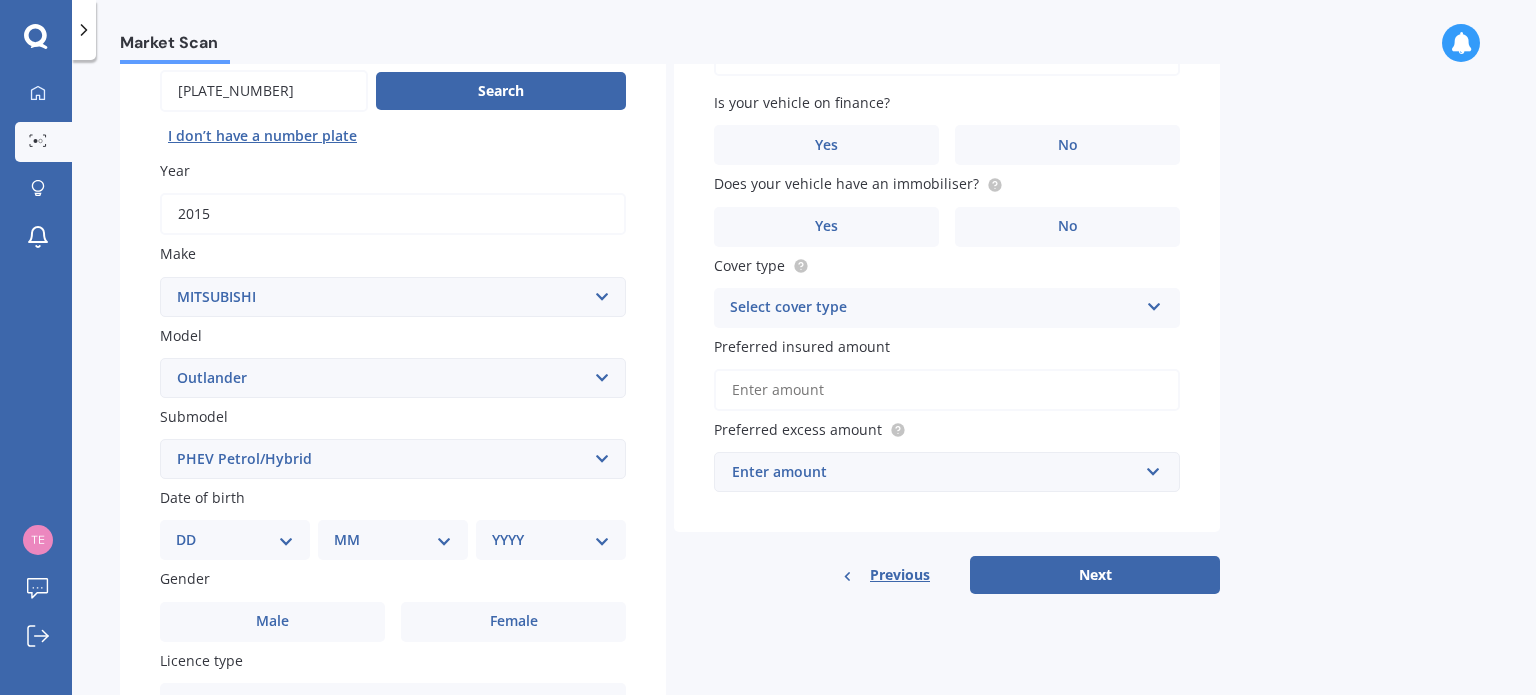 click on "Select submodel (All other) 2.4 Litre Station Wagon 3.0 Litre AWD 3.0 VRX Auto 4WD Petrol Hybrid LS LS 2.0P/CVT LS 2.4P/CVT PHEV Petrol/Hybrid PHEV VRX 4WD Hybrid PHEV XLS 4WD Hybrid SP Station Wagon turbo SPORT 2.5P/CVT VRX 2.5P/4WD/CVT VRX 2.5P/CVT VRX turbo diesel XLS XLS Diesel" at bounding box center [393, 459] 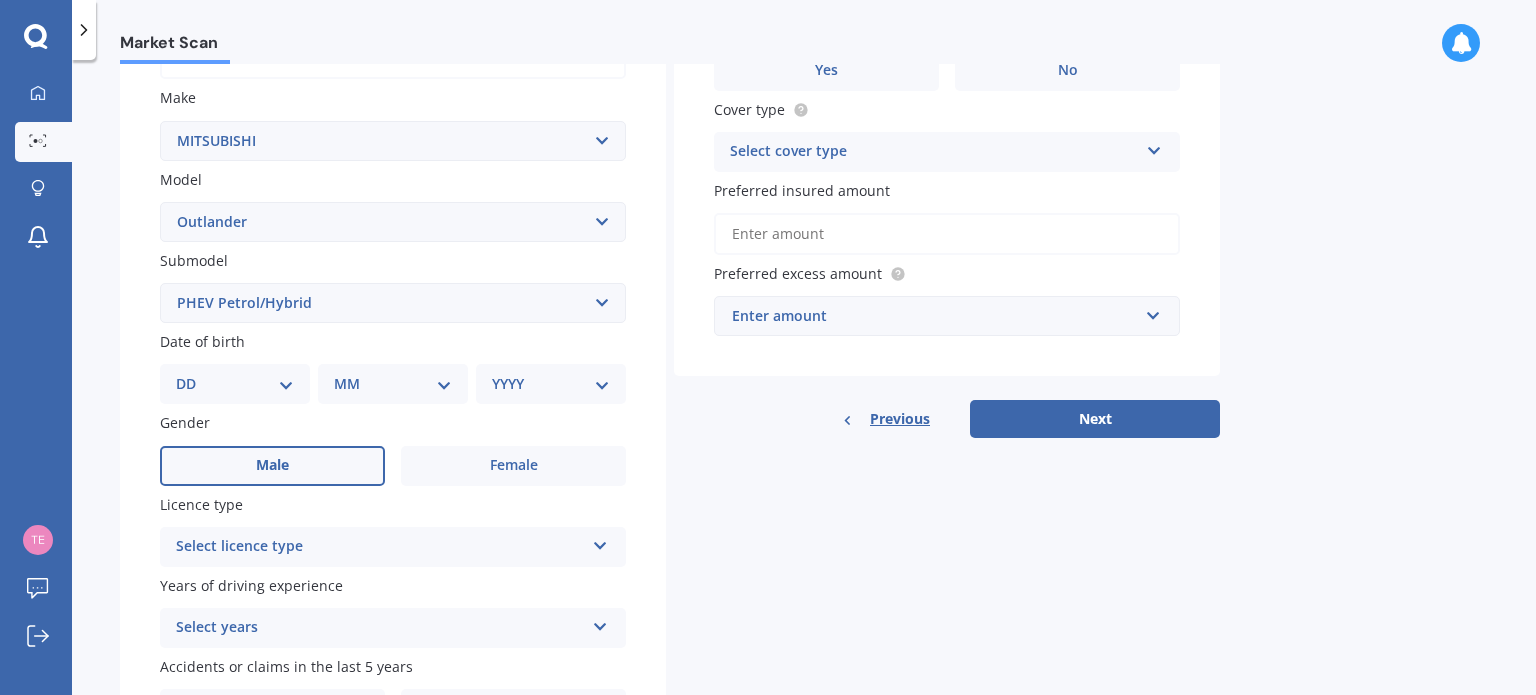 scroll, scrollTop: 400, scrollLeft: 0, axis: vertical 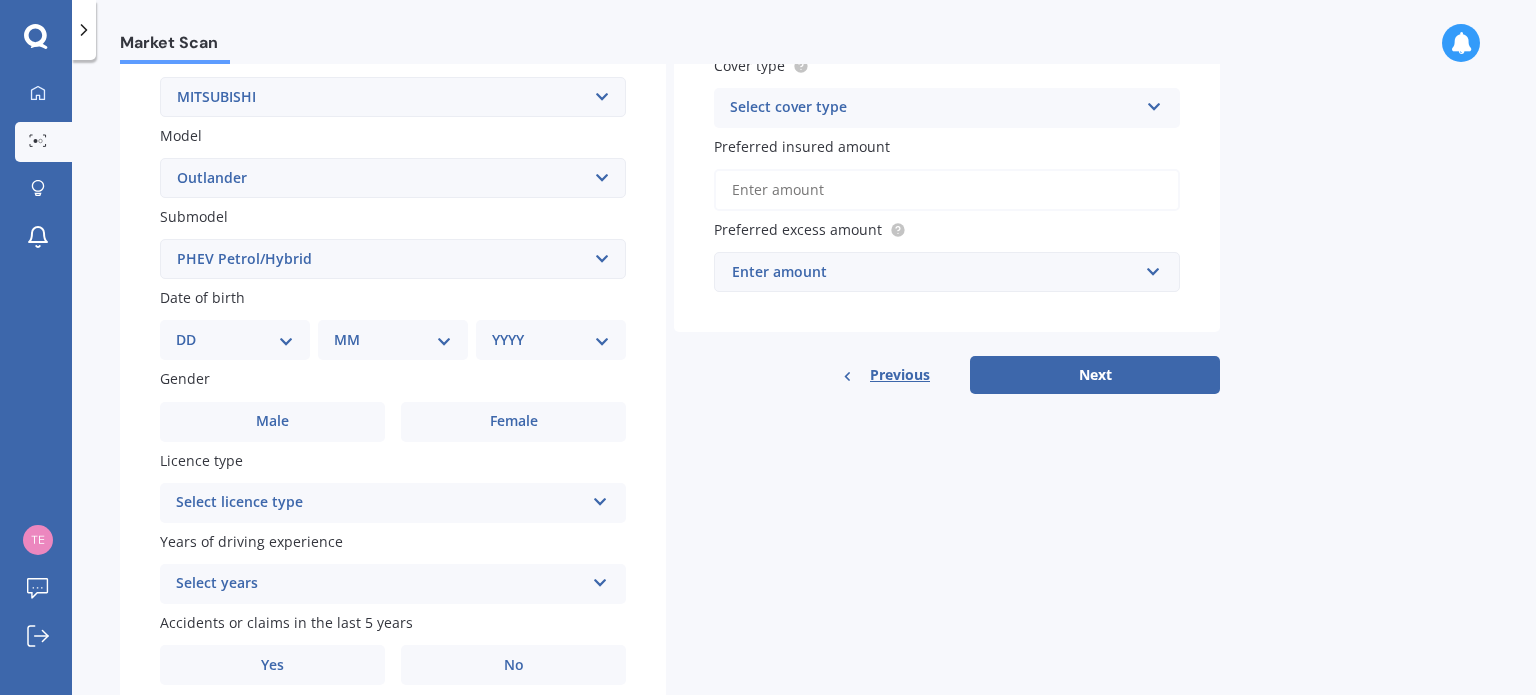 click on "DD 01 02 03 04 05 06 07 08 09 10 11 12 13 14 15 16 17 18 19 20 21 22 23 24 25 26 27 28 29 30 31" at bounding box center (235, 340) 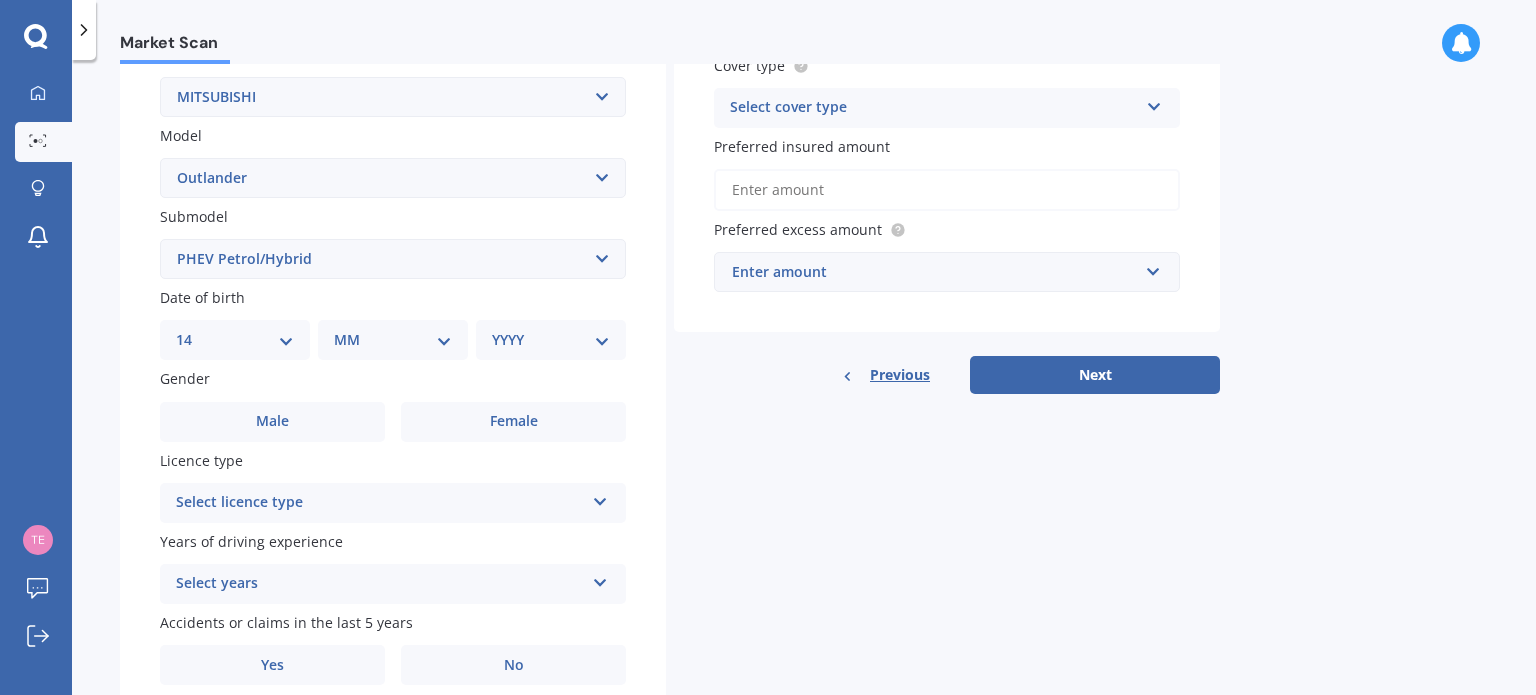 click on "DD 01 02 03 04 05 06 07 08 09 10 11 12 13 14 15 16 17 18 19 20 21 22 23 24 25 26 27 28 29 30 31" at bounding box center [235, 340] 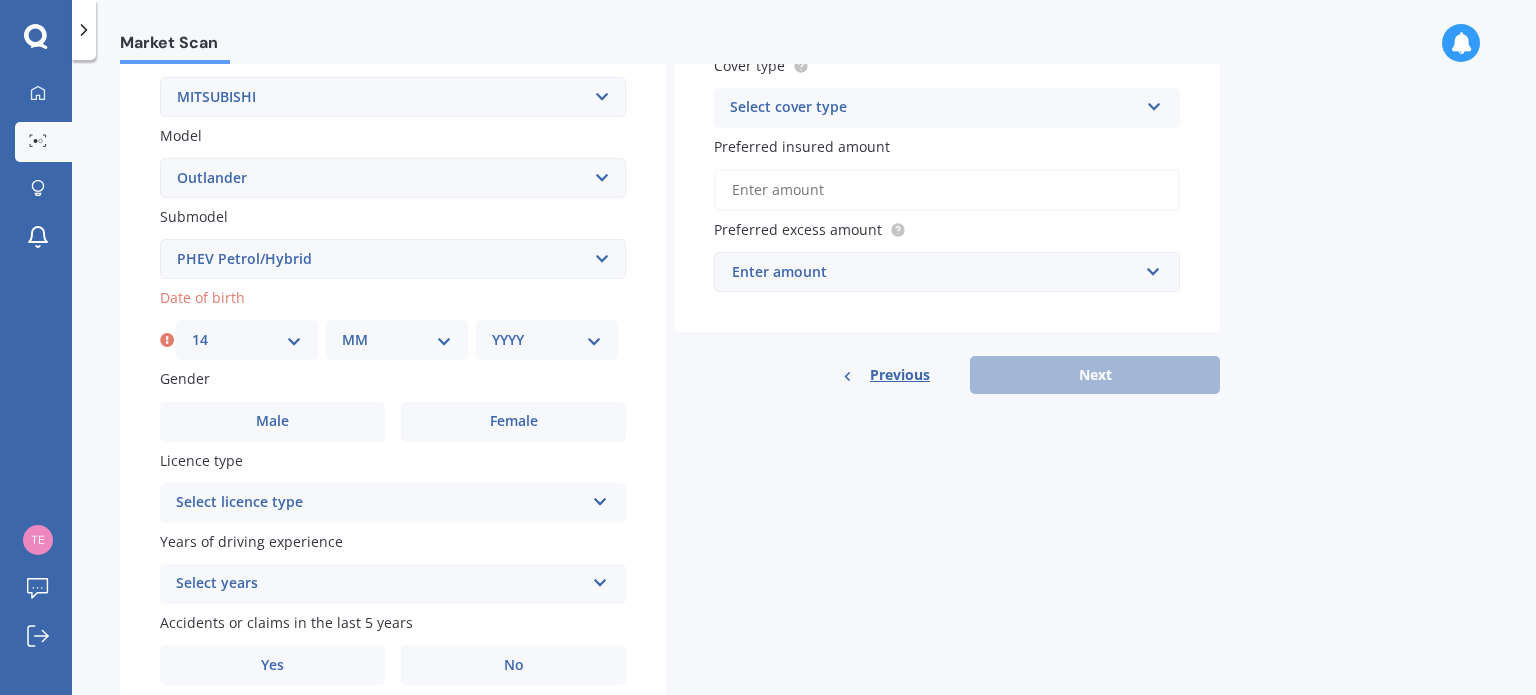 click on "MM 01 02 03 04 05 06 07 08 09 10 11 12" at bounding box center [397, 340] 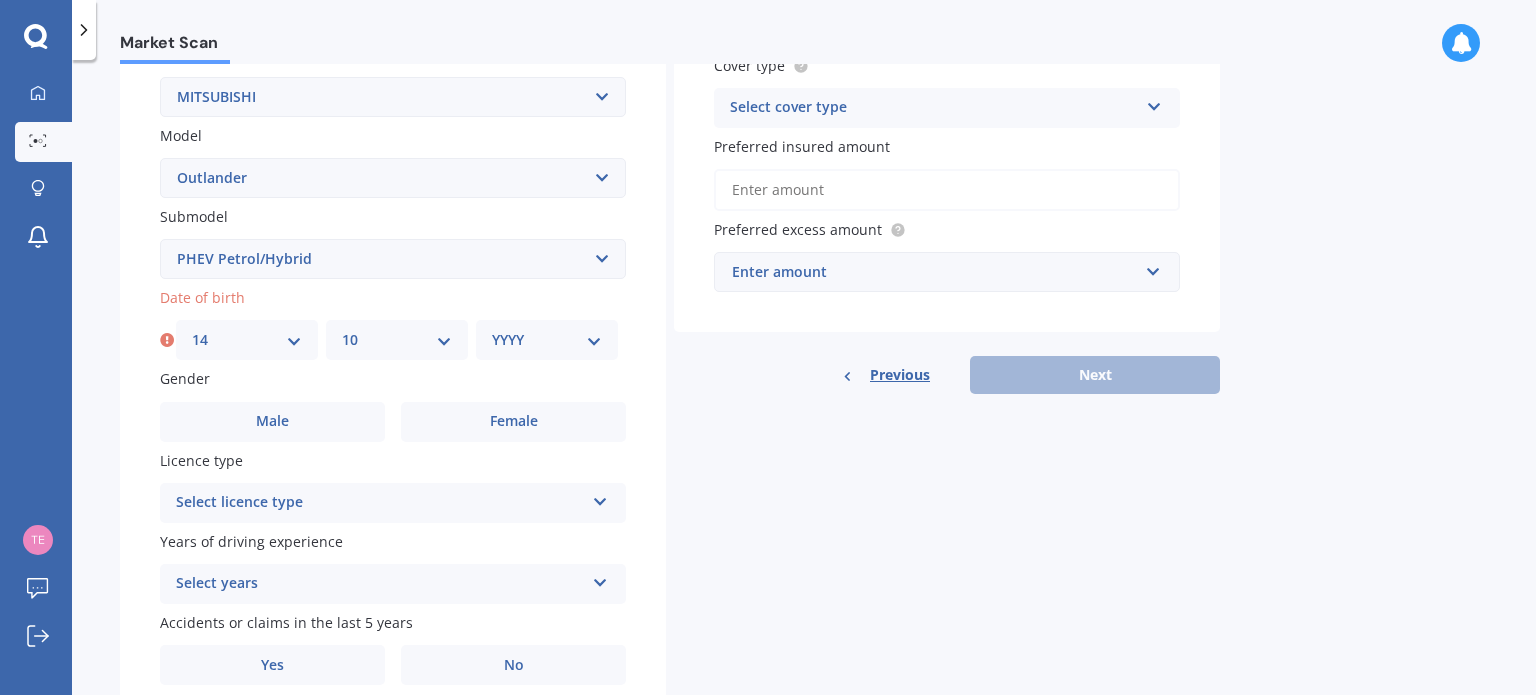 click on "MM 01 02 03 04 05 06 07 08 09 10 11 12" at bounding box center (397, 340) 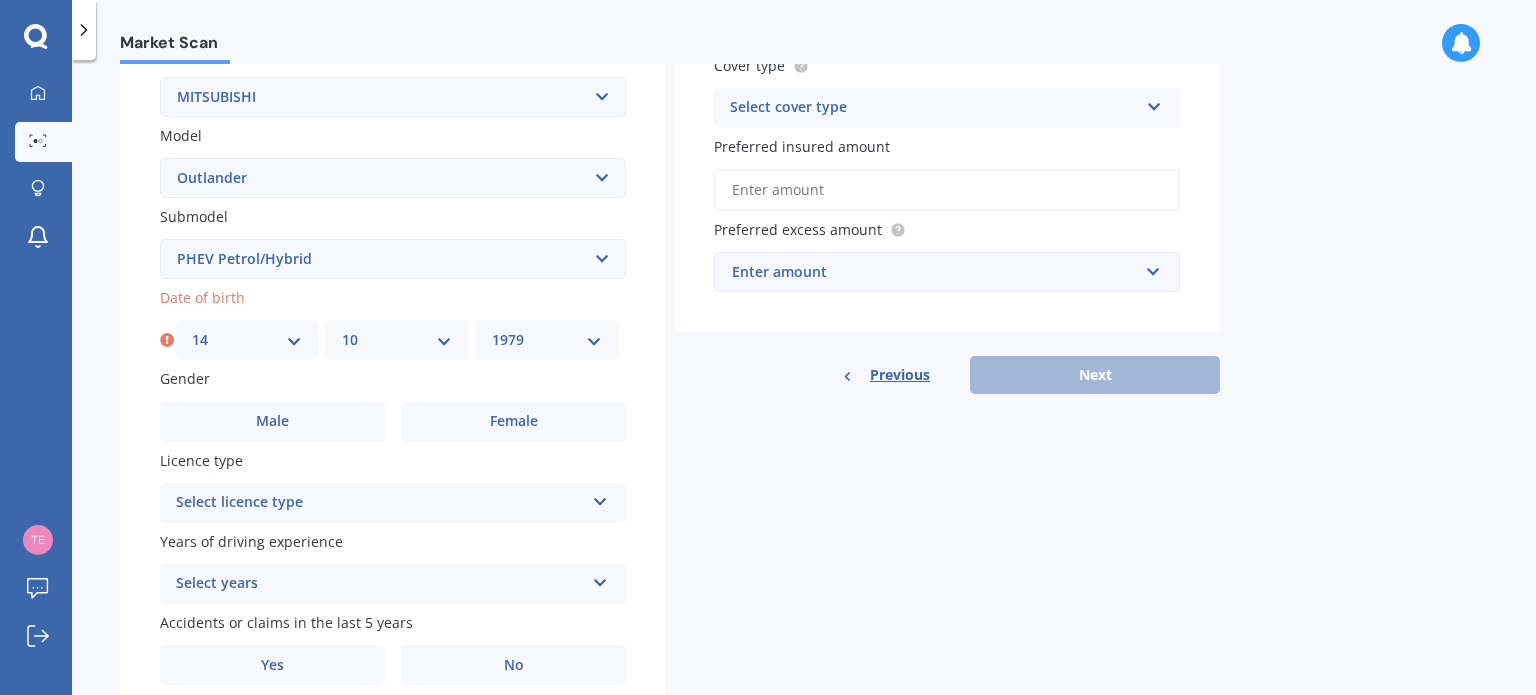 click on "YYYY 2025 2024 2023 2022 2021 2020 2019 2018 2017 2016 2015 2014 2013 2012 2011 2010 2009 2008 2007 2006 2005 2004 2003 2002 2001 2000 1999 1998 1997 1996 1995 1994 1993 1992 1991 1990 1989 1988 1987 1986 1985 1984 1983 1982 1981 1980 1979 1978 1977 1976 1975 1974 1973 1972 1971 1970 1969 1968 1967 1966 1965 1964 1963 1962 1961 1960 1959 1958 1957 1956 1955 1954 1953 1952 1951 1950 1949 1948 1947 1946 1945 1944 1943 1942 1941 1940 1939 1938 1937 1936 1935 1934 1933 1932 1931 1930 1929 1928 1927 1926" at bounding box center (547, 340) 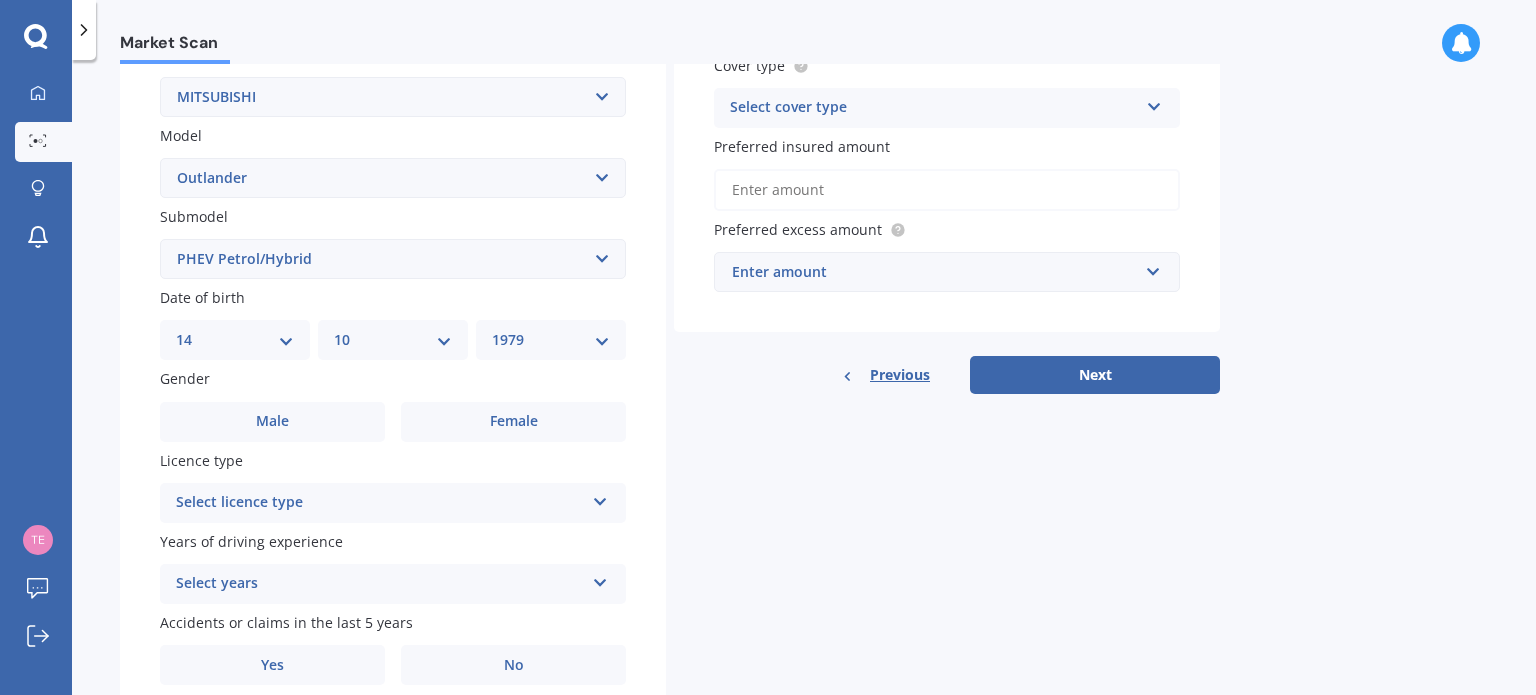click on "Select licence type" at bounding box center [380, 503] 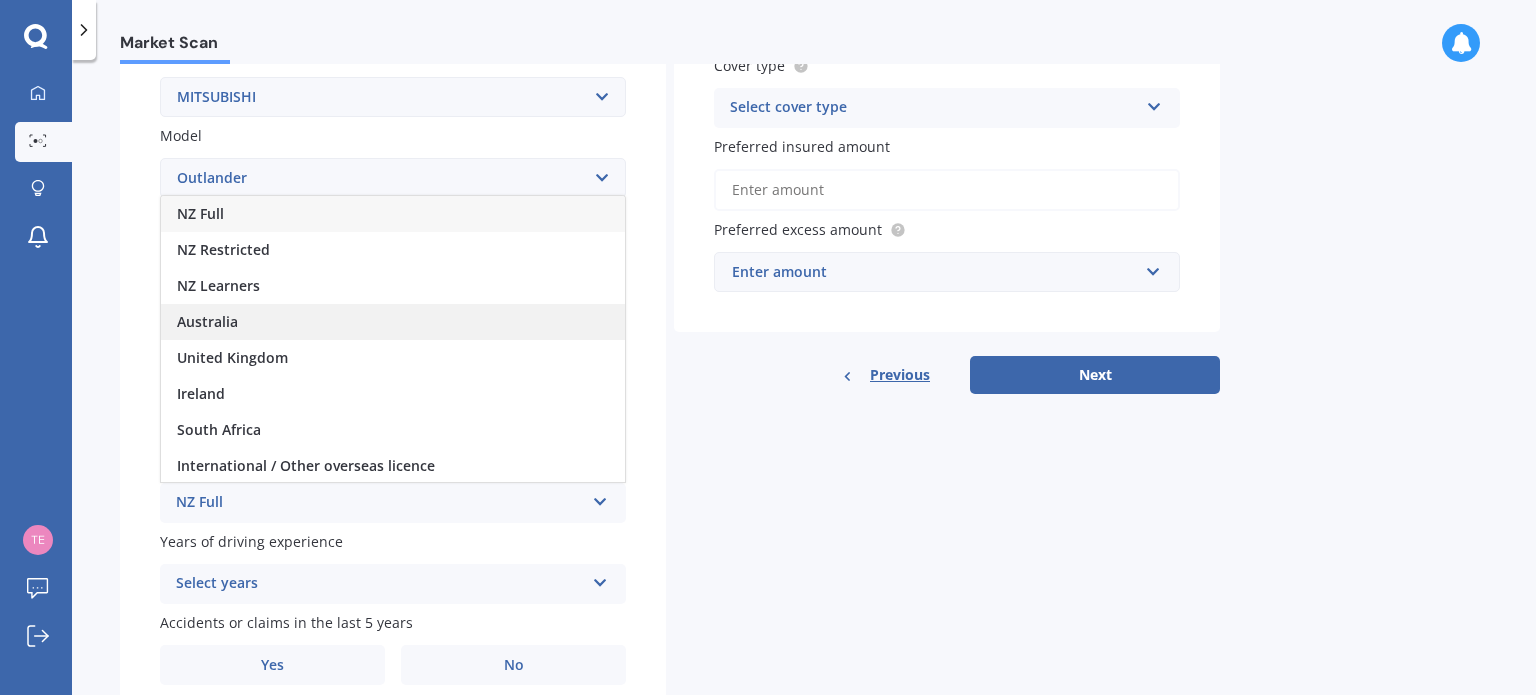 scroll, scrollTop: 300, scrollLeft: 0, axis: vertical 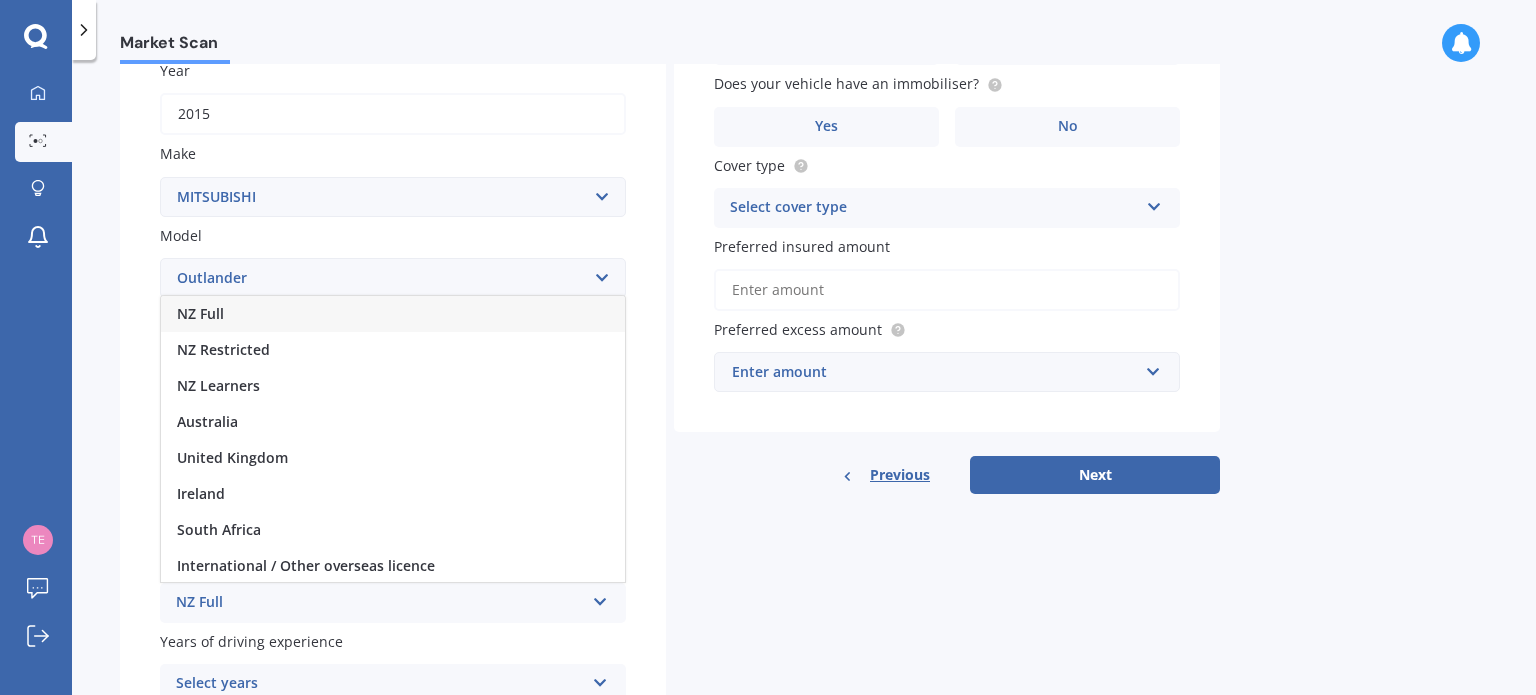 click on "NZ Full" at bounding box center [393, 314] 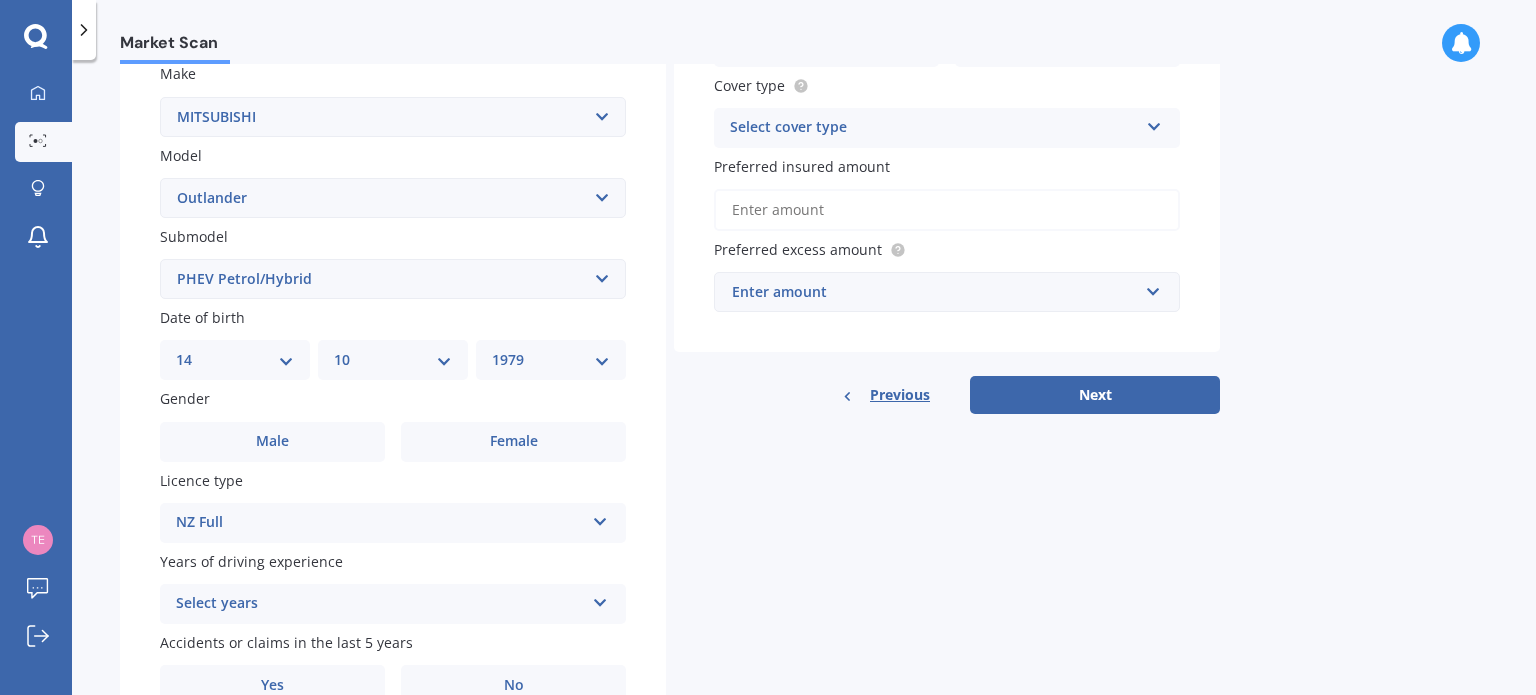 scroll, scrollTop: 482, scrollLeft: 0, axis: vertical 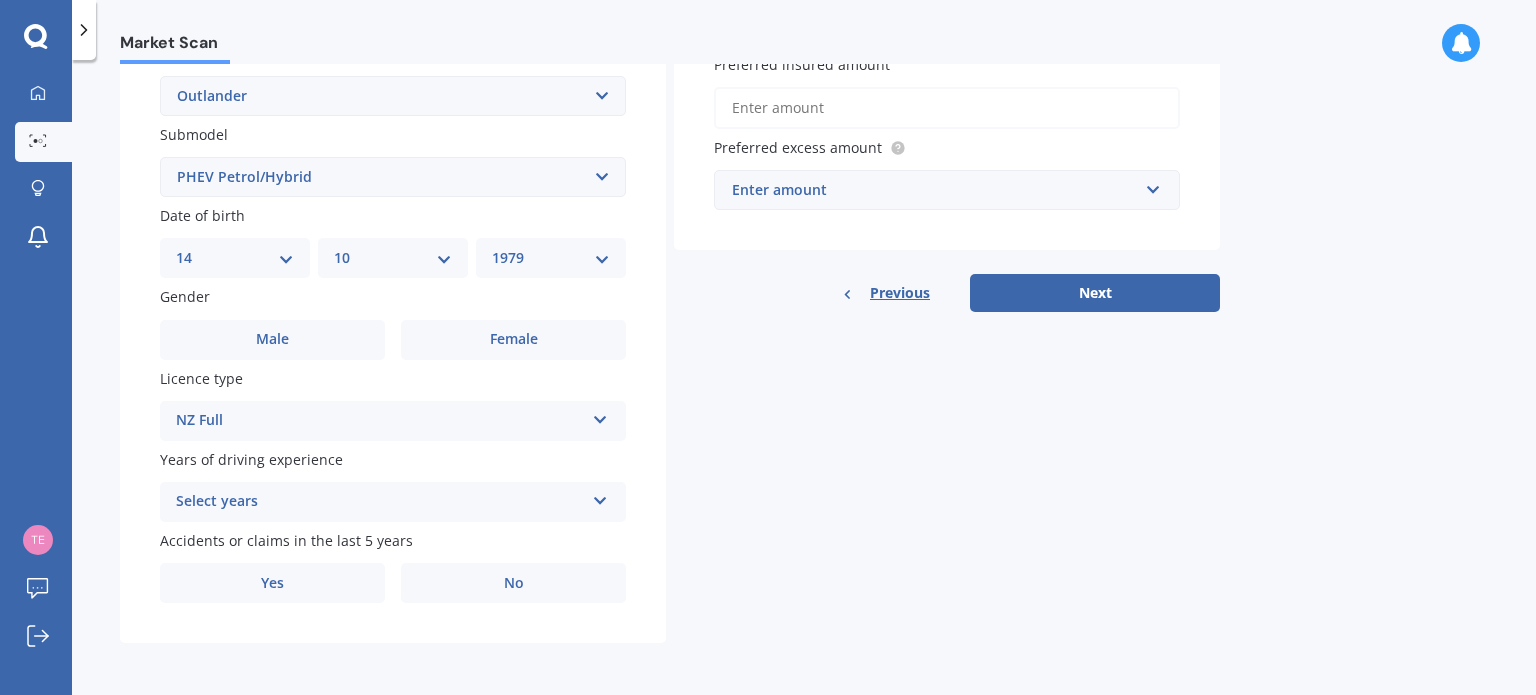 click on "Select years" at bounding box center (380, 502) 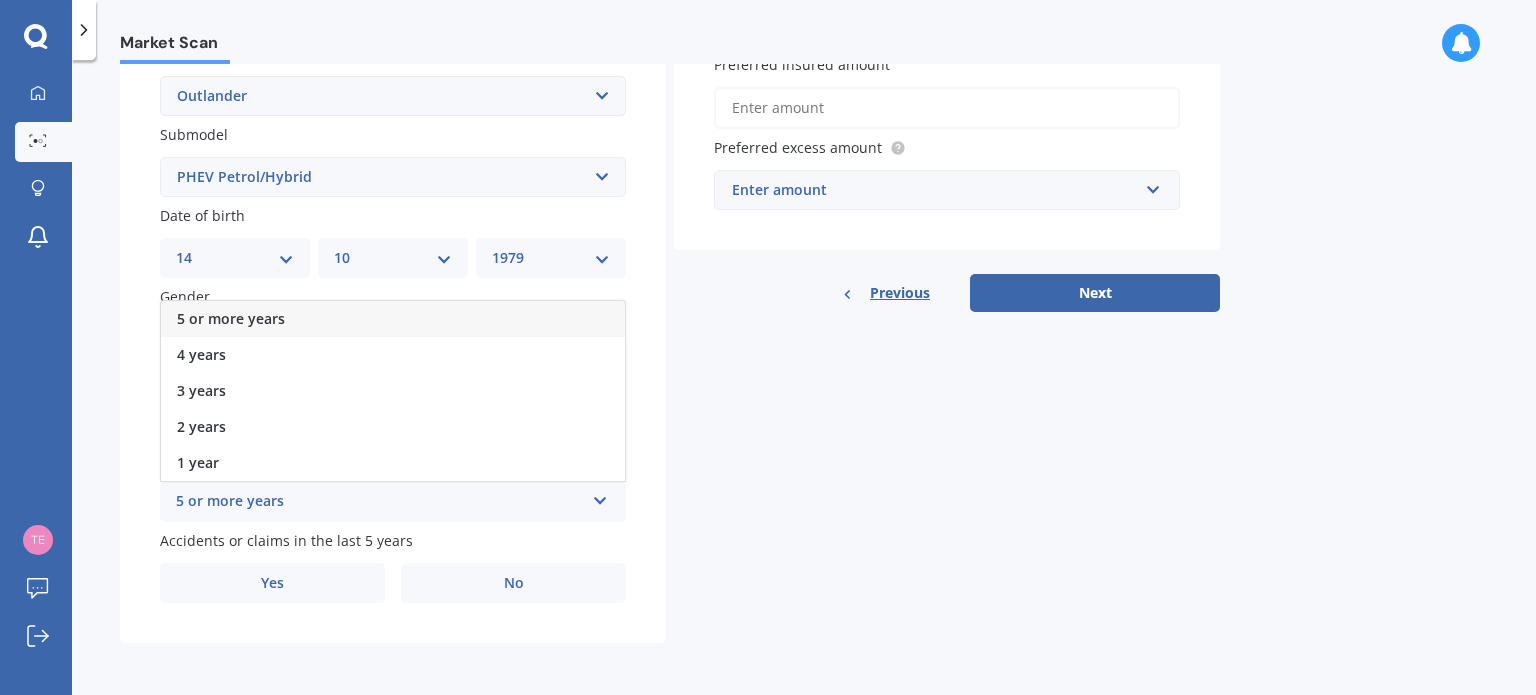 click on "5 or more years" at bounding box center [393, 319] 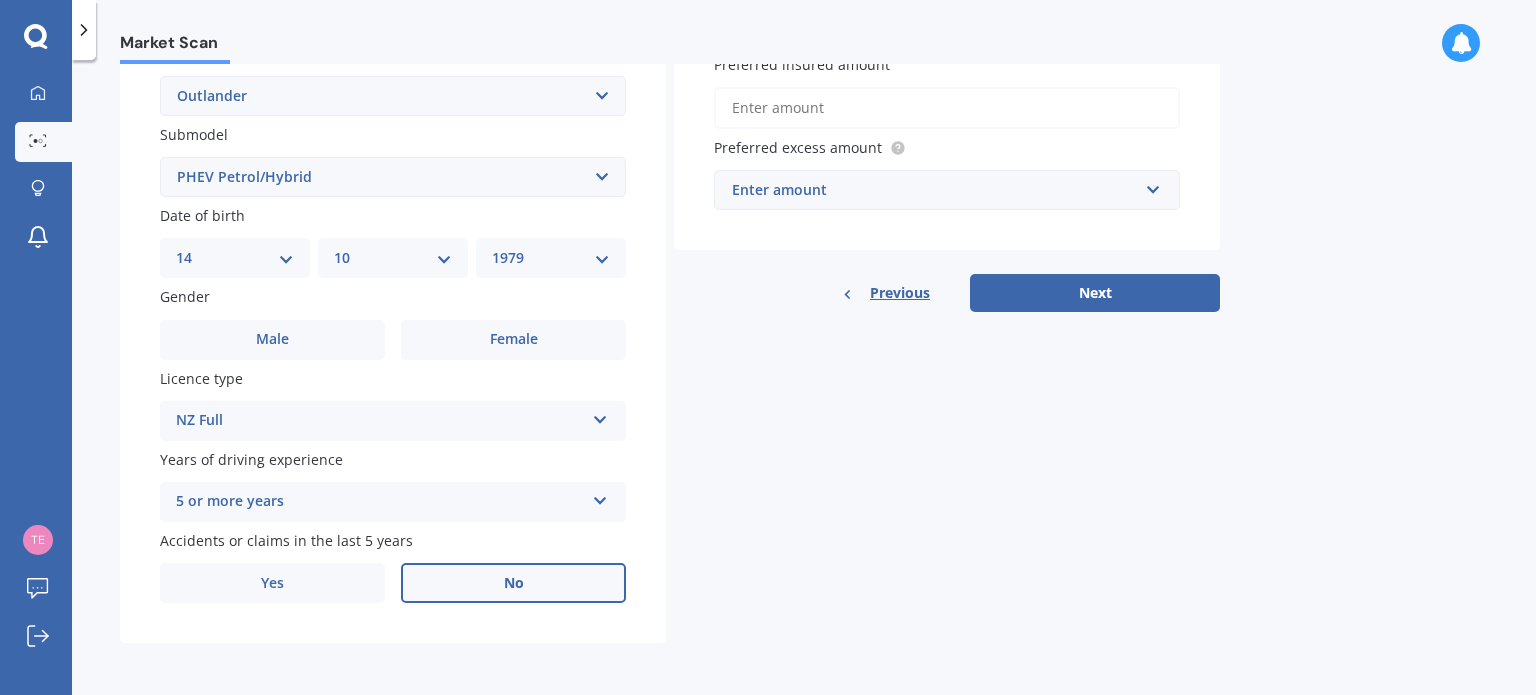 click on "No" at bounding box center (513, 340) 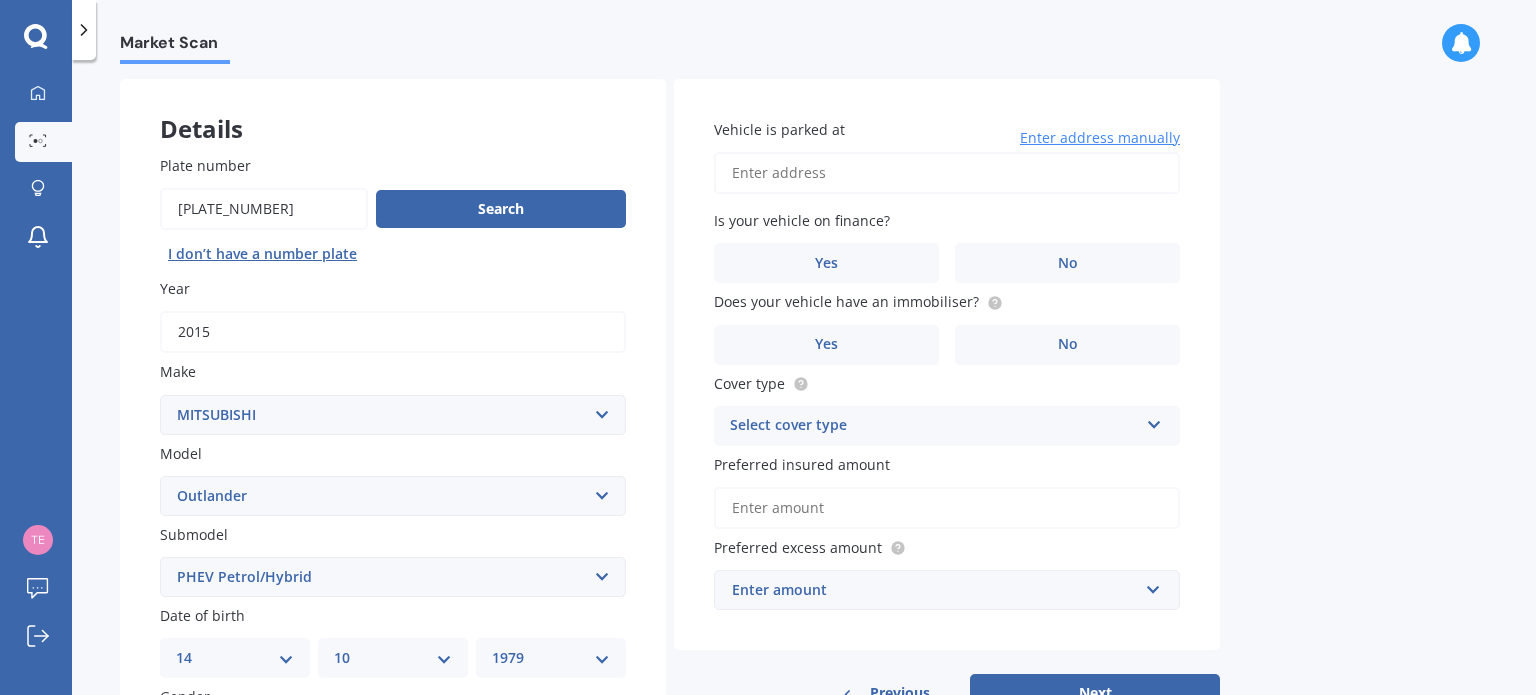 click on "Vehicle is parked at" at bounding box center [947, 173] 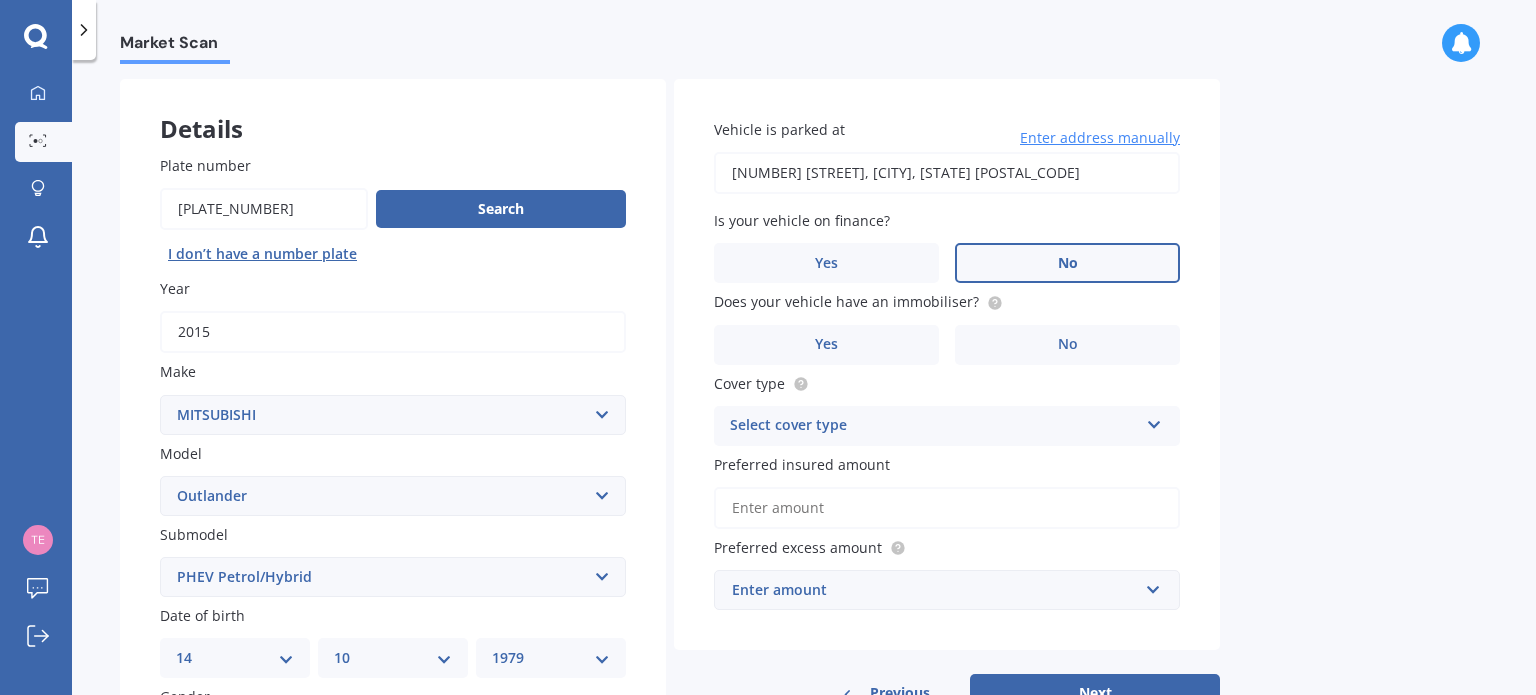 click on "No" at bounding box center (513, 740) 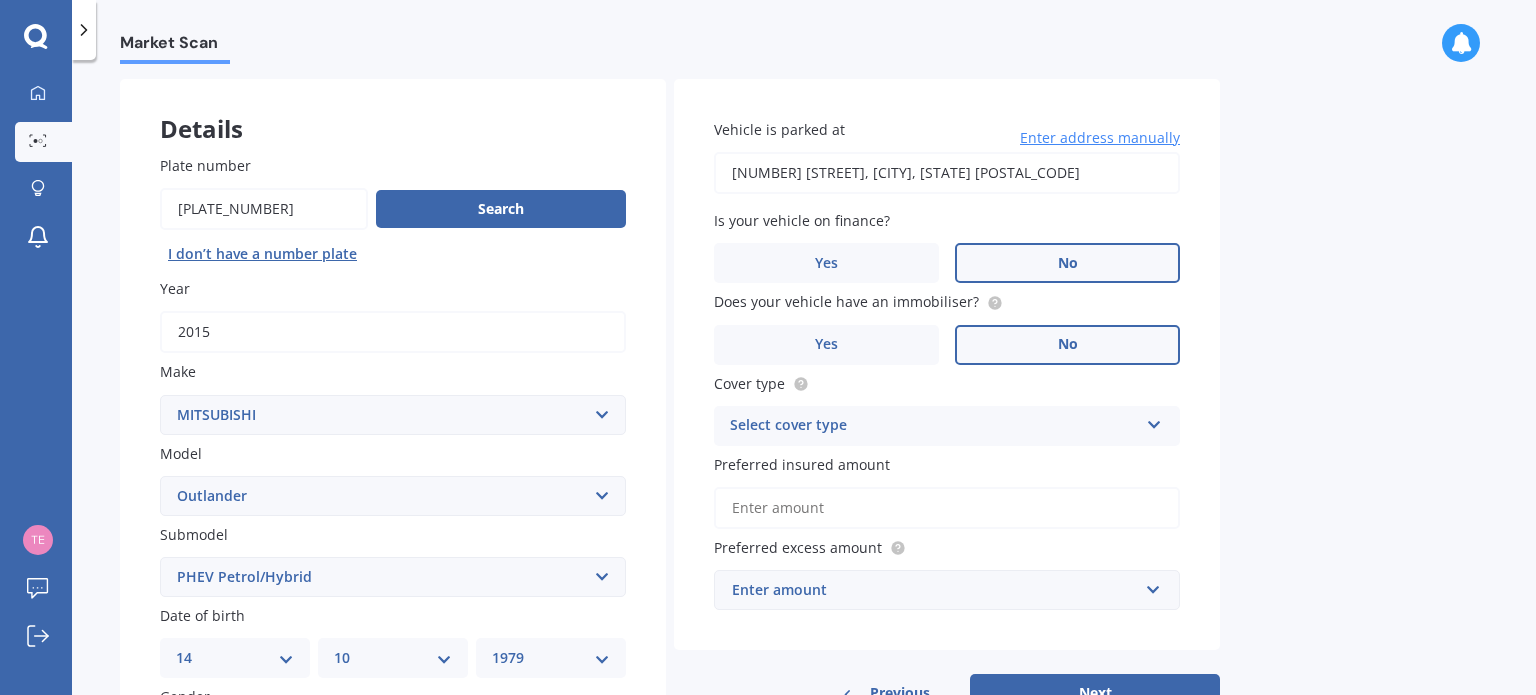 click on "No" at bounding box center [513, 740] 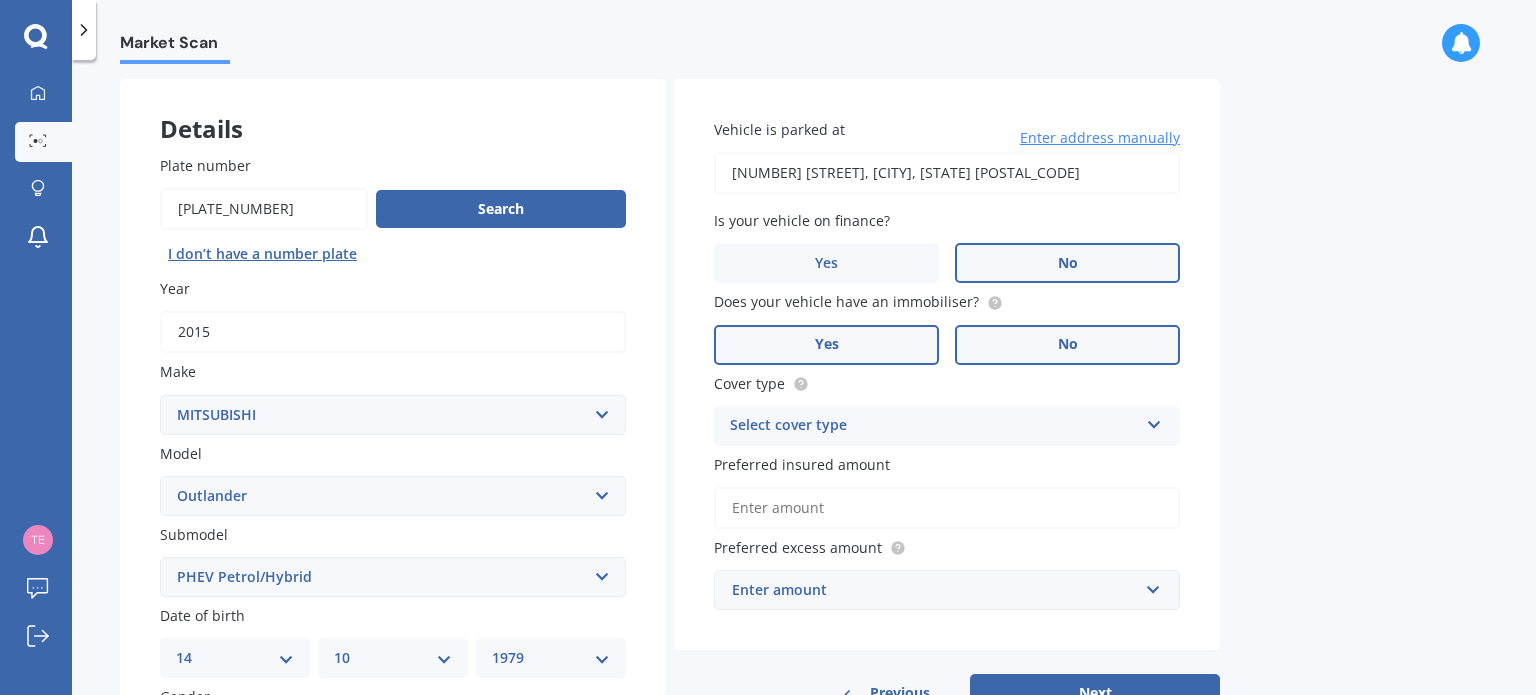 click on "Yes" at bounding box center [272, 740] 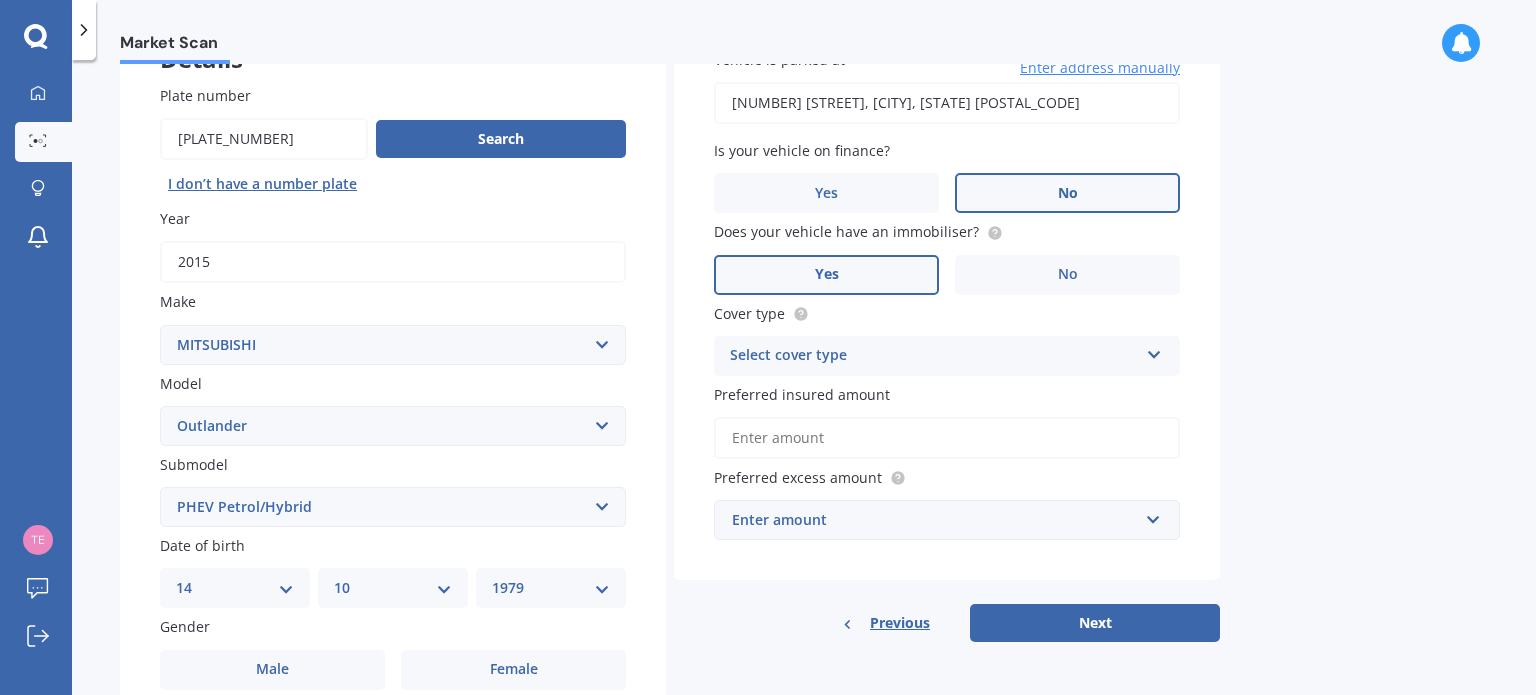 scroll, scrollTop: 182, scrollLeft: 0, axis: vertical 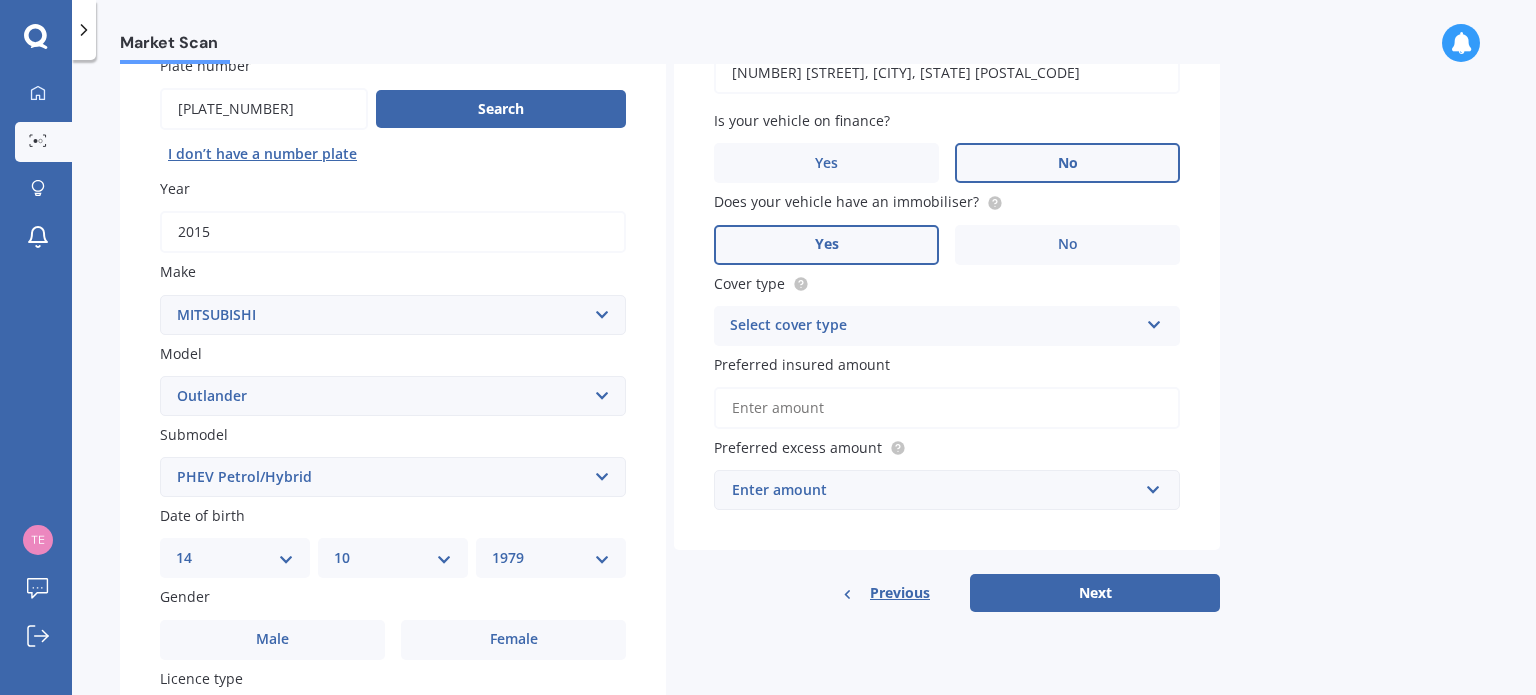 click on "Select cover type" at bounding box center [934, 326] 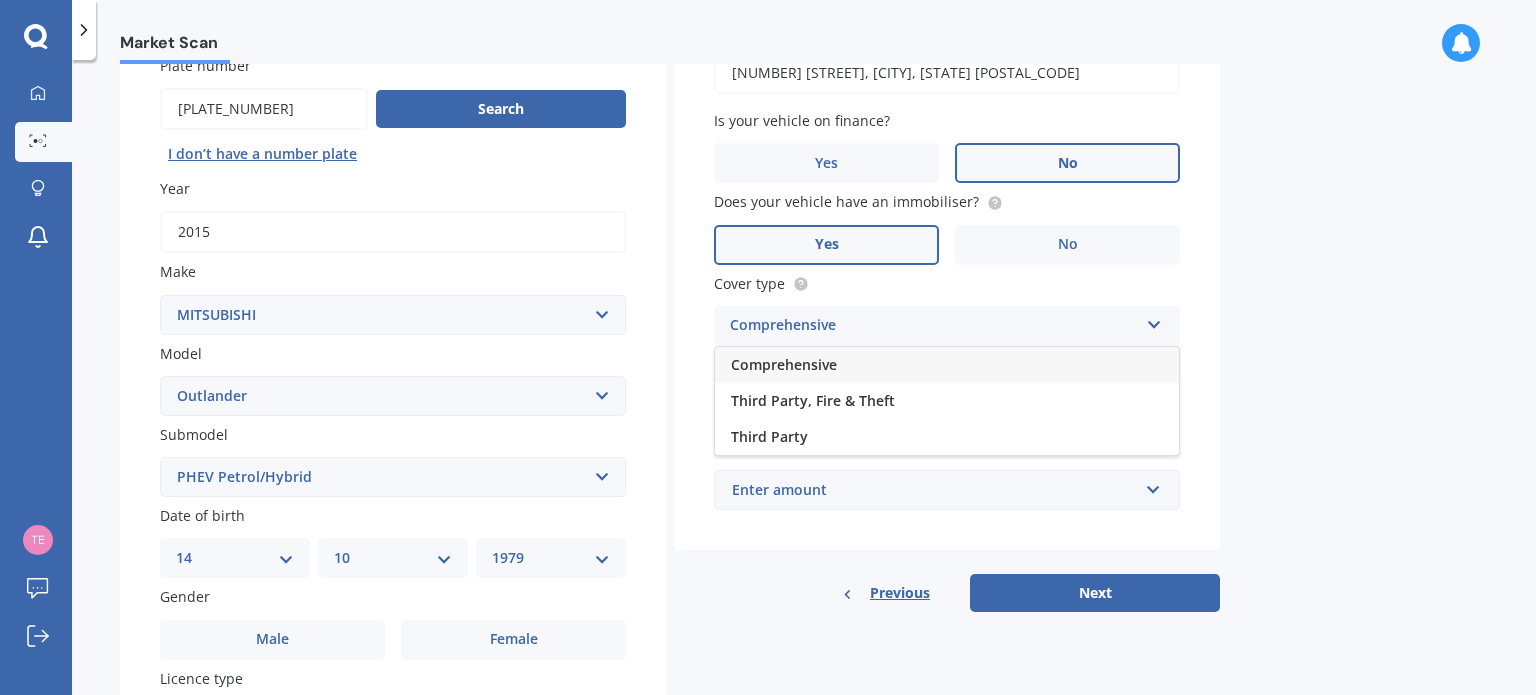 click on "Comprehensive" at bounding box center (947, 365) 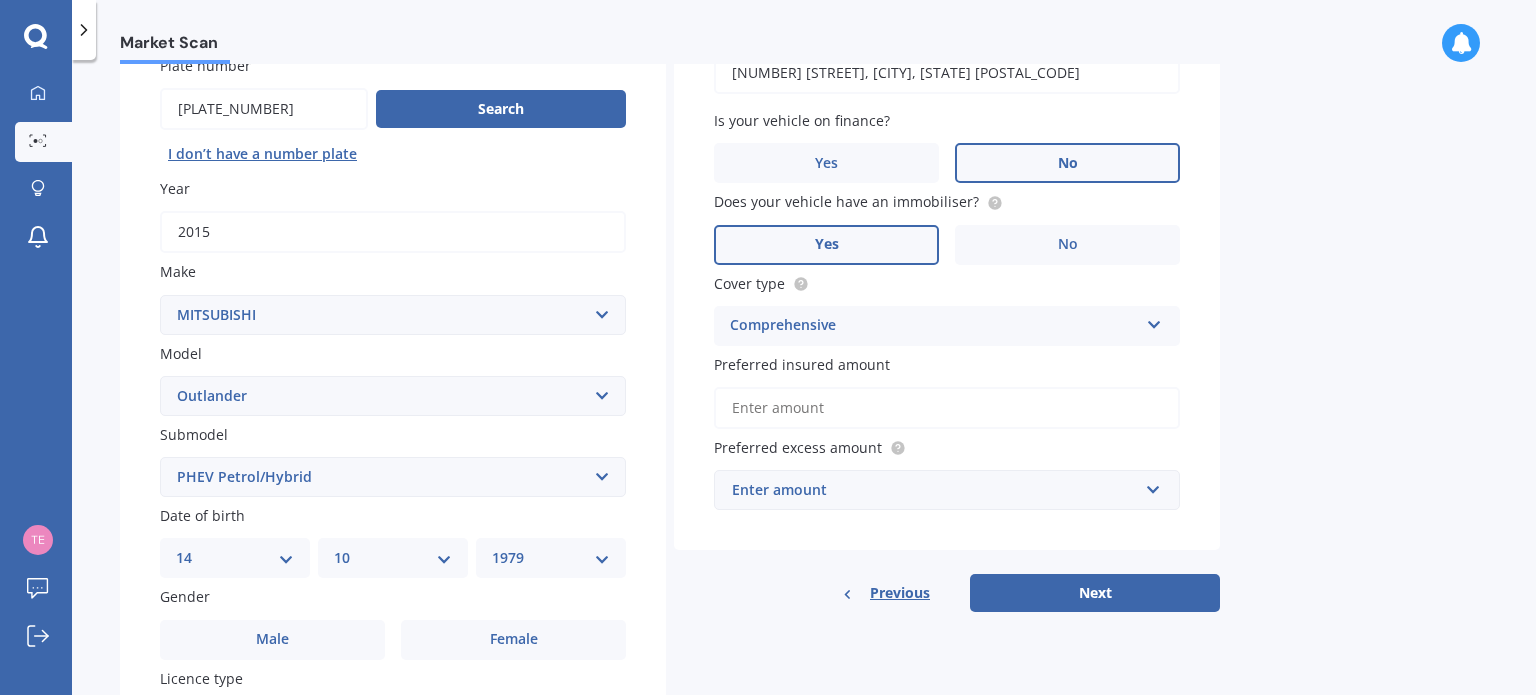click on "Preferred insured amount" at bounding box center (947, 408) 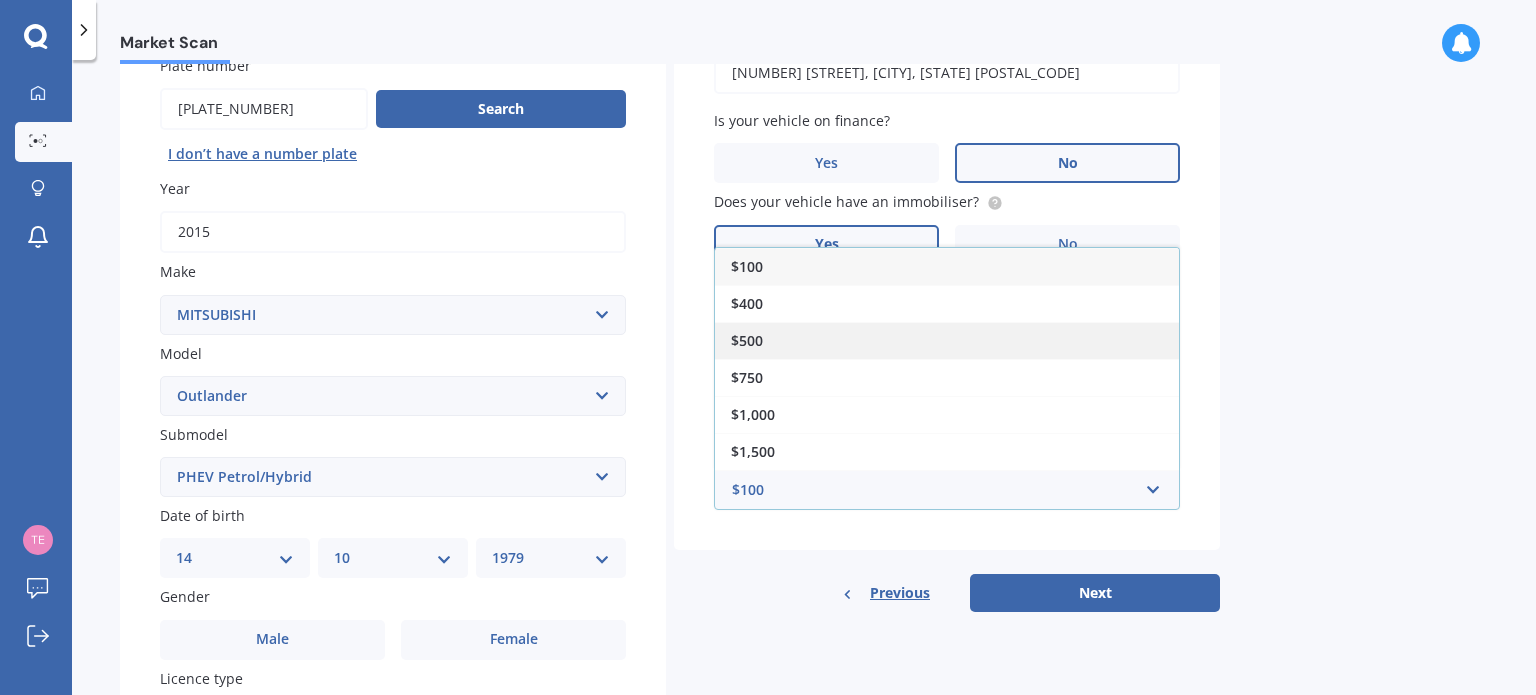 click on "$500" at bounding box center [947, 340] 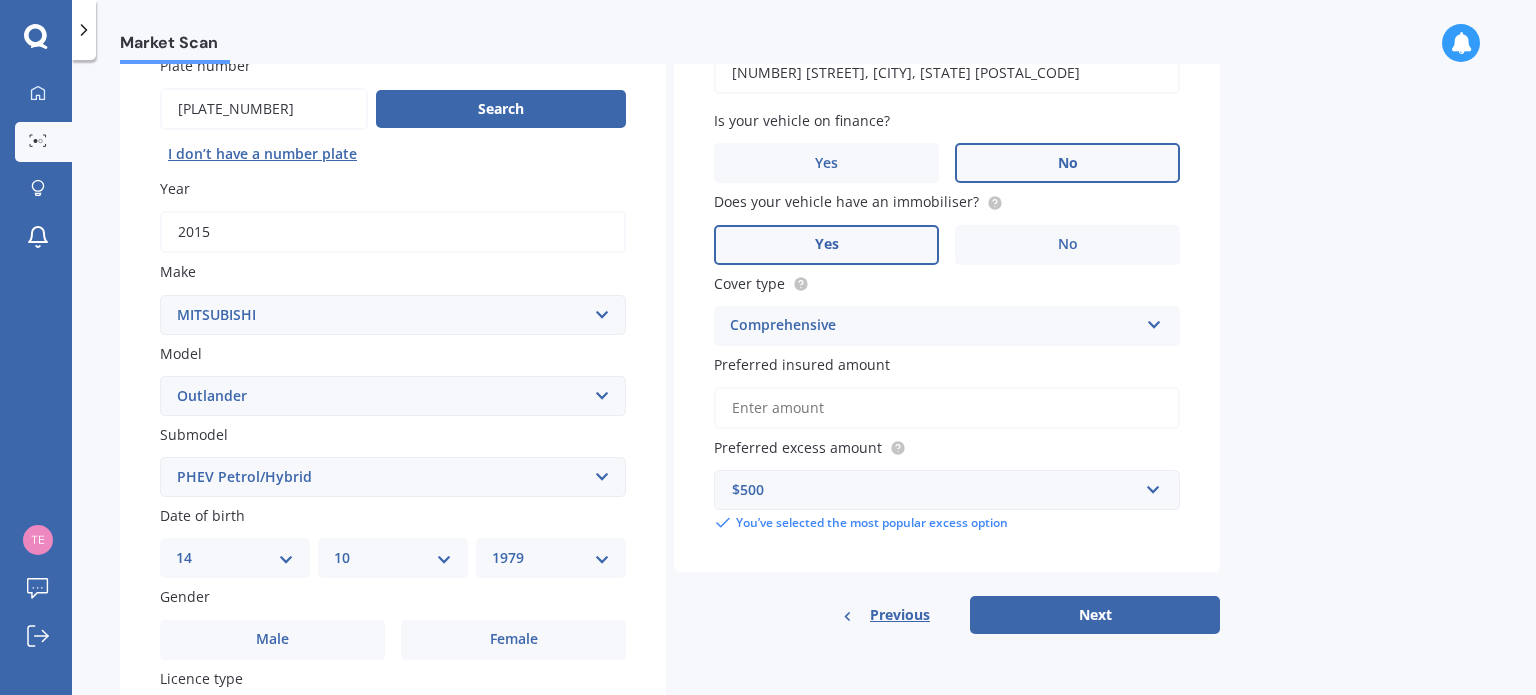 click on "Preferred insured amount" at bounding box center (947, 408) 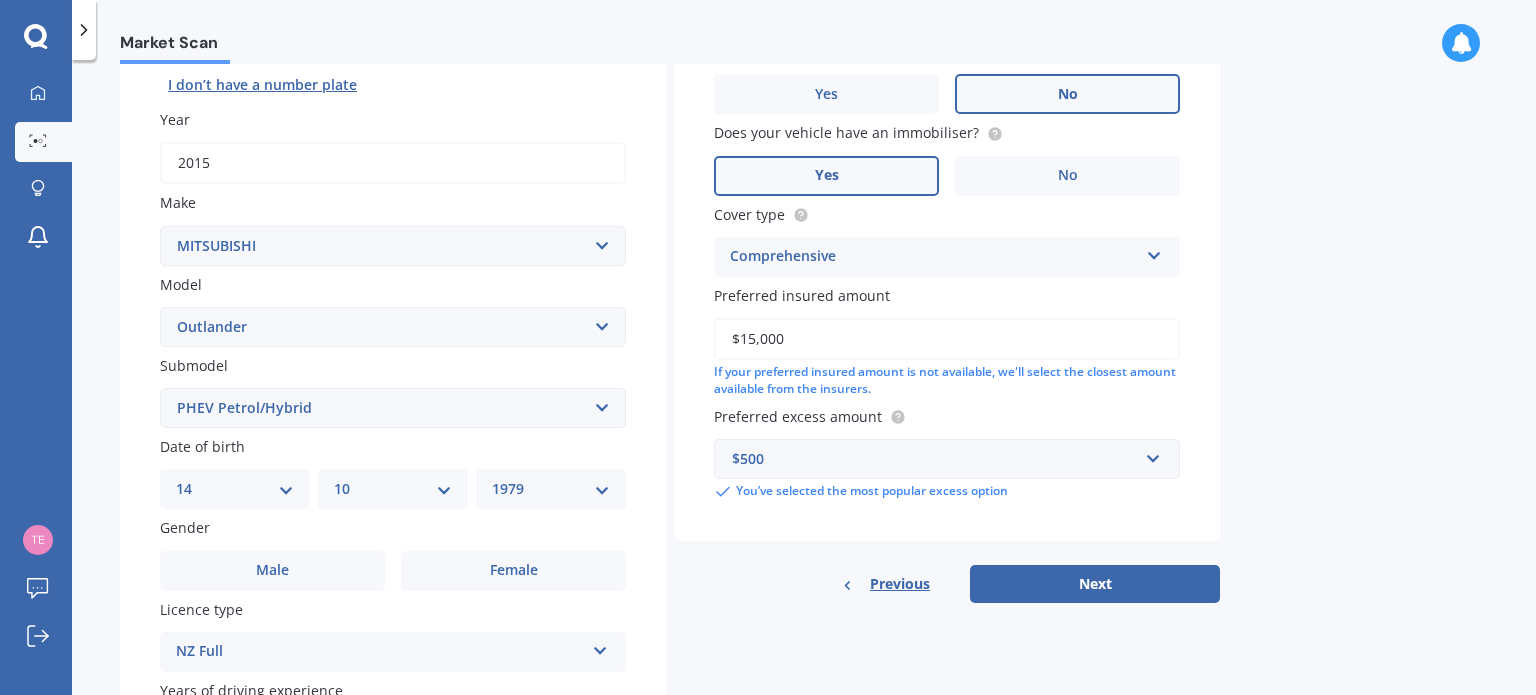 scroll, scrollTop: 282, scrollLeft: 0, axis: vertical 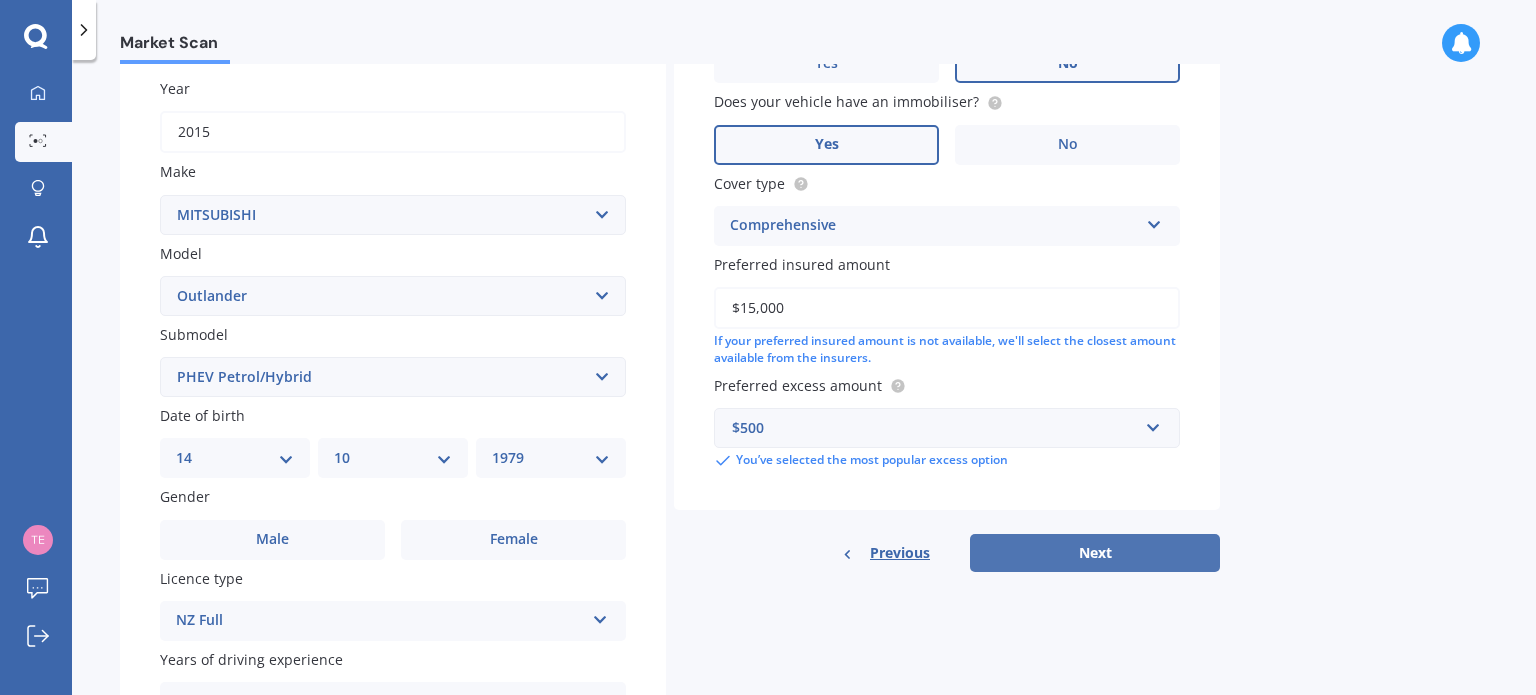 type on "$15,000" 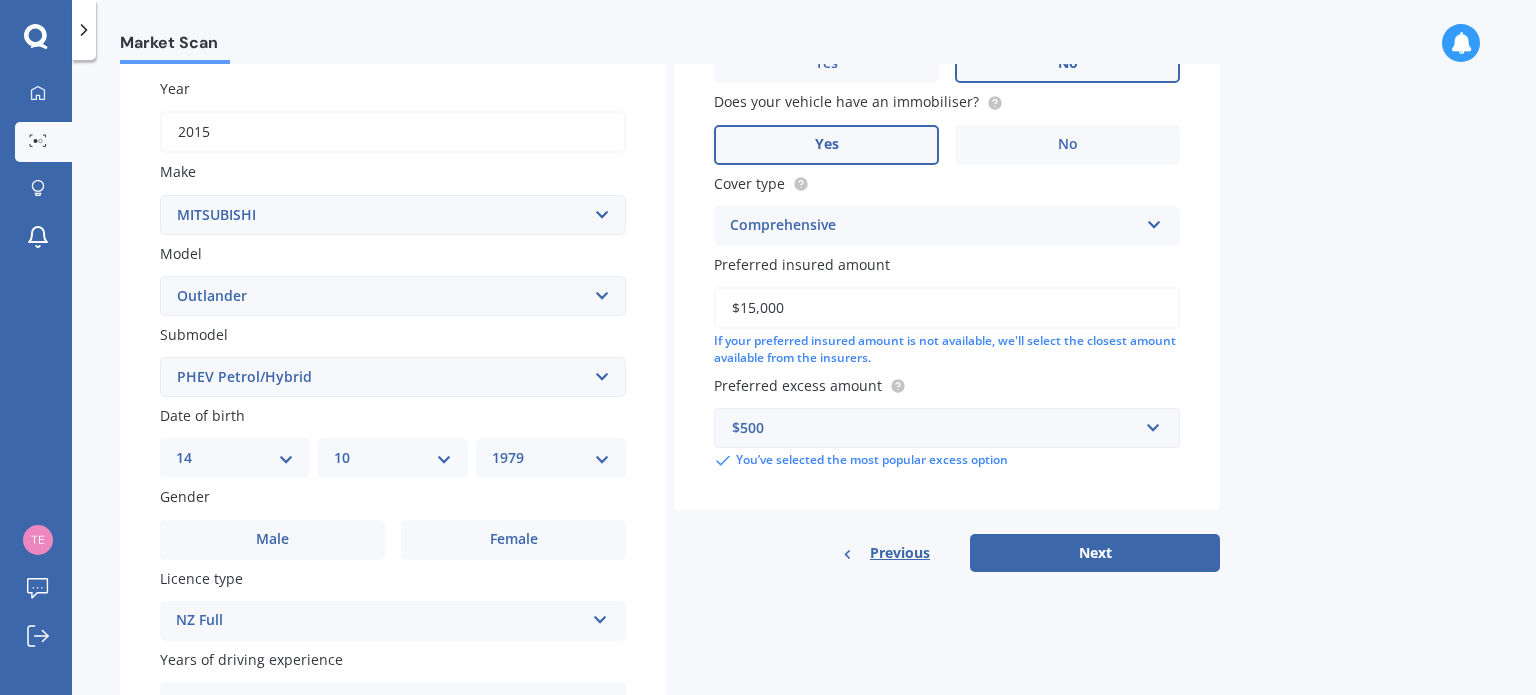 click on "Next" at bounding box center (1095, 553) 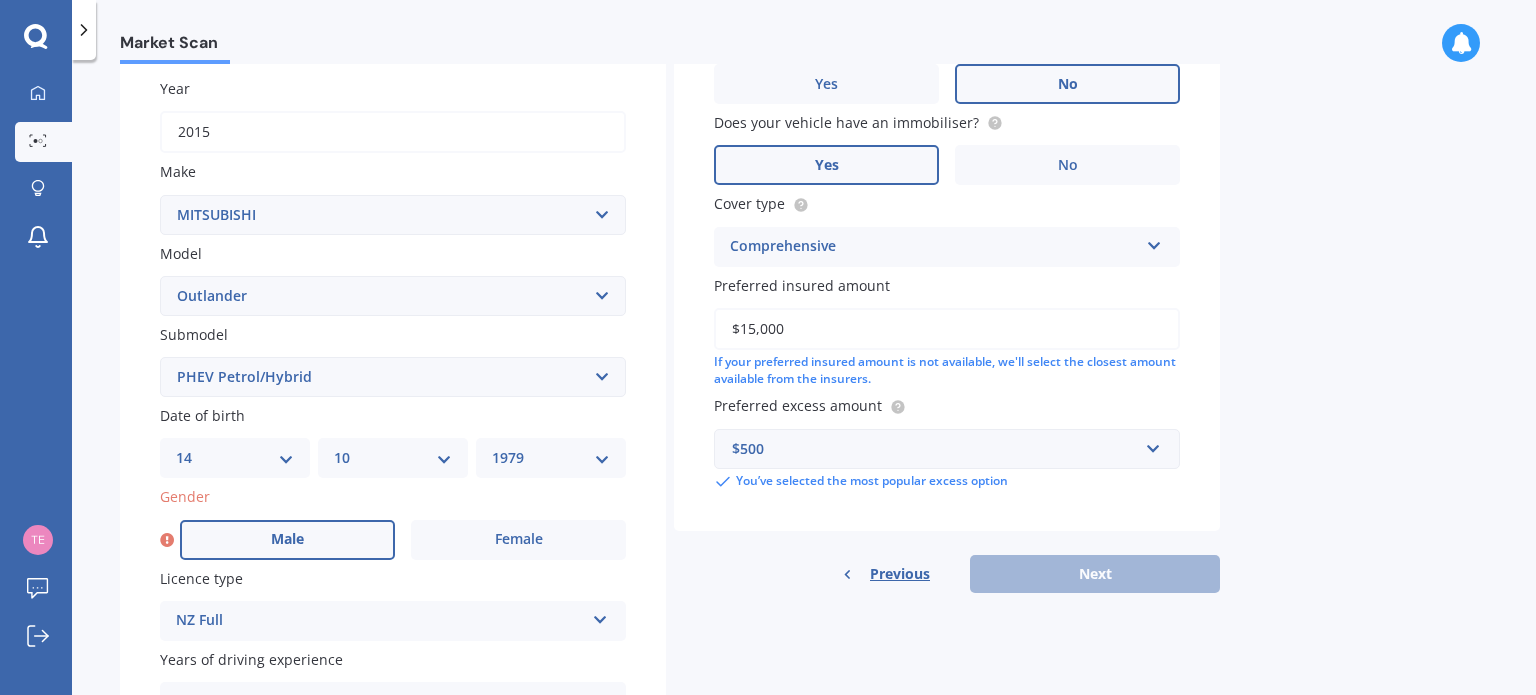 click on "Male" at bounding box center (287, 539) 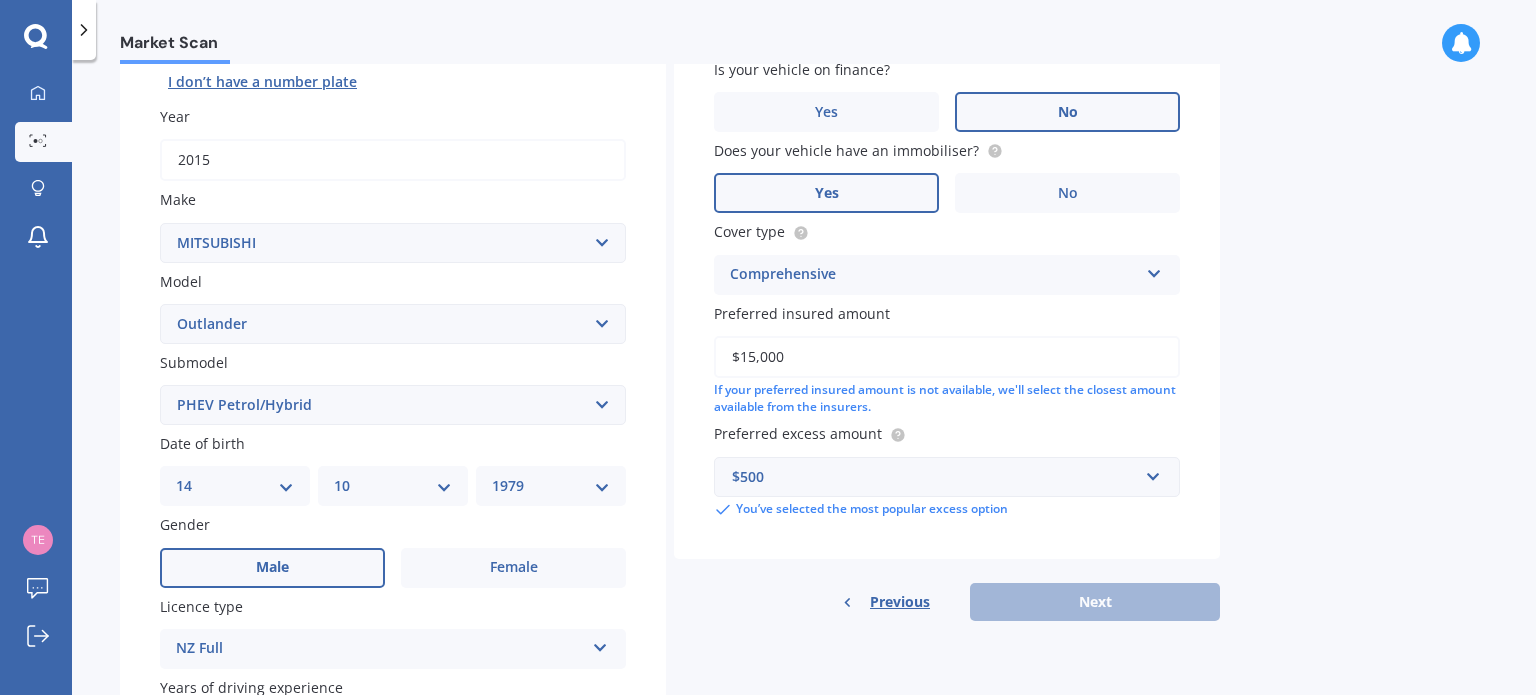 scroll, scrollTop: 482, scrollLeft: 0, axis: vertical 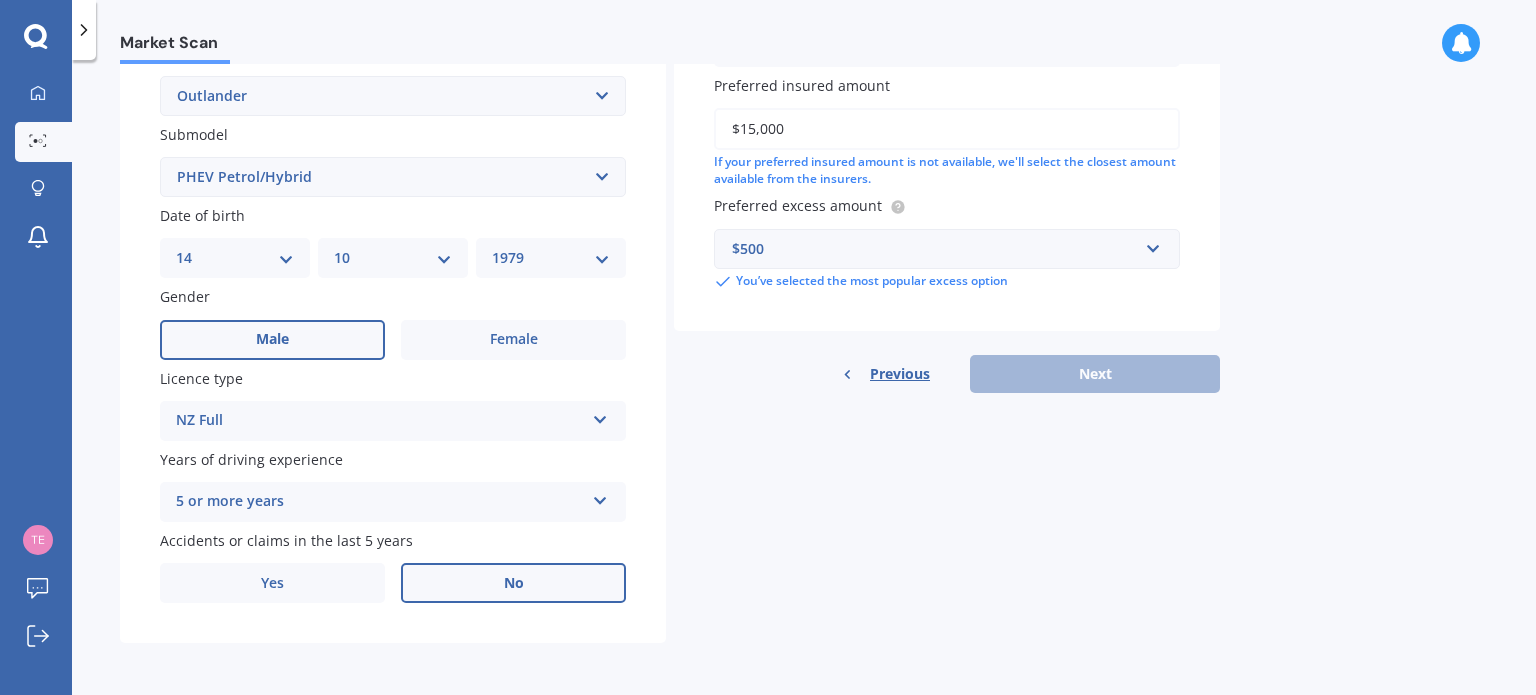 click on "Previous Next" at bounding box center [947, 374] 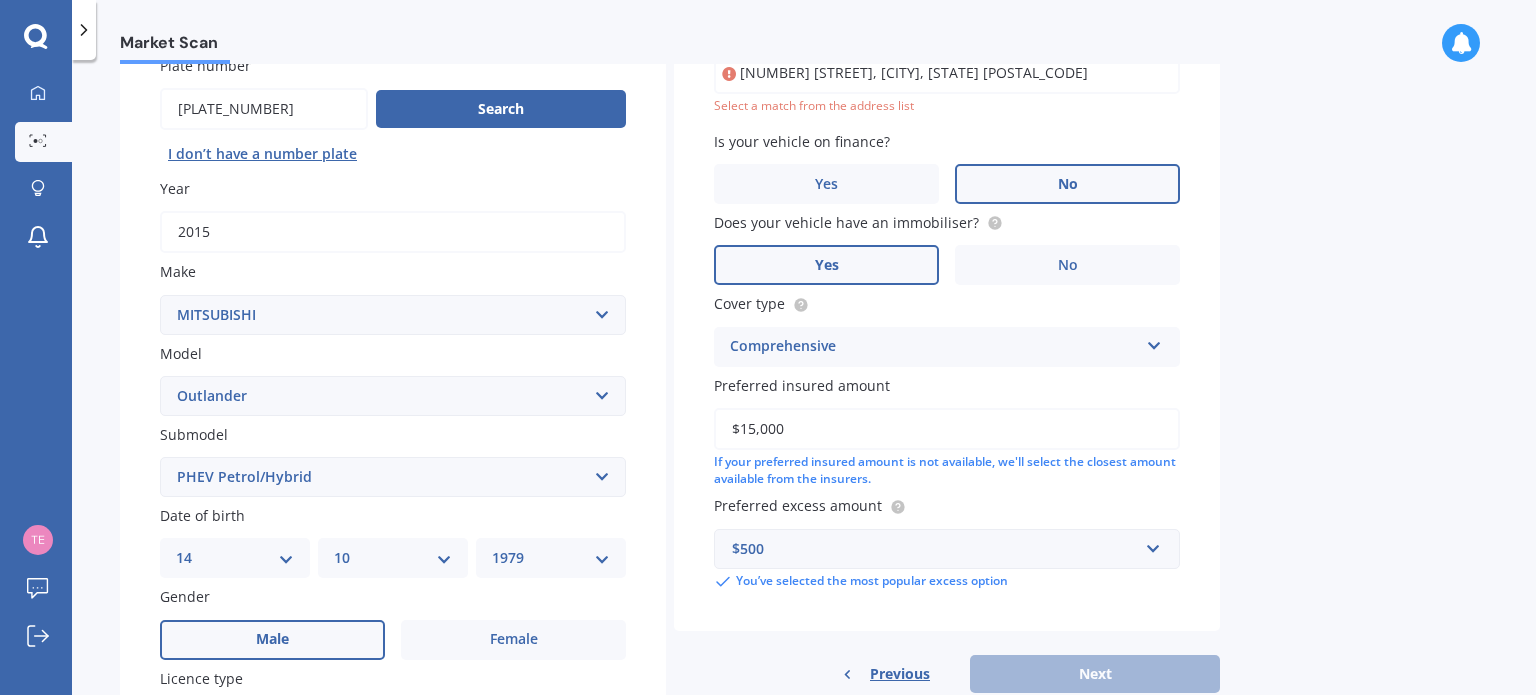scroll, scrollTop: 0, scrollLeft: 0, axis: both 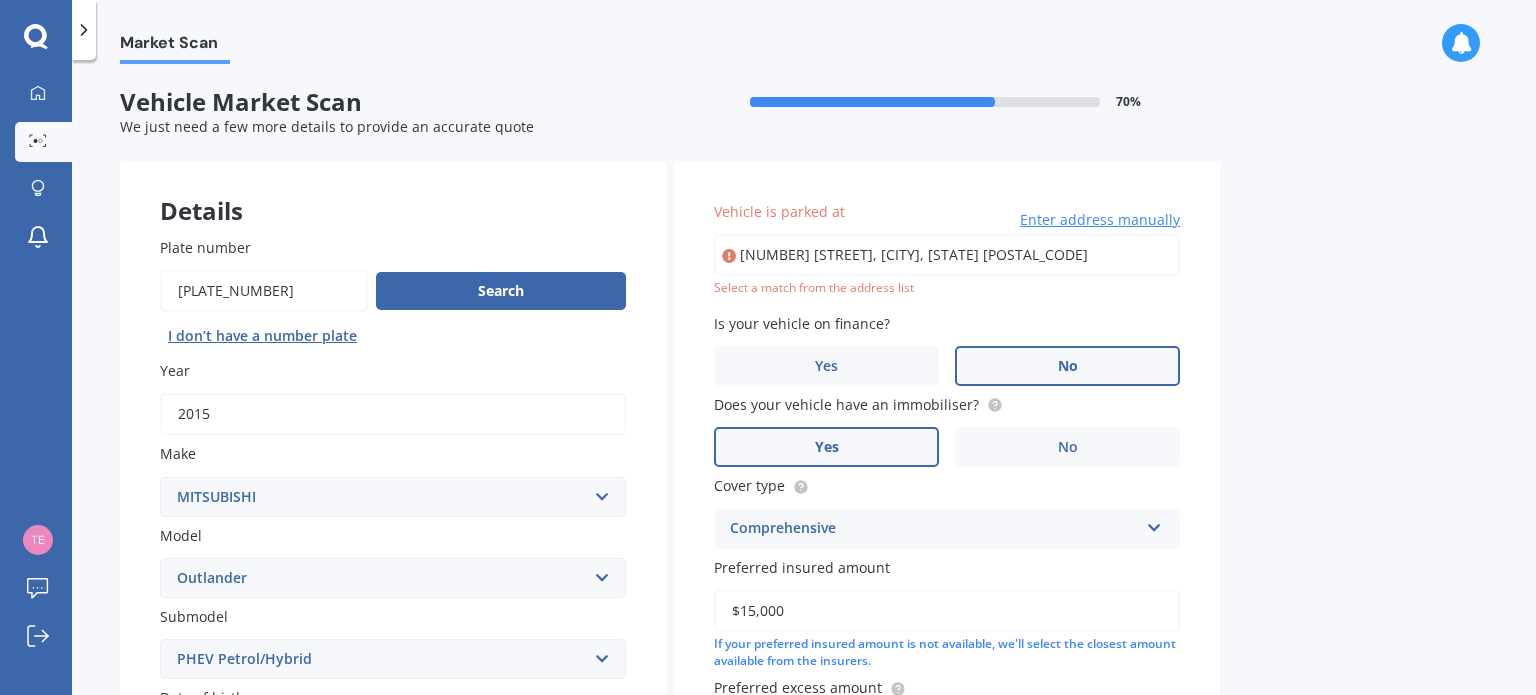 click on "[NUMBER] [STREET], [CITY], [STATE] [POSTAL_CODE]" at bounding box center [947, 255] 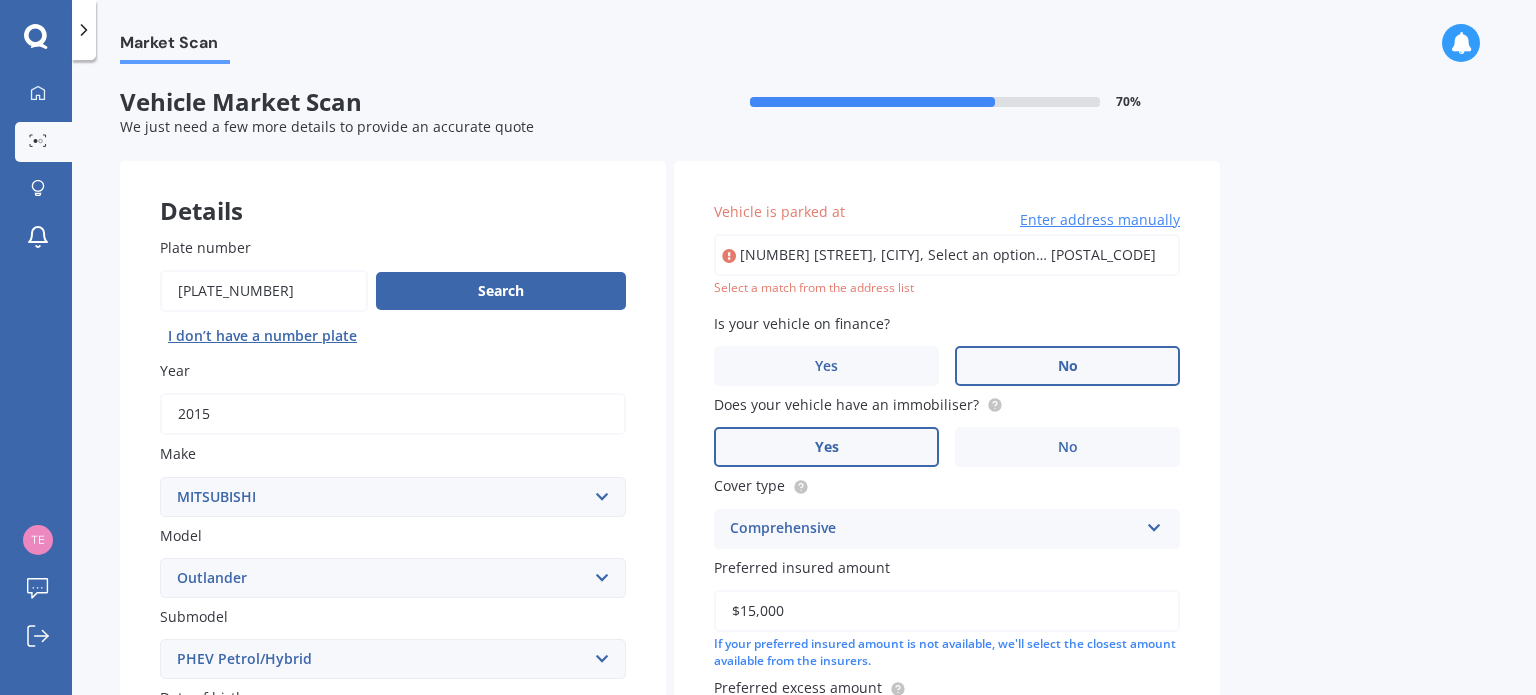 click on "Market Scan Vehicle Market Scan 70 % We just need a few more details to provide an accurate quote Details Plate number Search I don’t have a number plate Year [YEAR] Make Select make AC ALFA ROMEO ASTON MARTIN AUDI AUSTIN BEDFORD Bentley BMW BYD CADILLAC CAN-AM CHERY CHEVROLET CHRYSLER Citroen CRUISEAIR CUPRA DAEWOO DAIHATSU DAIMLER DAMON DIAHATSU DODGE EXOCET FACTORY FIVE FERRARI FIAT Fiord FLEETWOOD FORD FOTON FRASER GEELY GENESIS GEORGIE BOY GMC GREAT WALL GWM HAVAL HILLMAN HINO HOLDEN HOLIDAY RAMBLER HONDA HUMMER HYUNDAI INFINITI ISUZU IVECO JAC JAECOO JAGUAR JEEP KGM KIA LADA LAMBORGHINI LANCIA LANDROVER LDV LEXUS LINCOLN LOTUS LUNAR M.G M.G. MAHINDRA MASERATI MAZDA MCLAREN MERCEDES AMG Mercedes Benz MERCEDES-AMG MERCURY MINI MITSUBISHI MORGAN MORRIS NEWMAR NISSAN OMODA OPEL OXFORD PEUGEOT Plymouth Polestar PONTIAC PORSCHE PROTON RAM Range Rover Rayne RENAULT ROLLS ROYCE ROVER SAAB SATURN SEAT SHELBY SKODA SMART SSANGYONG SUBARU SUZUKI TATA TESLA TIFFIN Toyota TRIUMPH TVR Vauxhall VOLKSWAGEN VOLVO ZX 380" at bounding box center (804, 381) 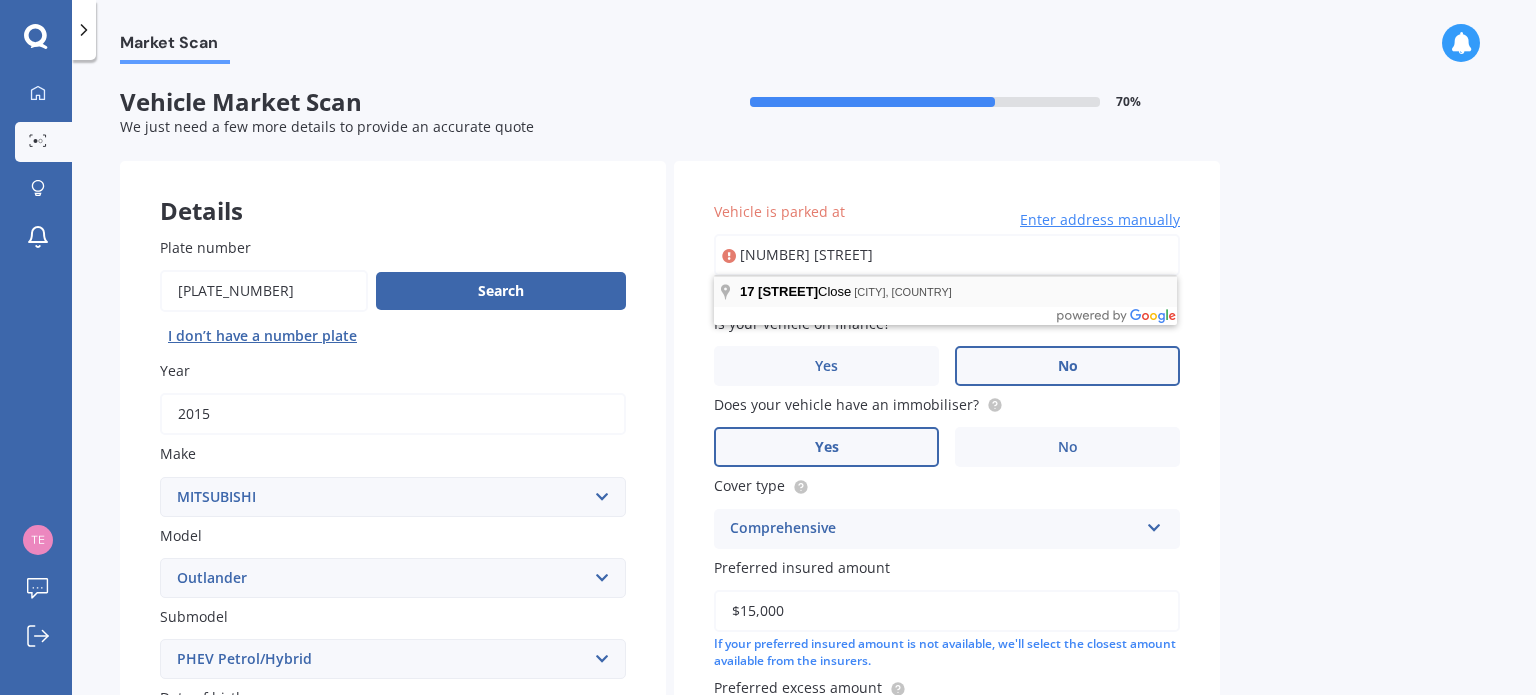 type on "[NUMBER] [STREET]" 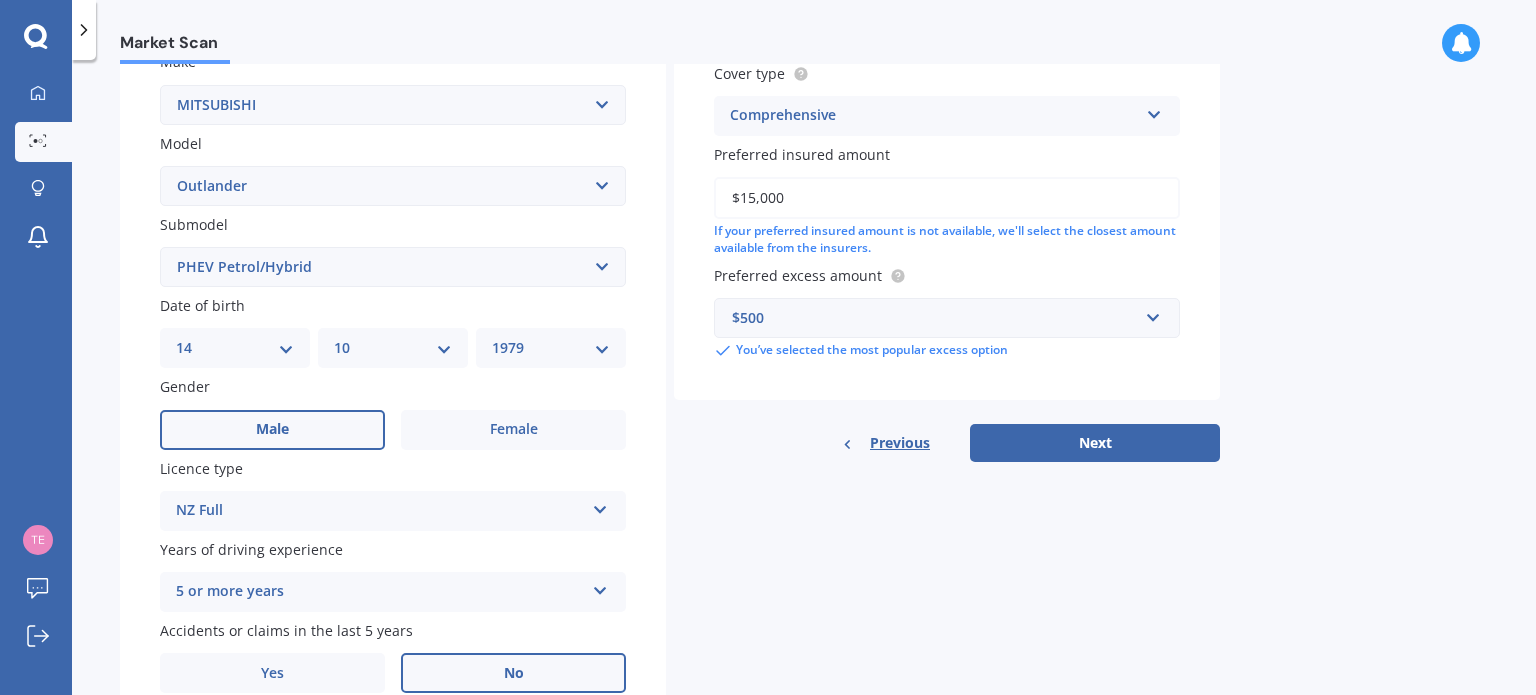 scroll, scrollTop: 400, scrollLeft: 0, axis: vertical 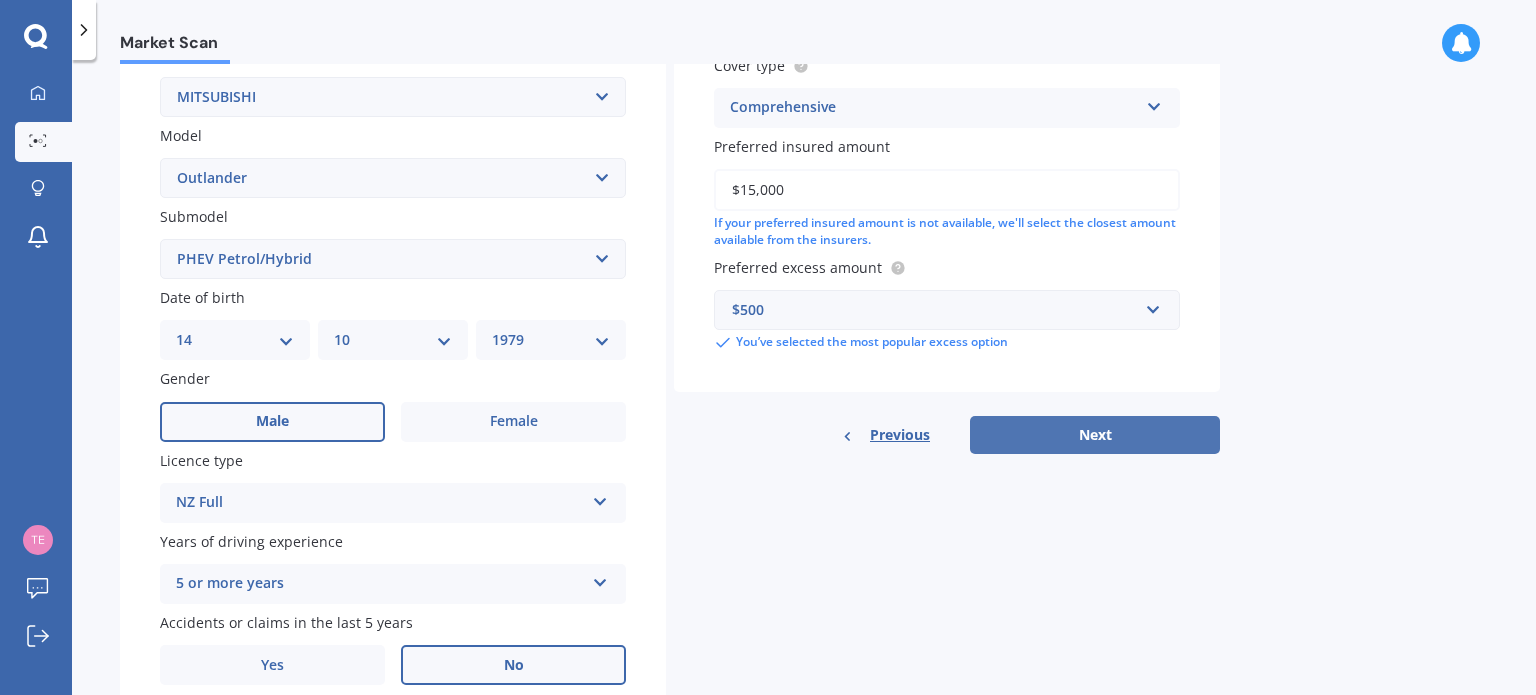 click on "Next" at bounding box center (1095, 435) 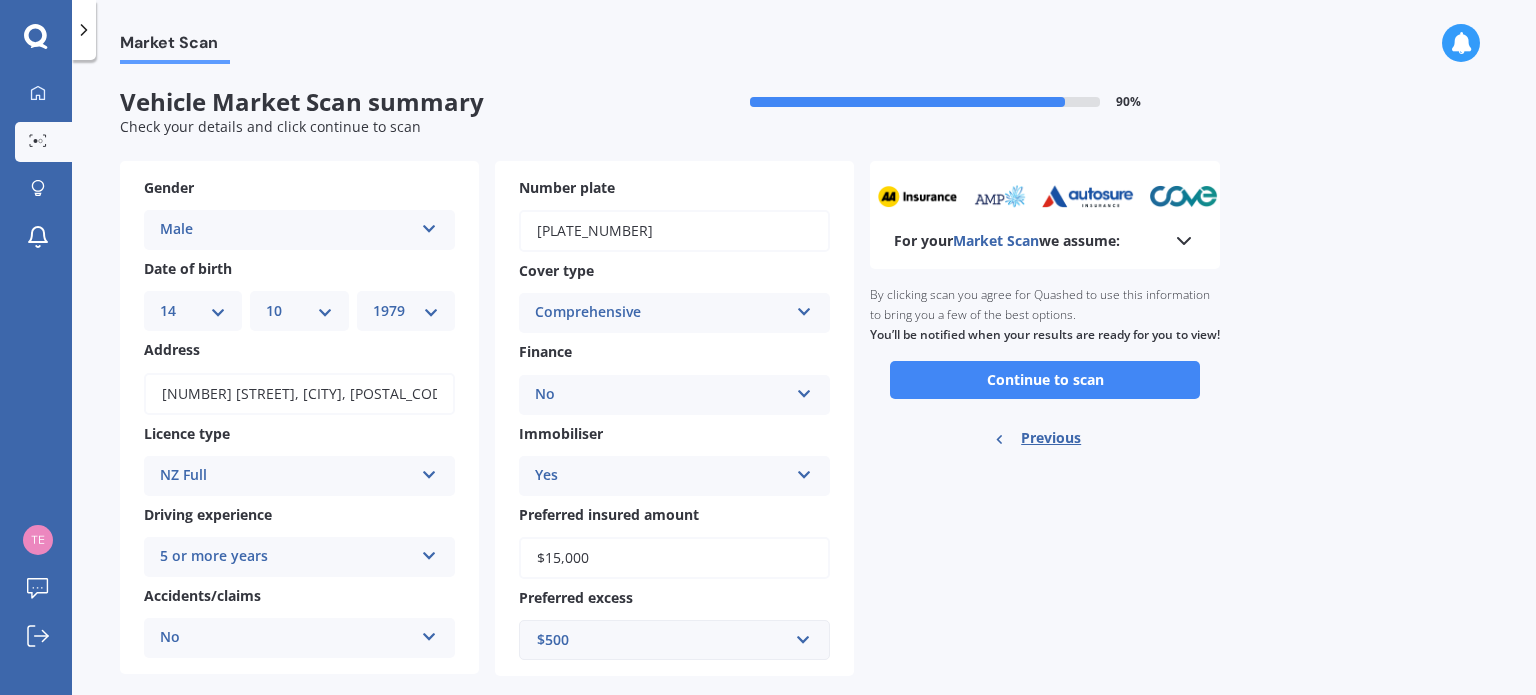 scroll, scrollTop: 32, scrollLeft: 0, axis: vertical 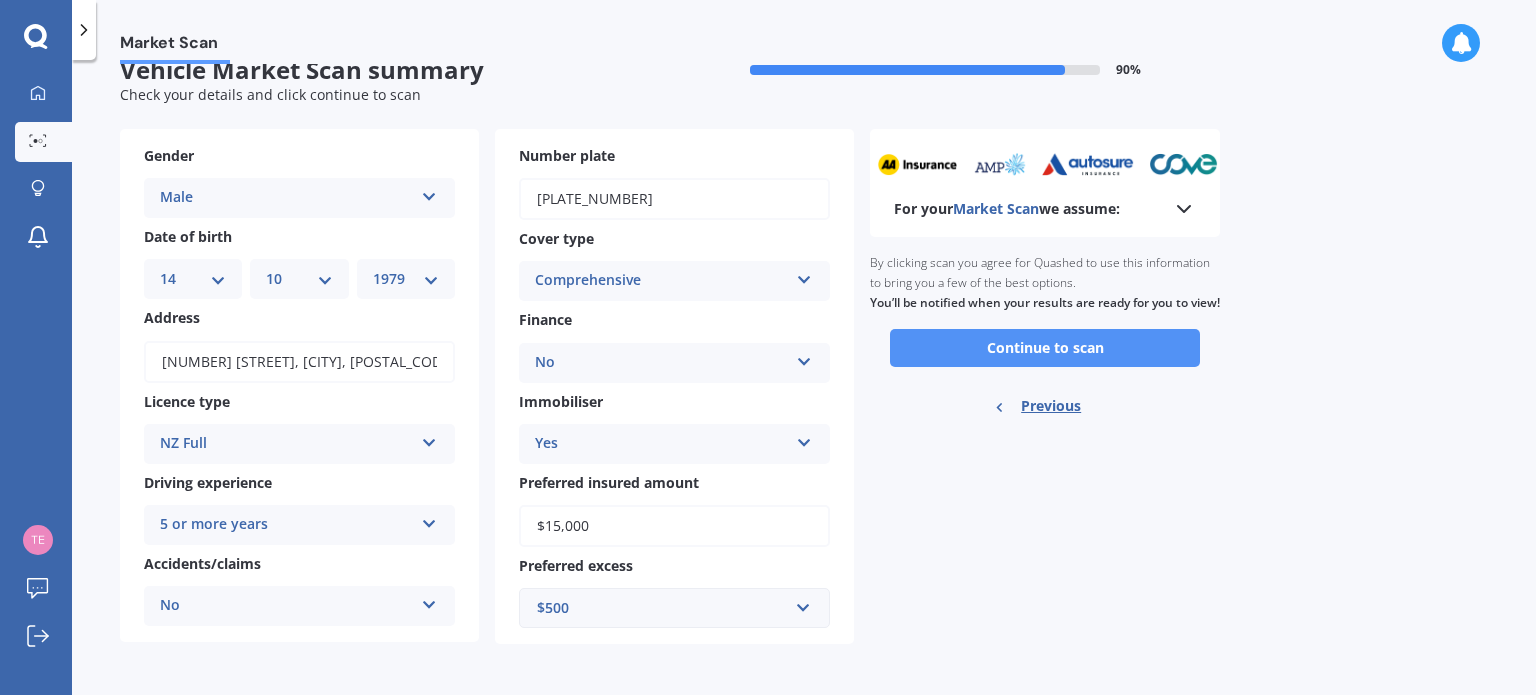 click on "Continue to scan" at bounding box center (1045, 348) 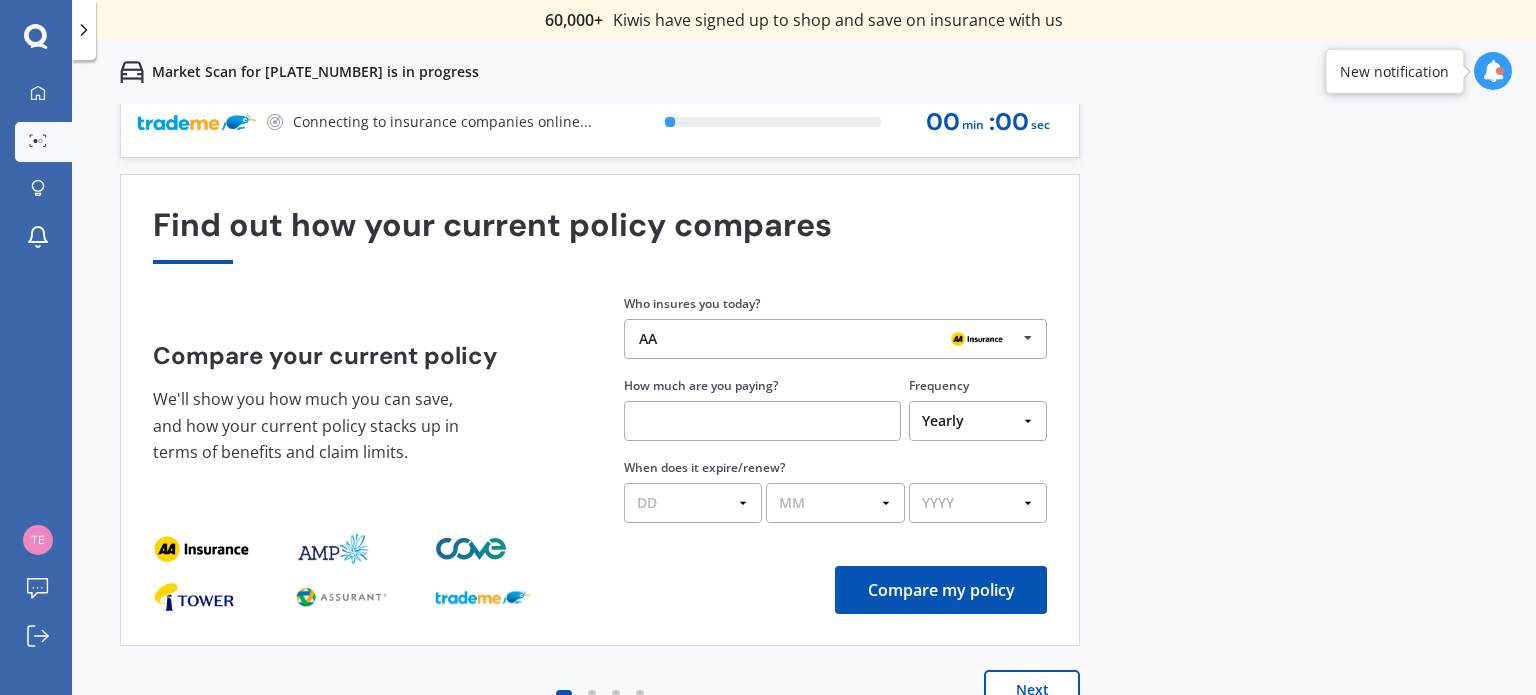 scroll, scrollTop: 28, scrollLeft: 0, axis: vertical 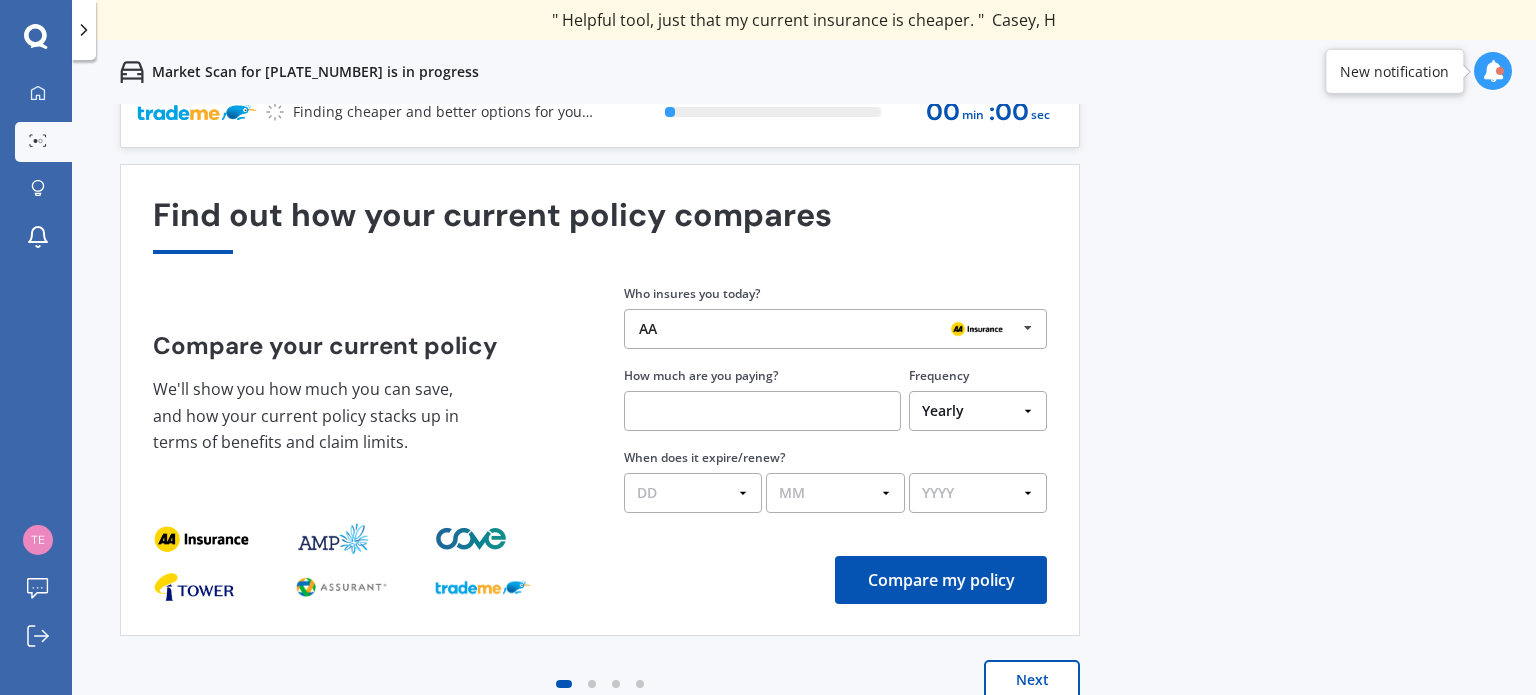 click at bounding box center [1028, 328] 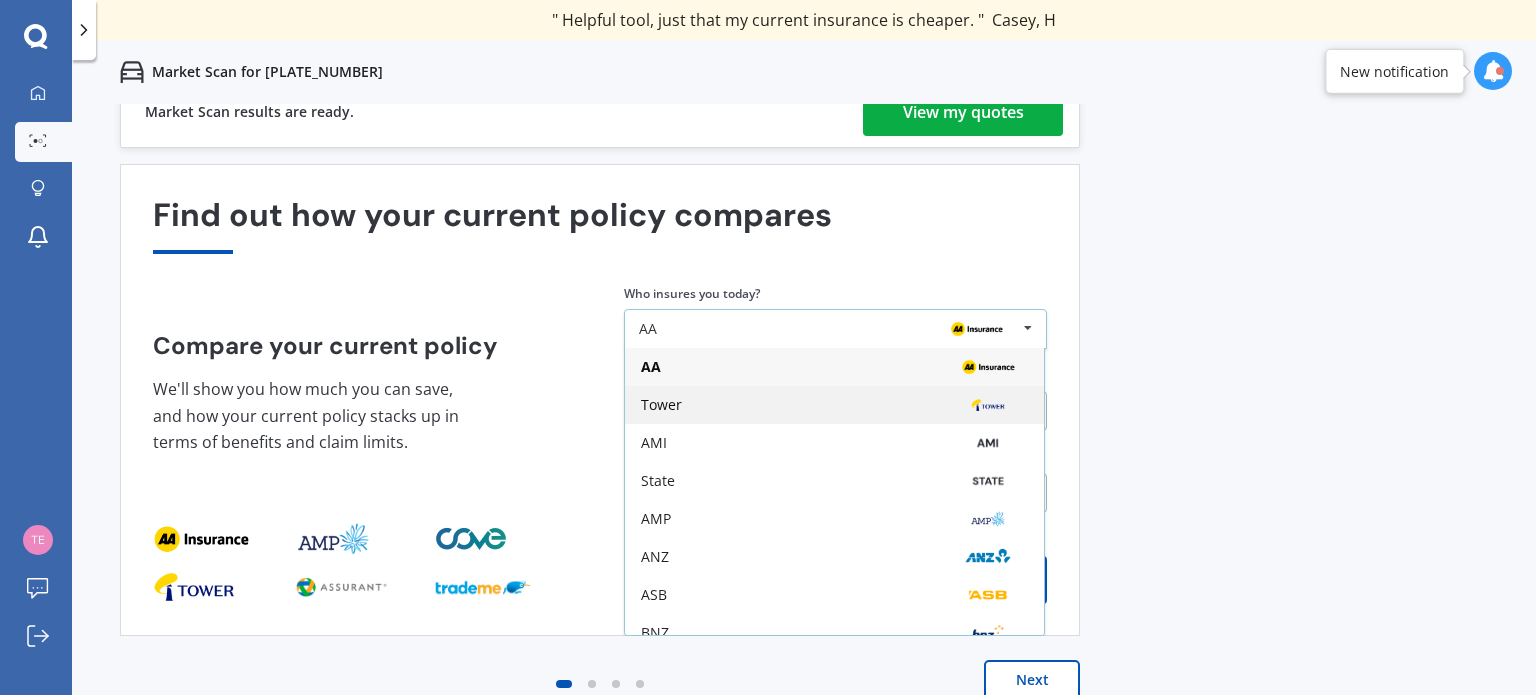 click on "Tower" at bounding box center (834, 367) 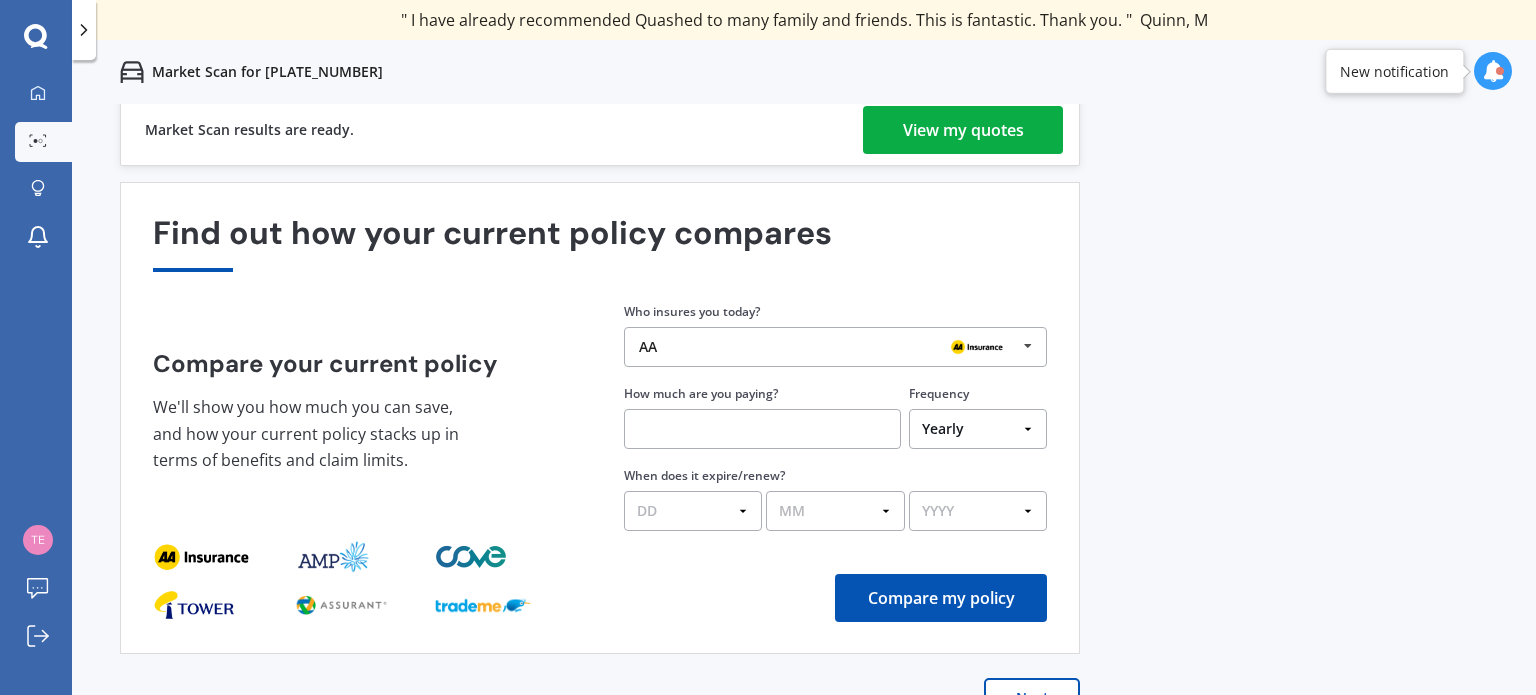 scroll, scrollTop: 0, scrollLeft: 0, axis: both 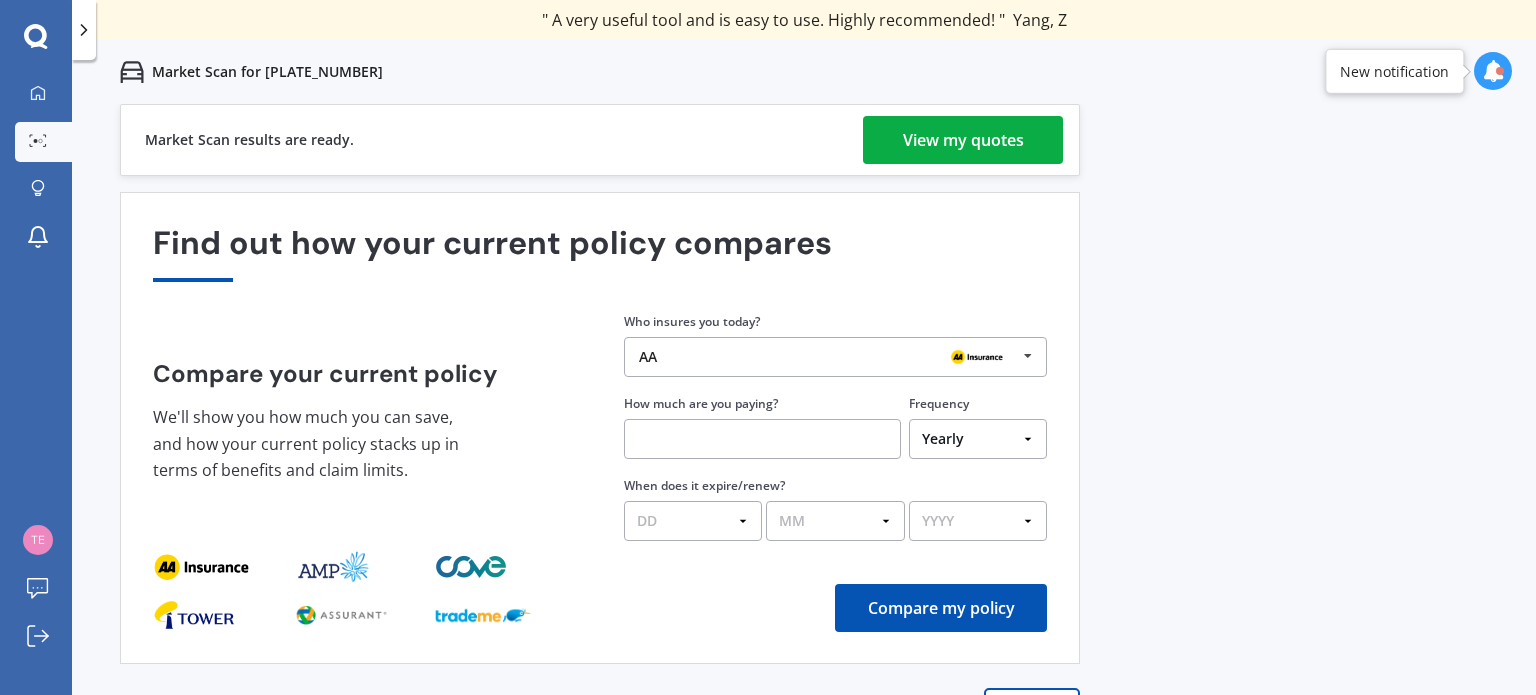 click on "View my quotes" at bounding box center (963, 140) 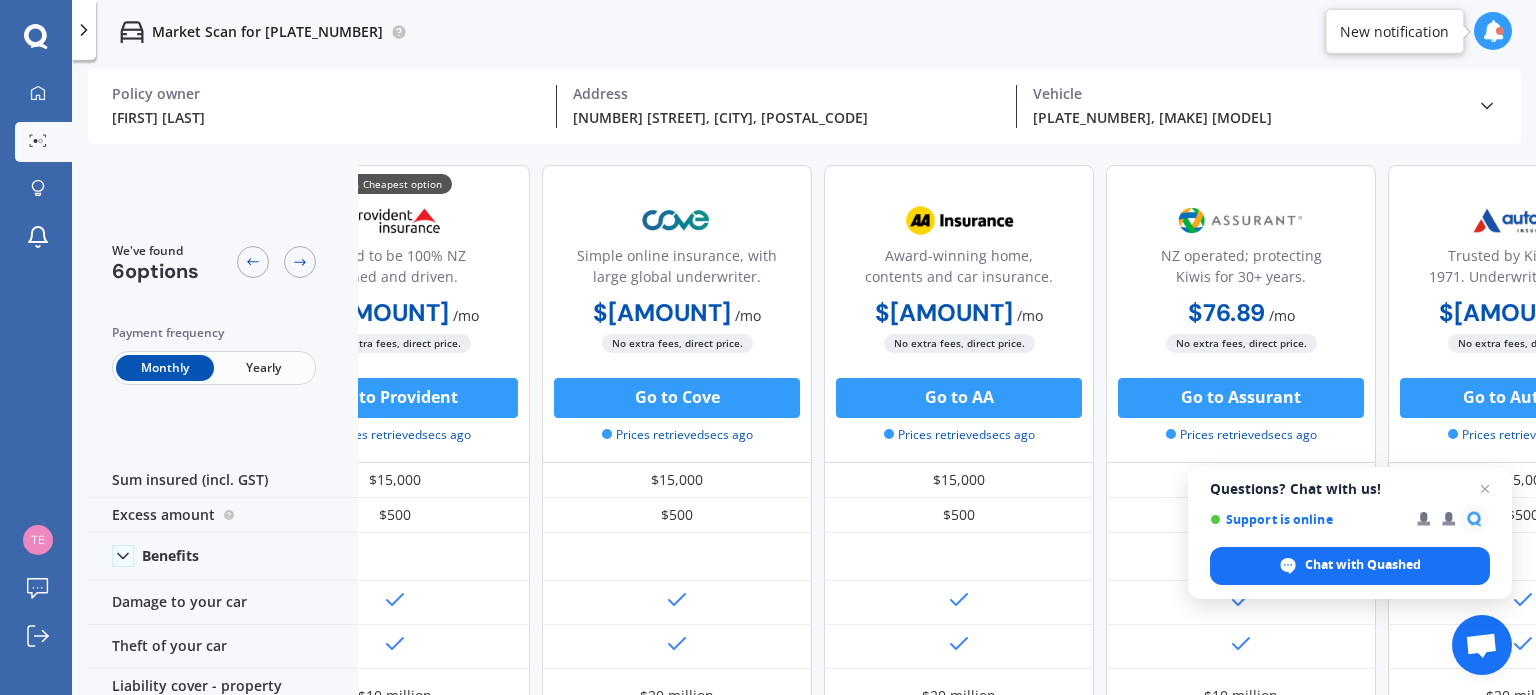 scroll, scrollTop: 0, scrollLeft: 0, axis: both 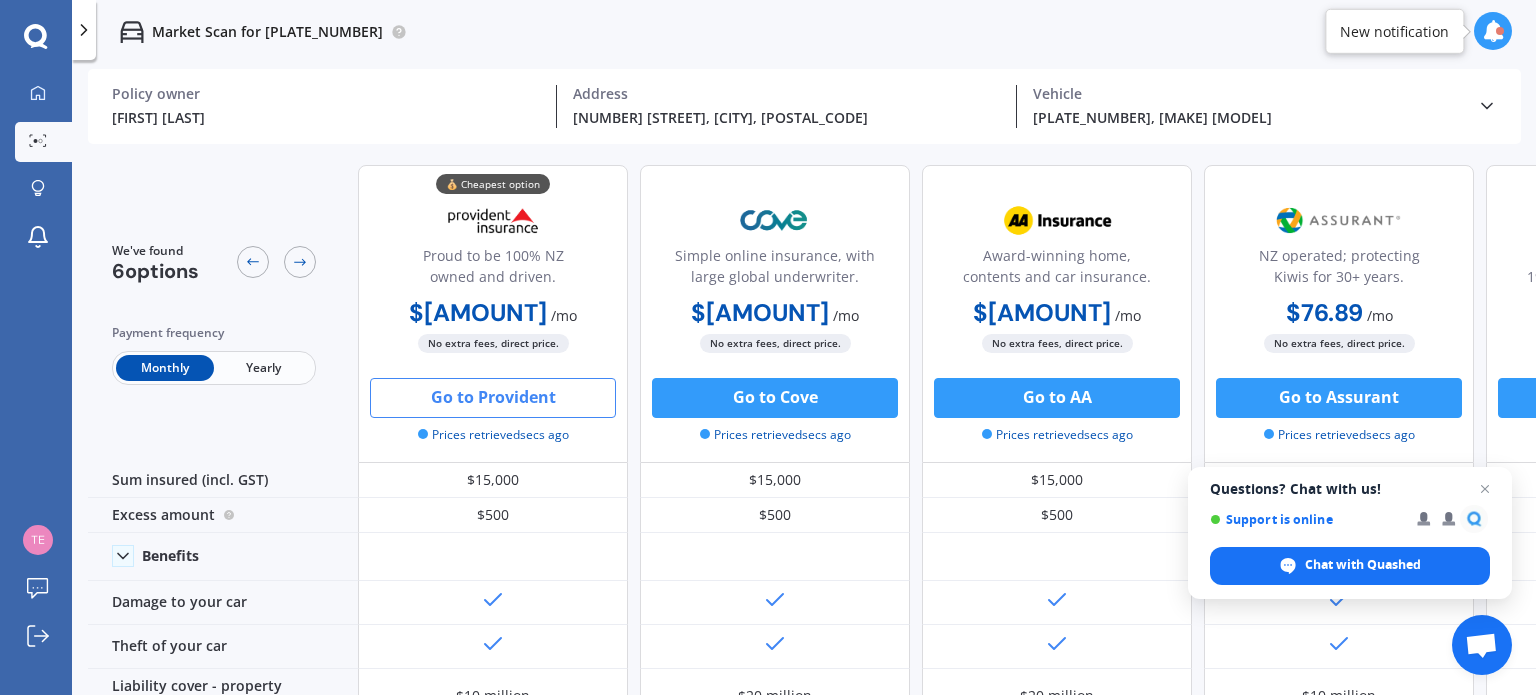 click on "Go to Provident" at bounding box center [493, 398] 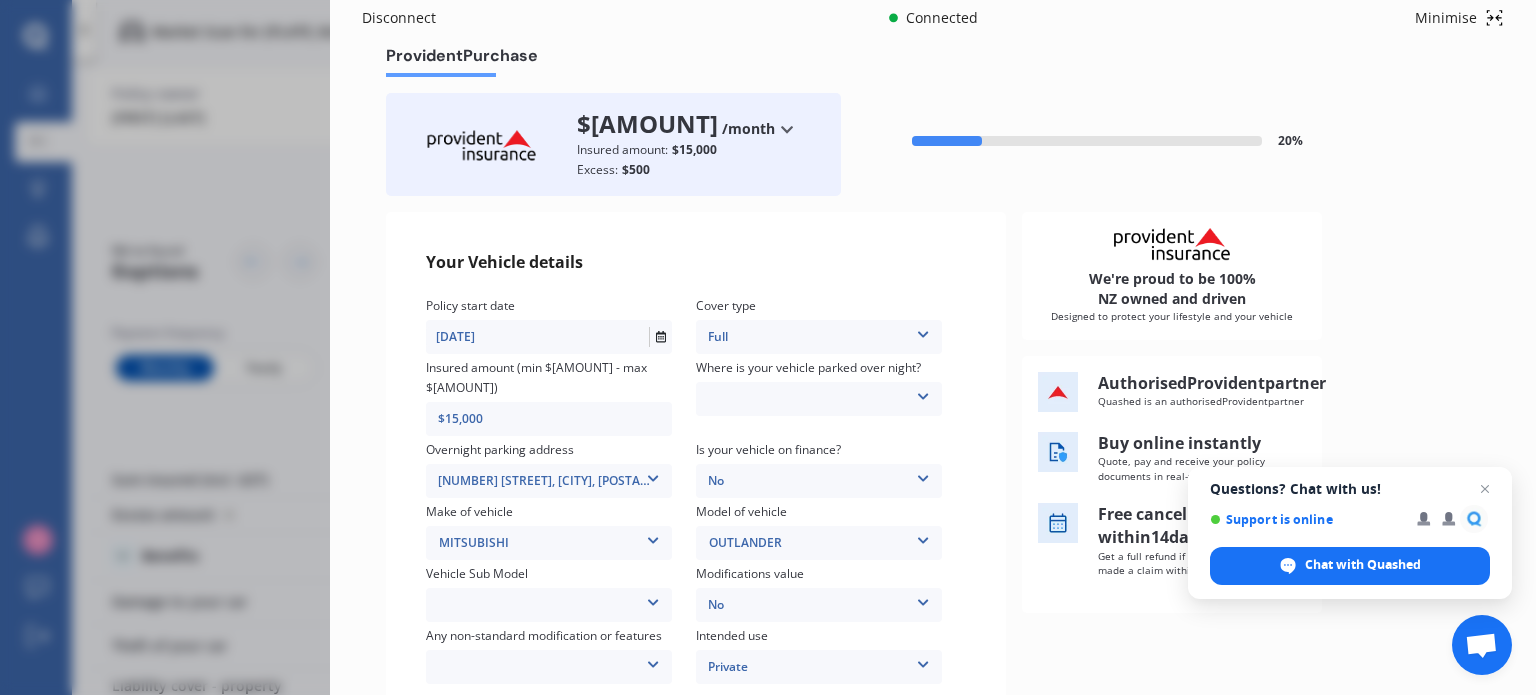 scroll, scrollTop: 0, scrollLeft: 0, axis: both 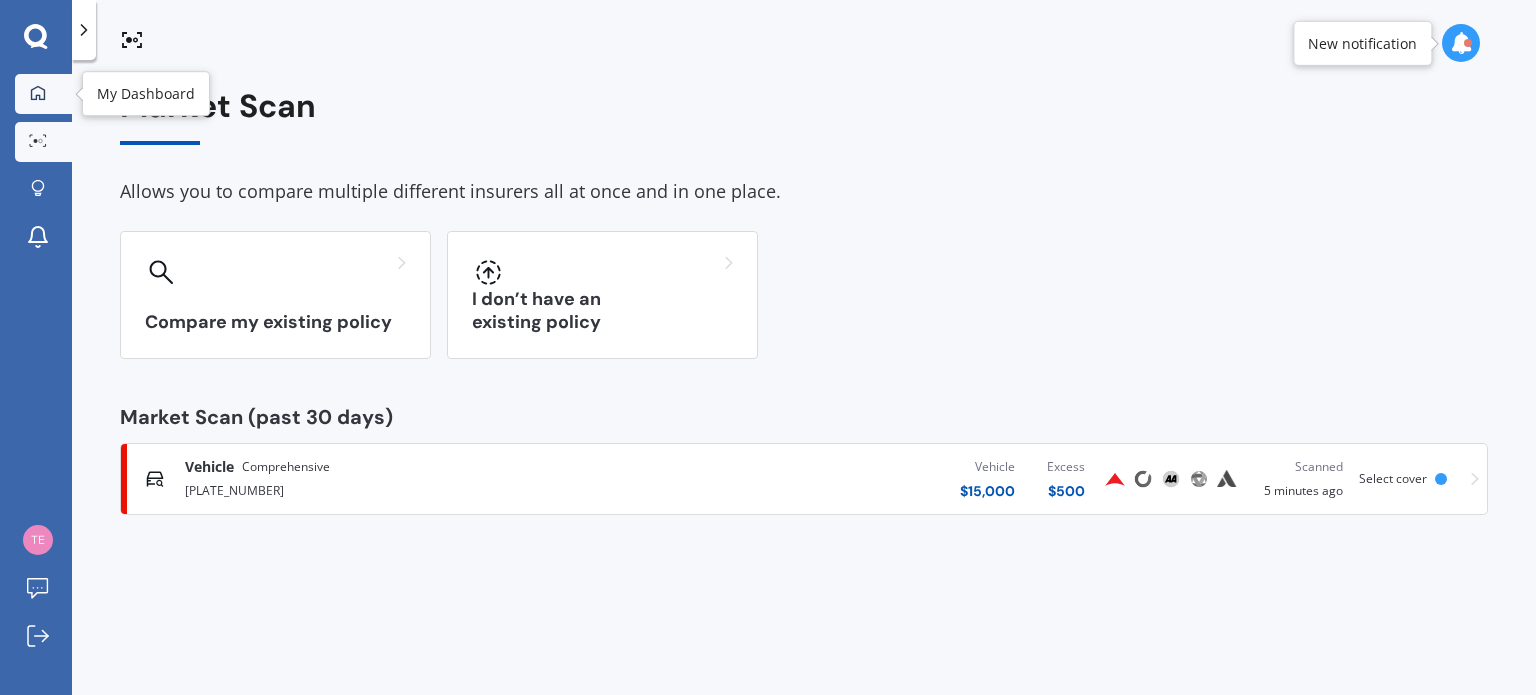 click at bounding box center [38, 92] 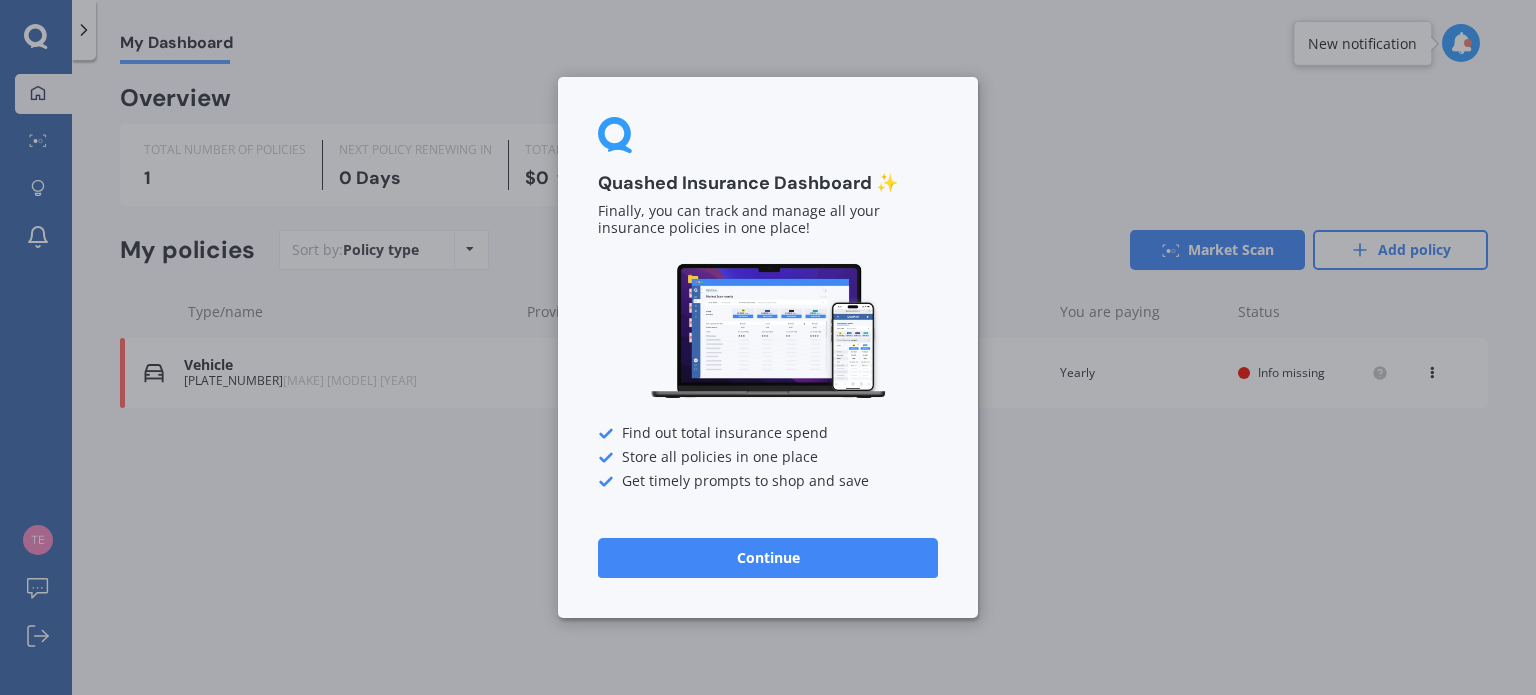 click on "Continue" at bounding box center [768, 558] 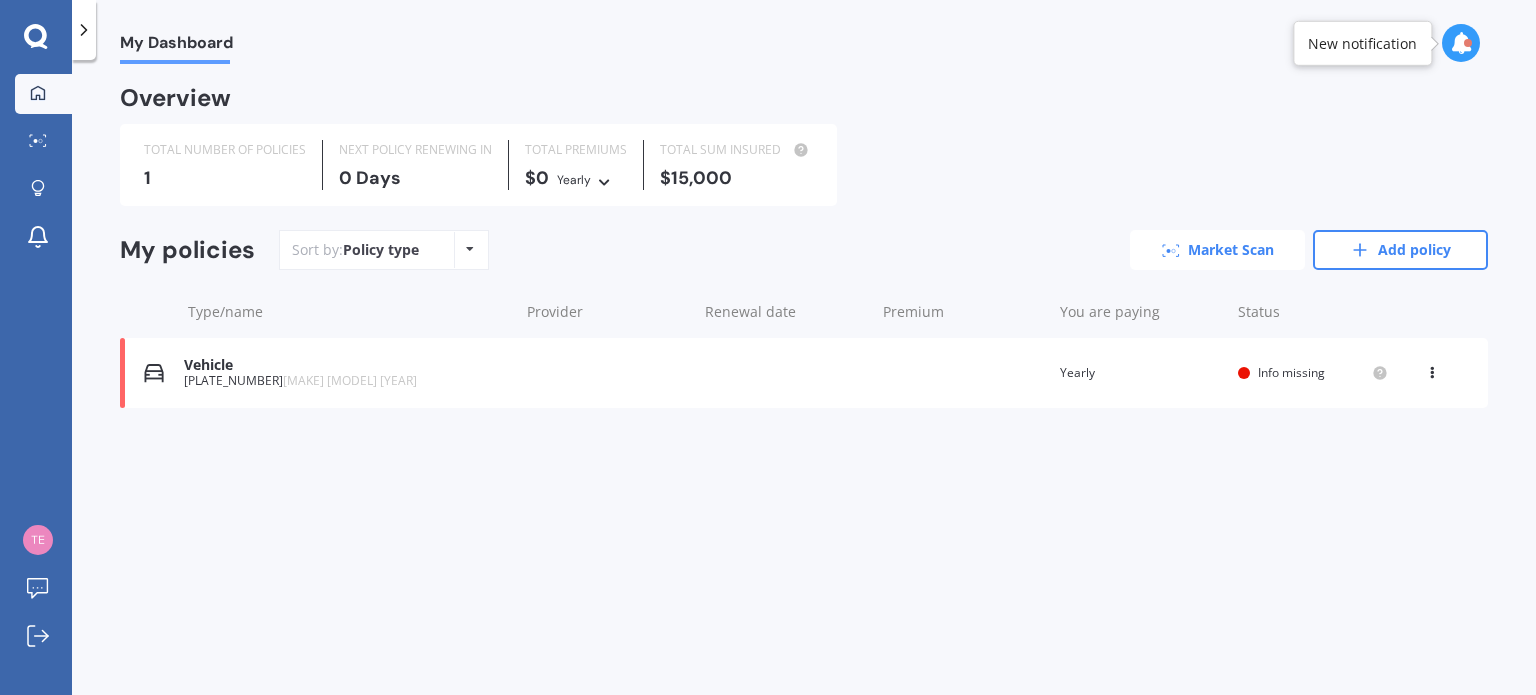 click on "Market Scan" at bounding box center (1217, 250) 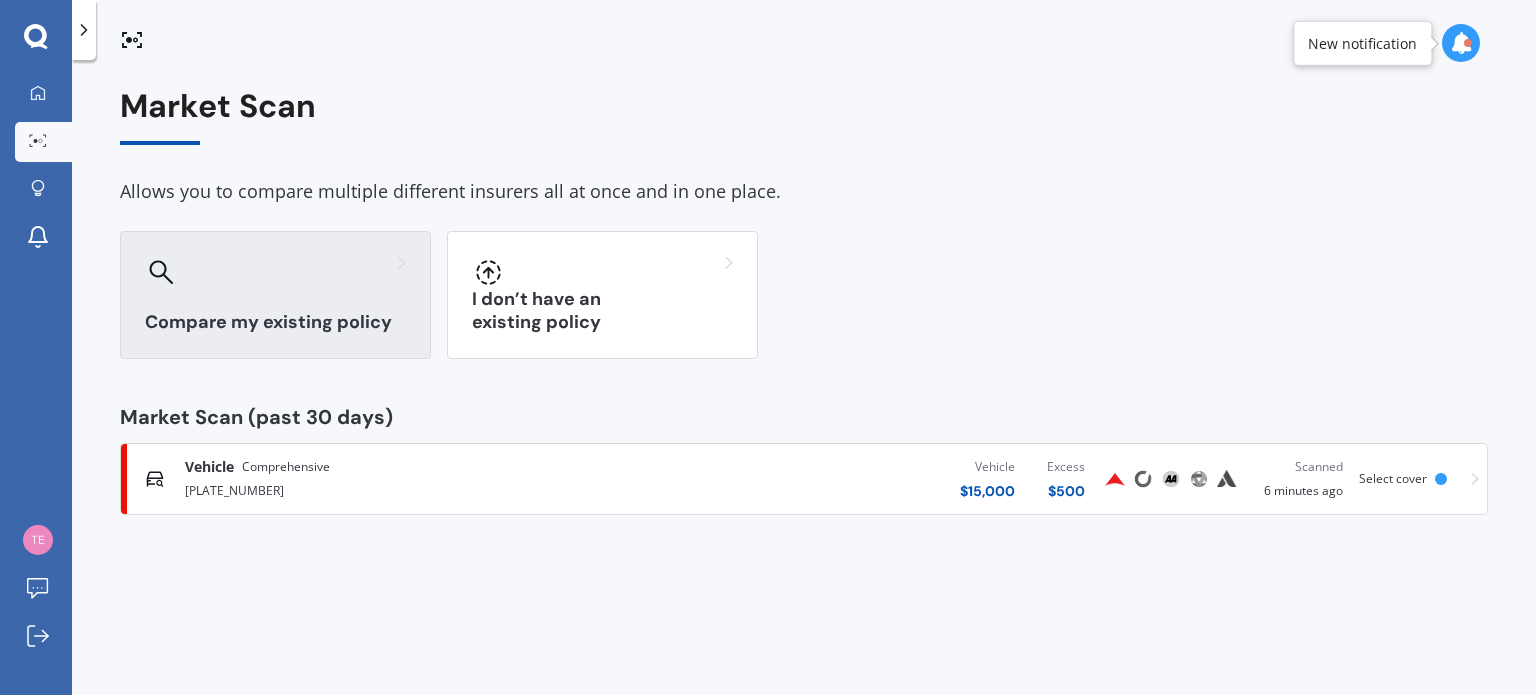 click on "Compare my existing policy" at bounding box center [275, 322] 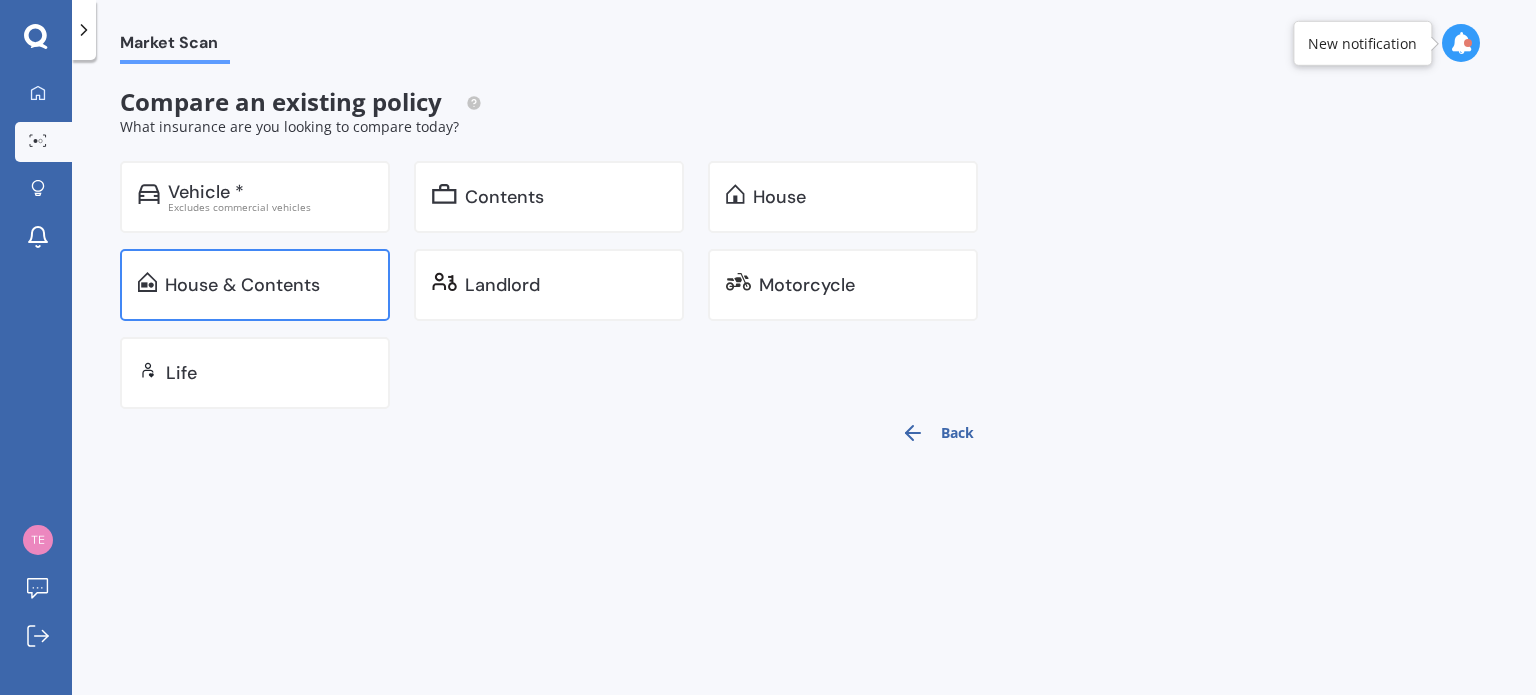 click on "House & Contents" at bounding box center [206, 192] 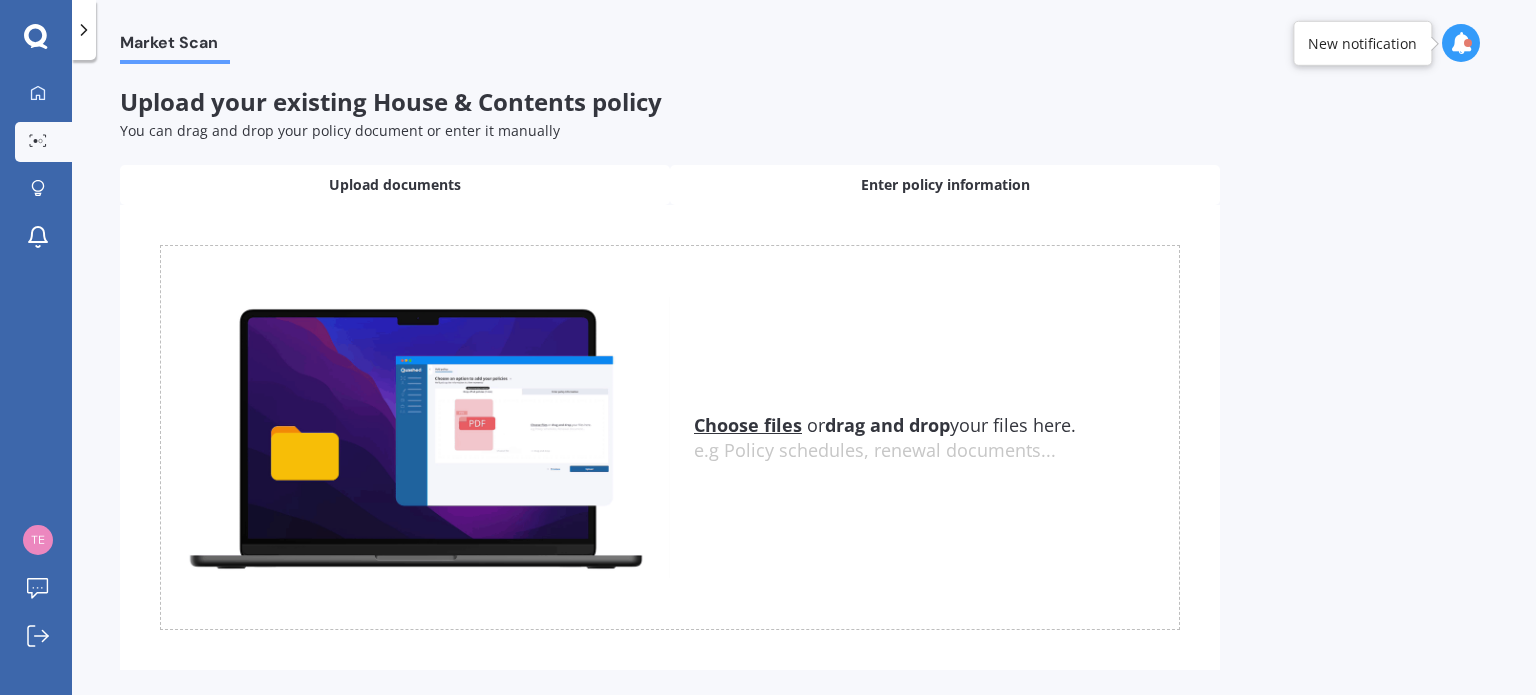 click on "Enter policy information" at bounding box center [395, 185] 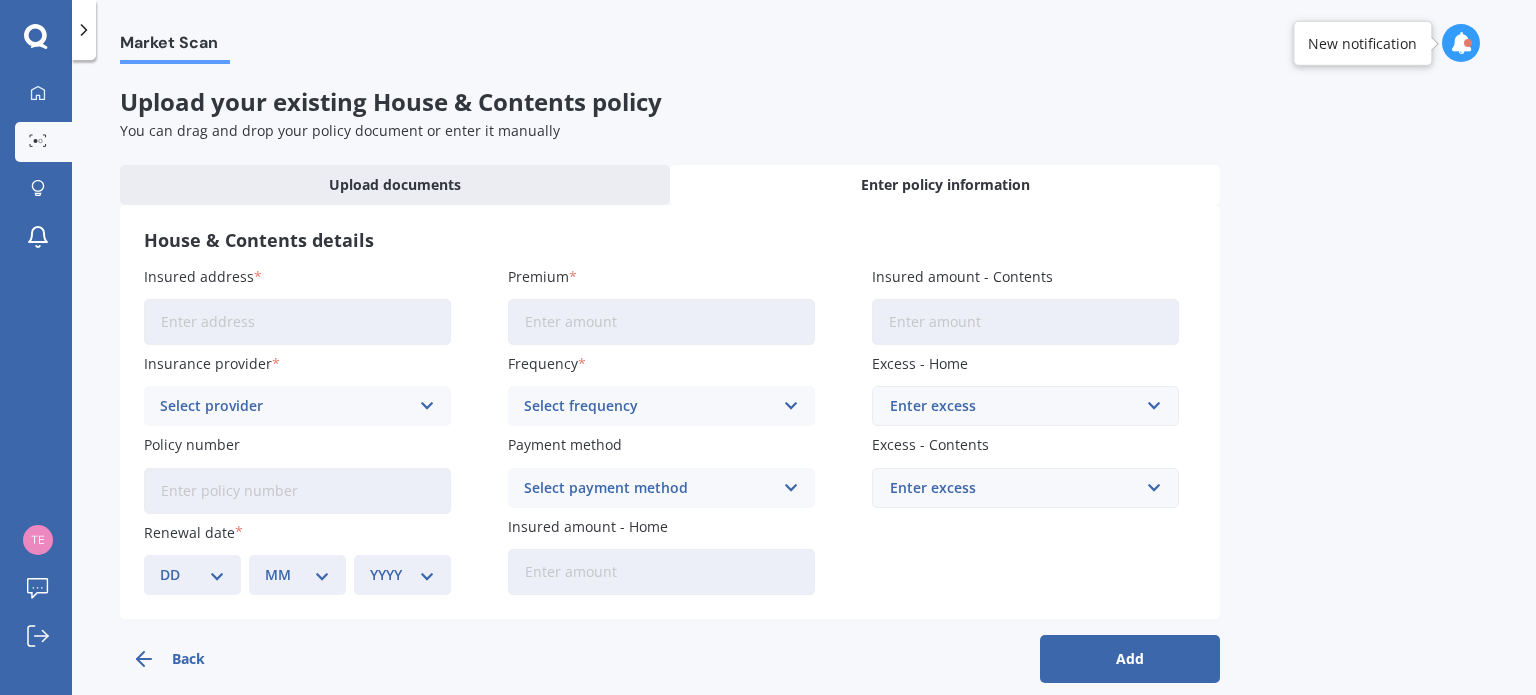 click on "Insured address" at bounding box center (297, 322) 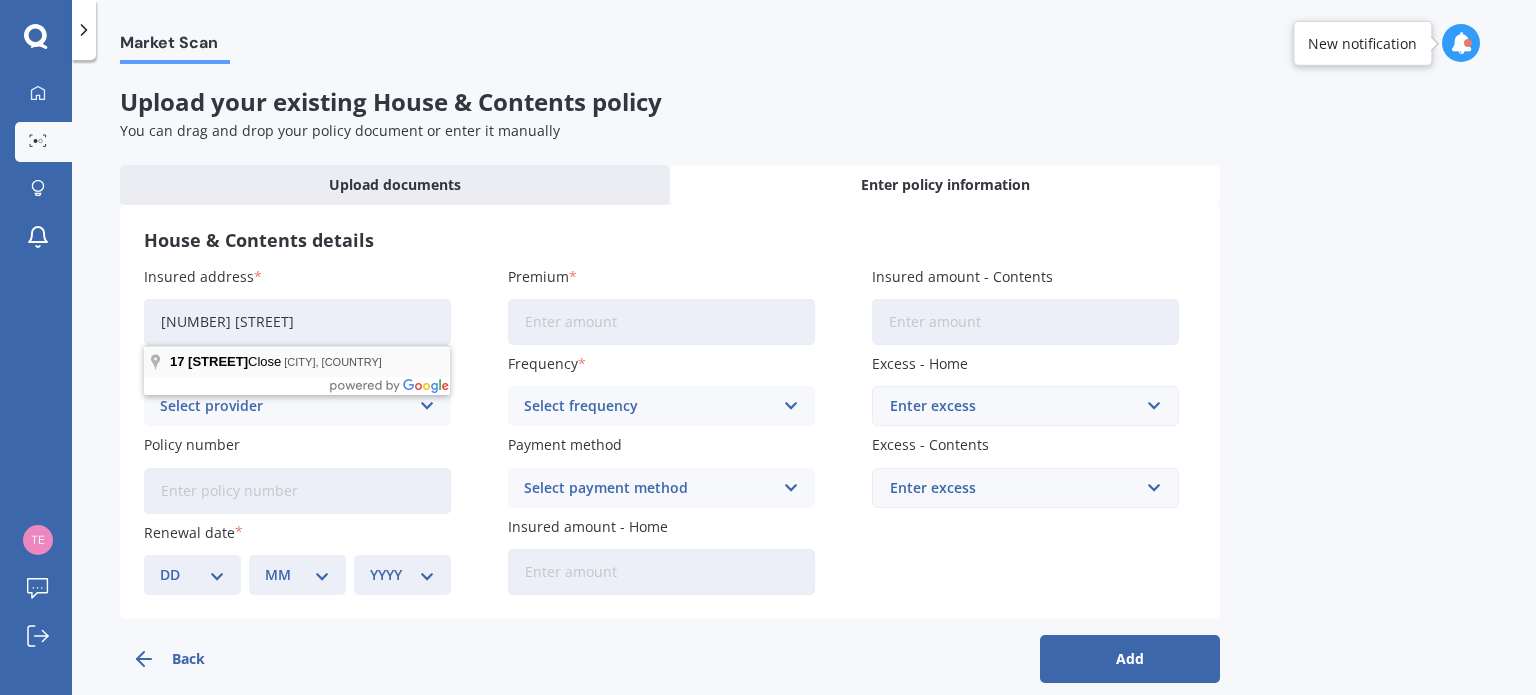 type on "[NUMBER] [STREET]" 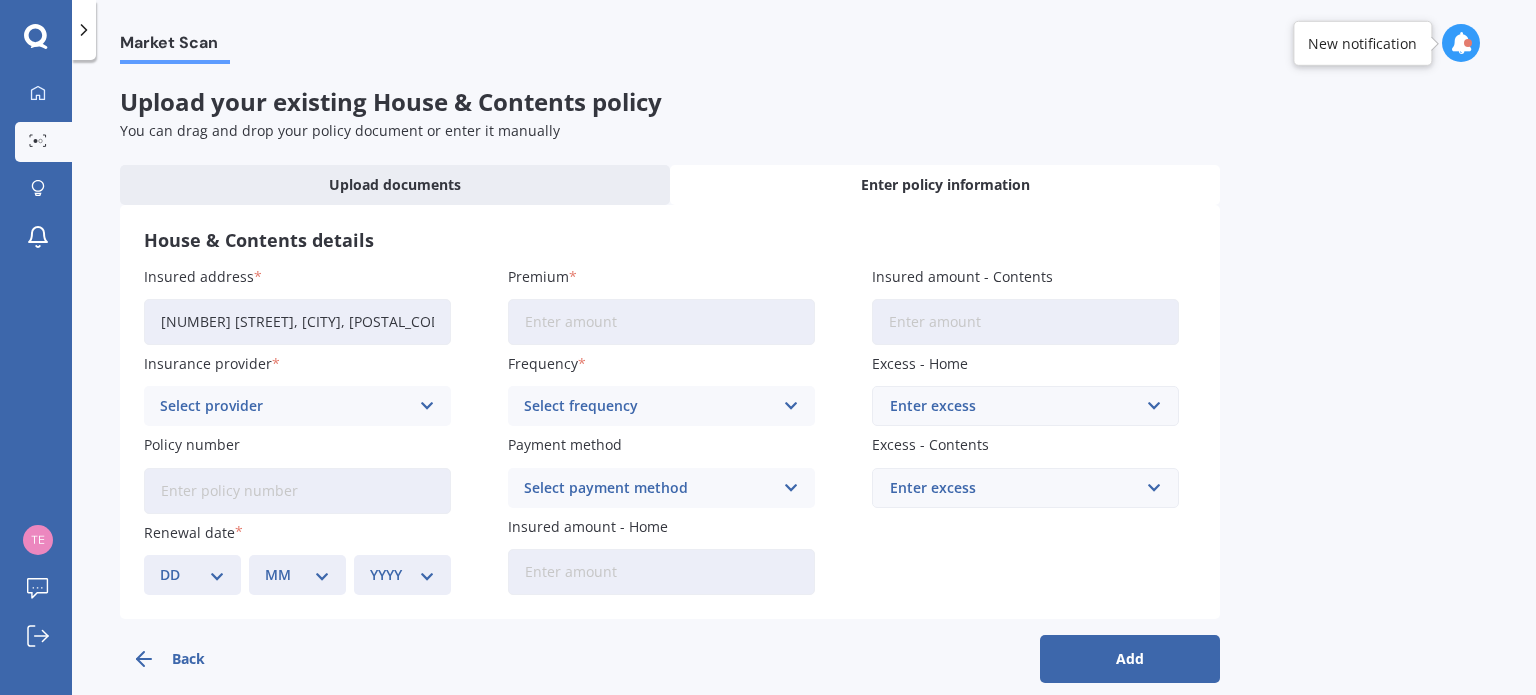 click on "Select provider" at bounding box center [284, 406] 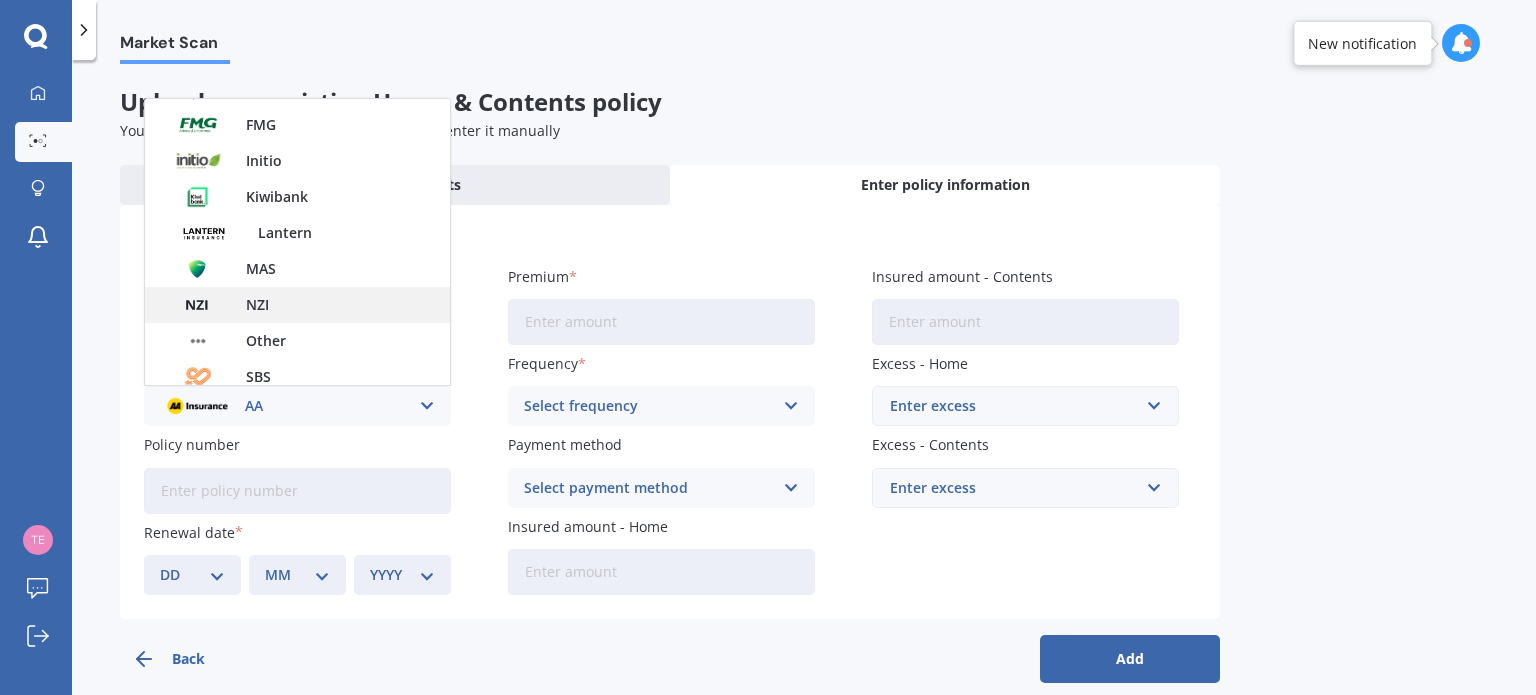 scroll, scrollTop: 400, scrollLeft: 0, axis: vertical 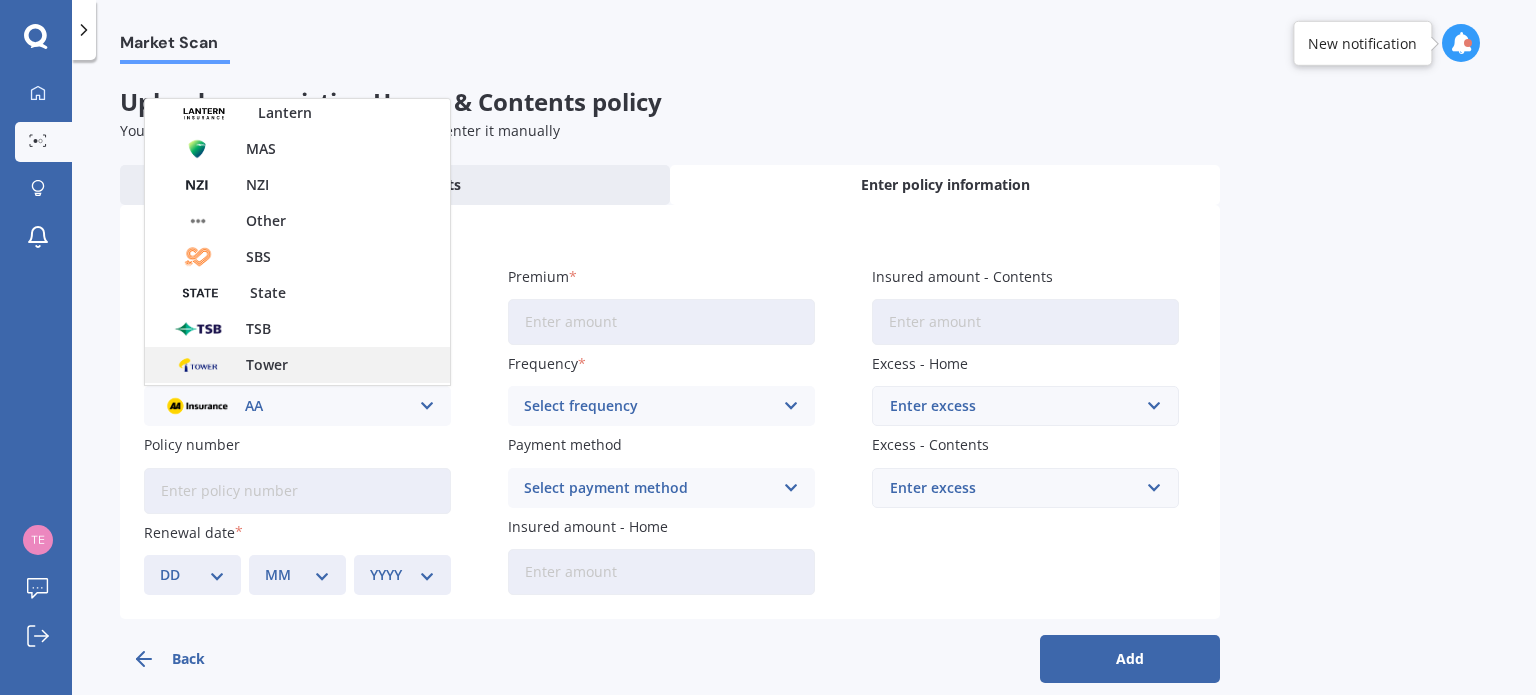 click on "Tower" at bounding box center (297, 365) 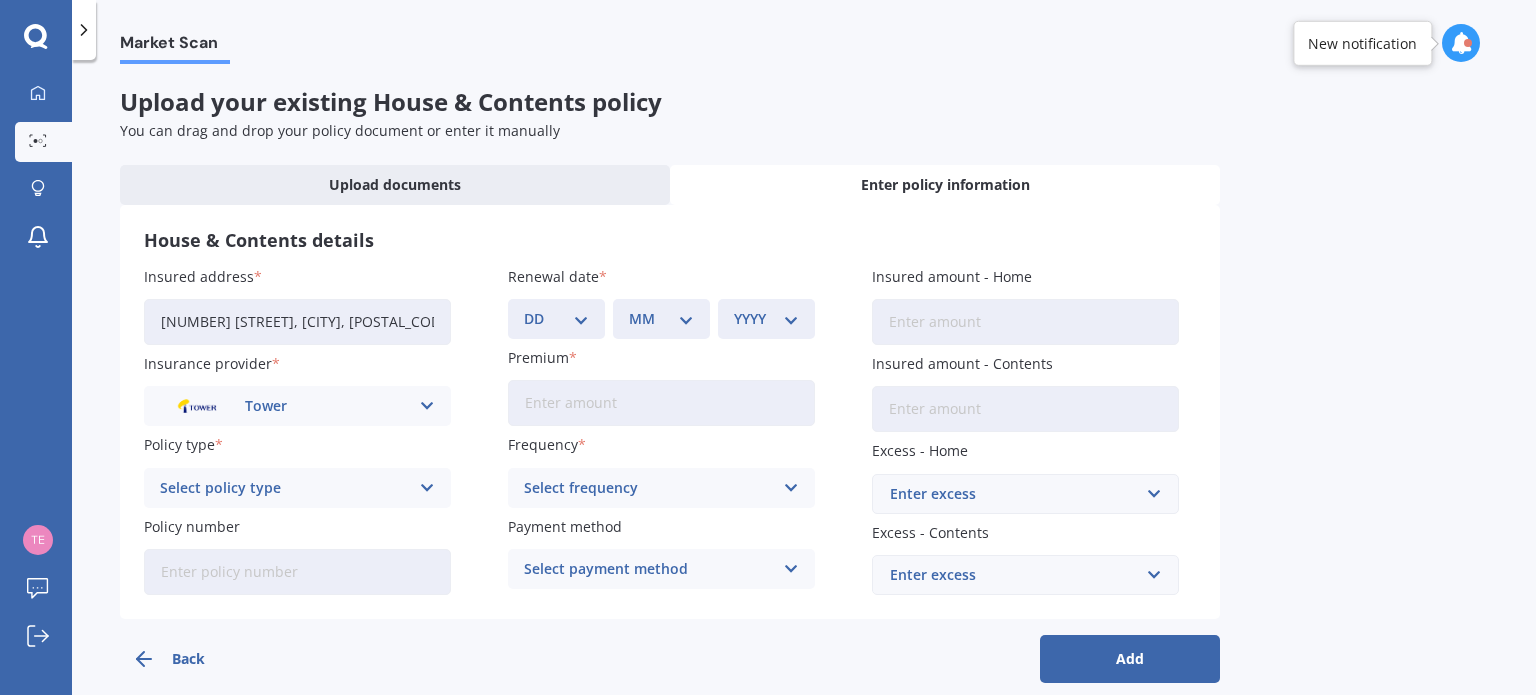 click on "Select policy type" at bounding box center [284, 488] 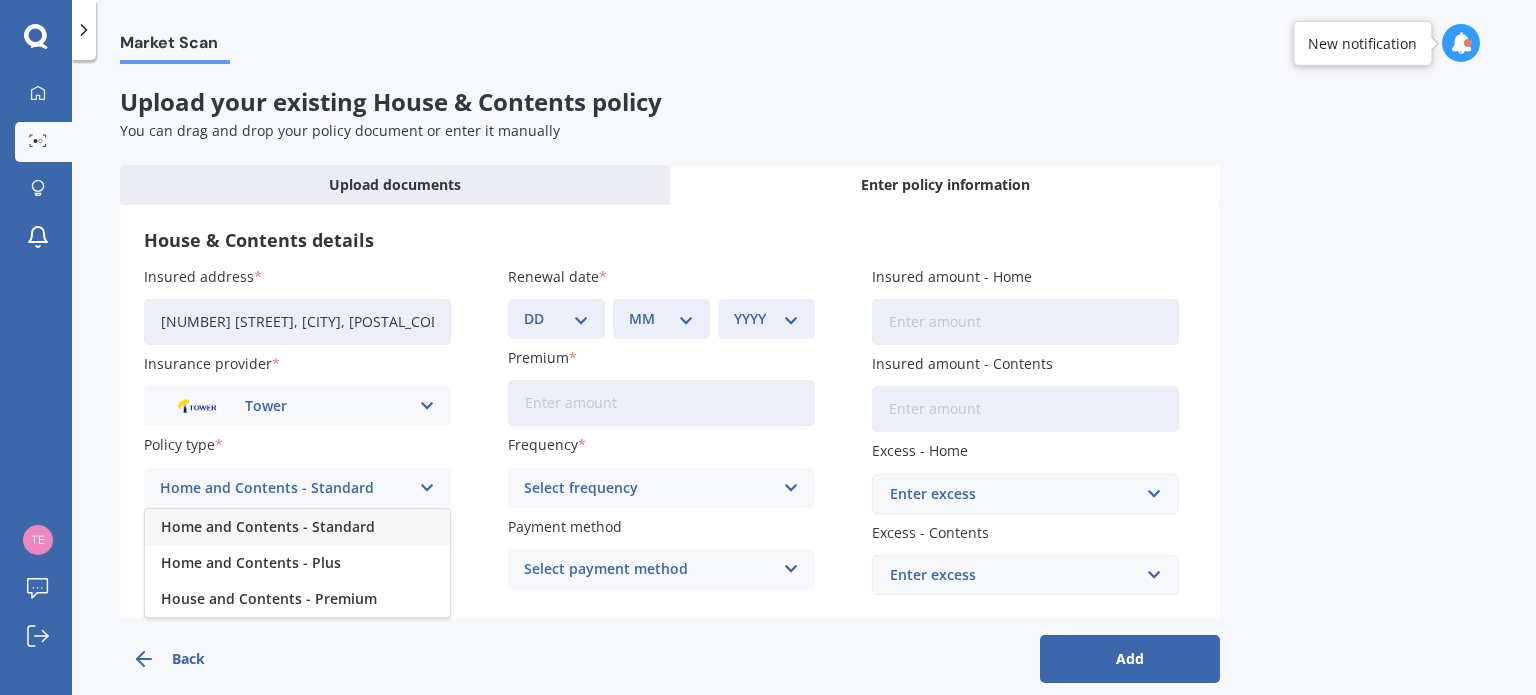 click on "House & Contents details" at bounding box center (670, 240) 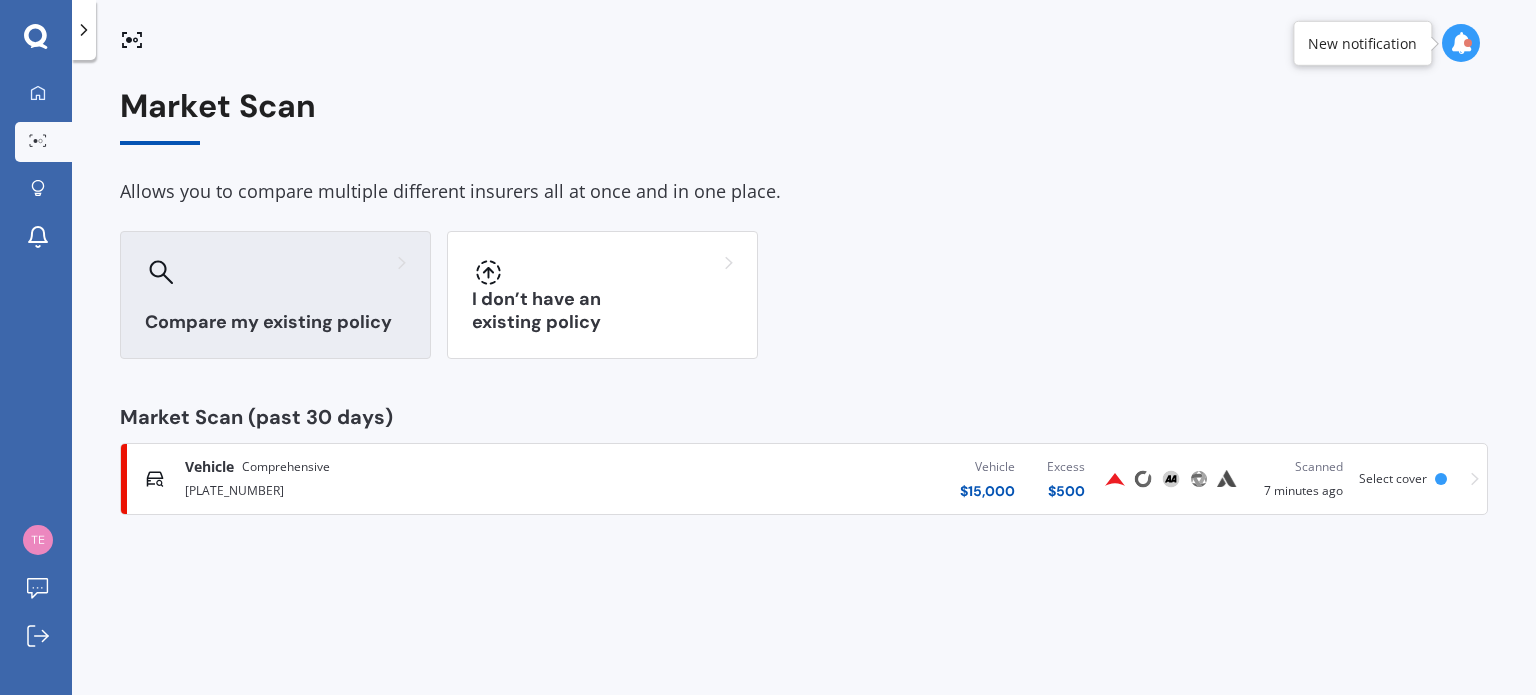 click on "Compare my existing policy" at bounding box center [275, 295] 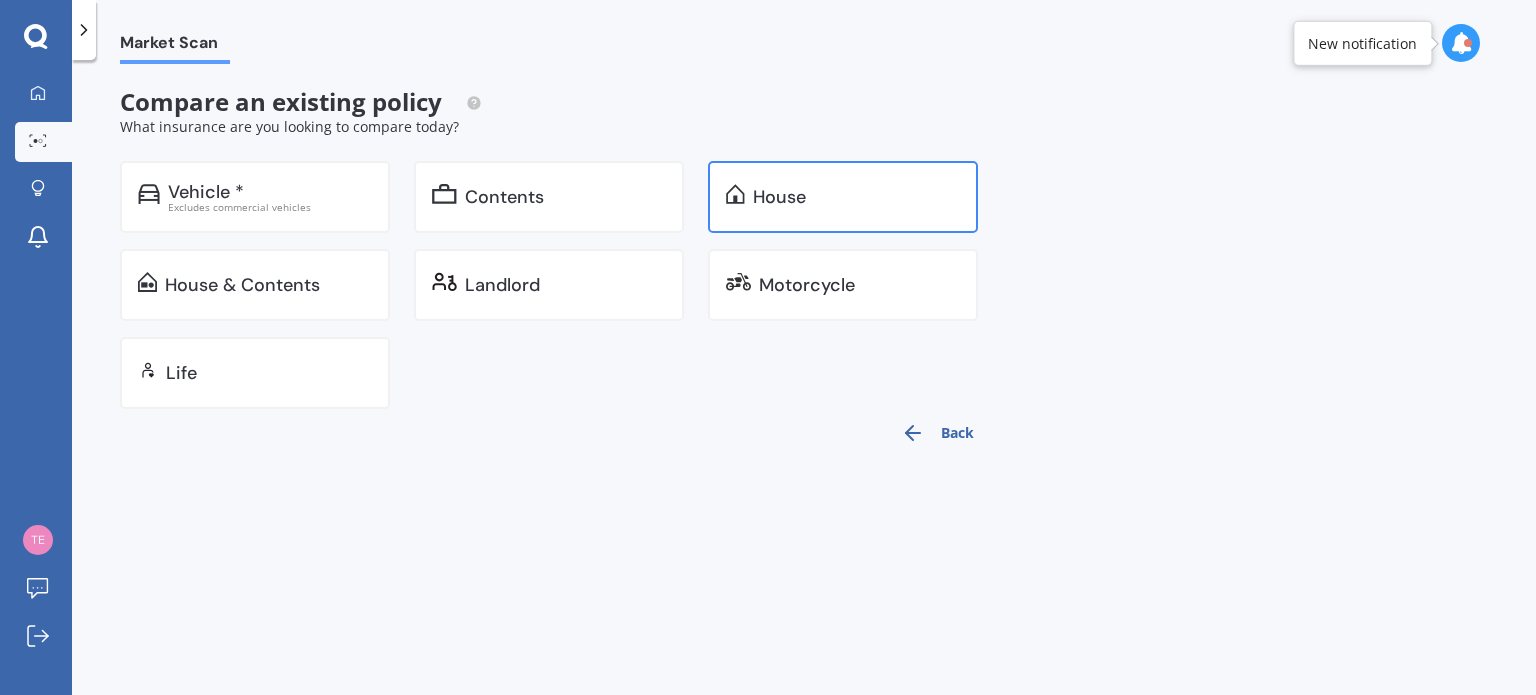 click on "House" at bounding box center [206, 192] 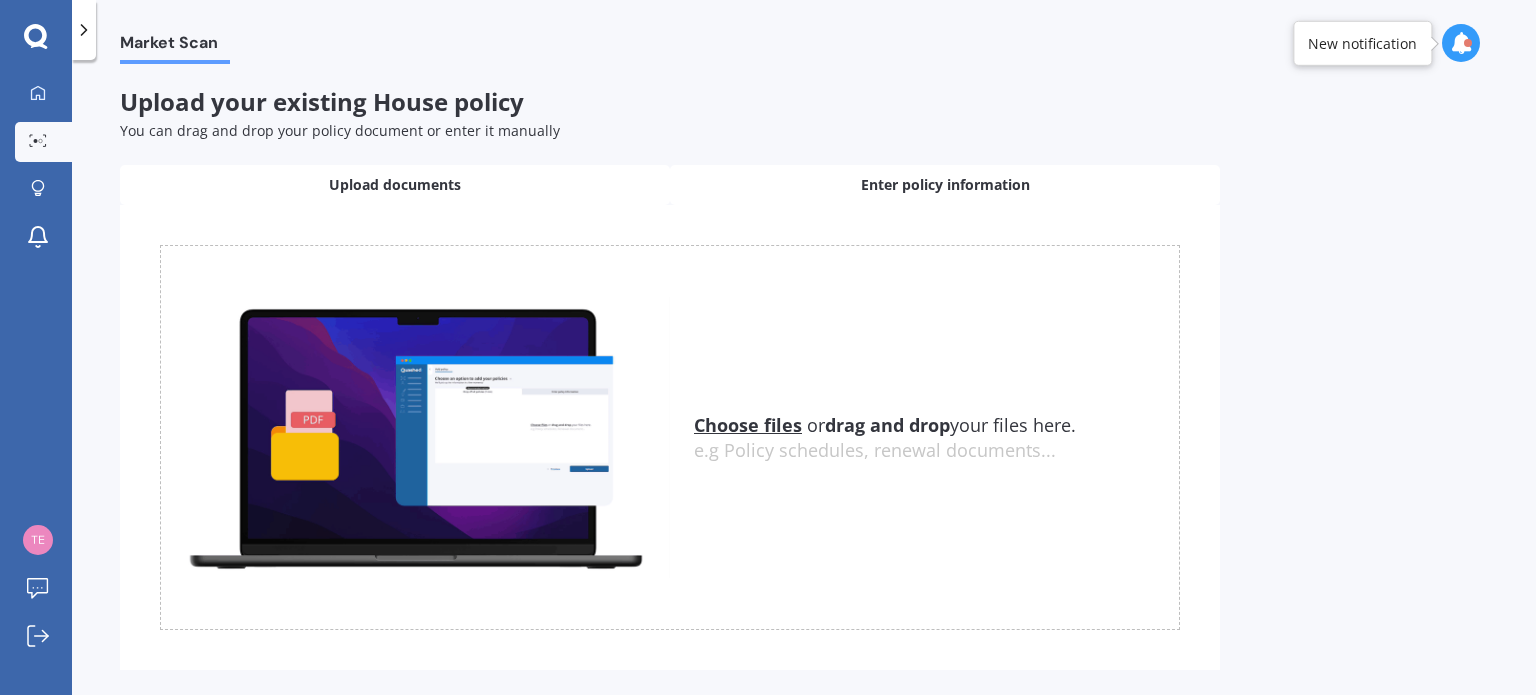 click on "Enter policy information" at bounding box center [395, 185] 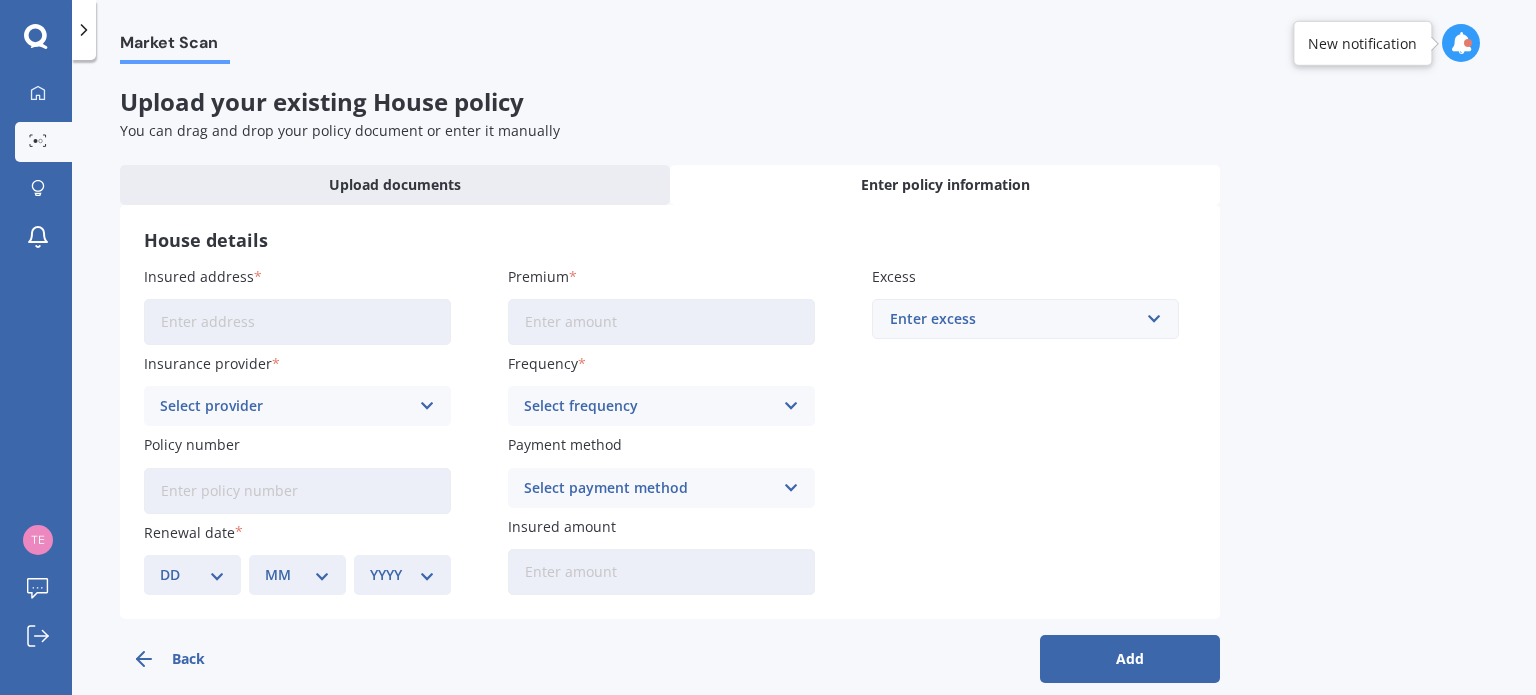 click on "Insured address" at bounding box center [297, 322] 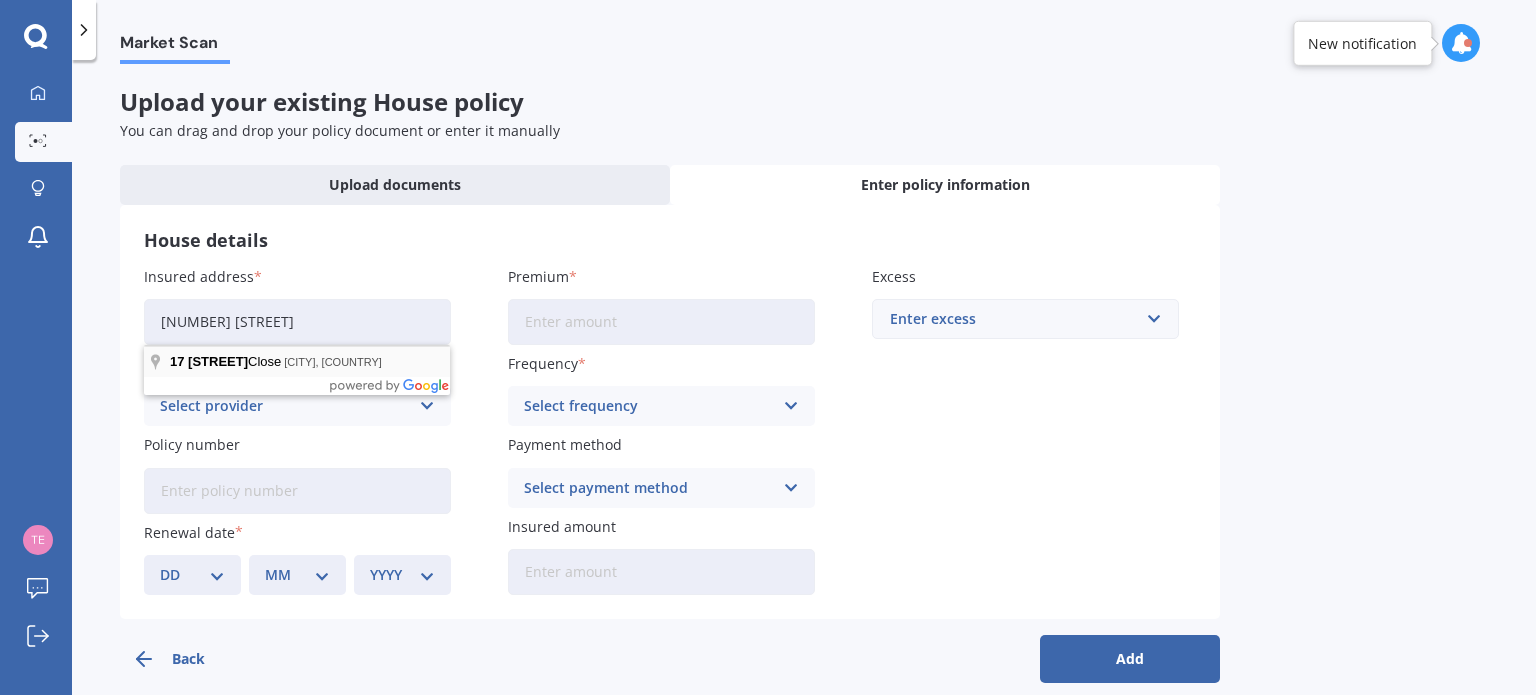 type on "[NUMBER] [STREET]" 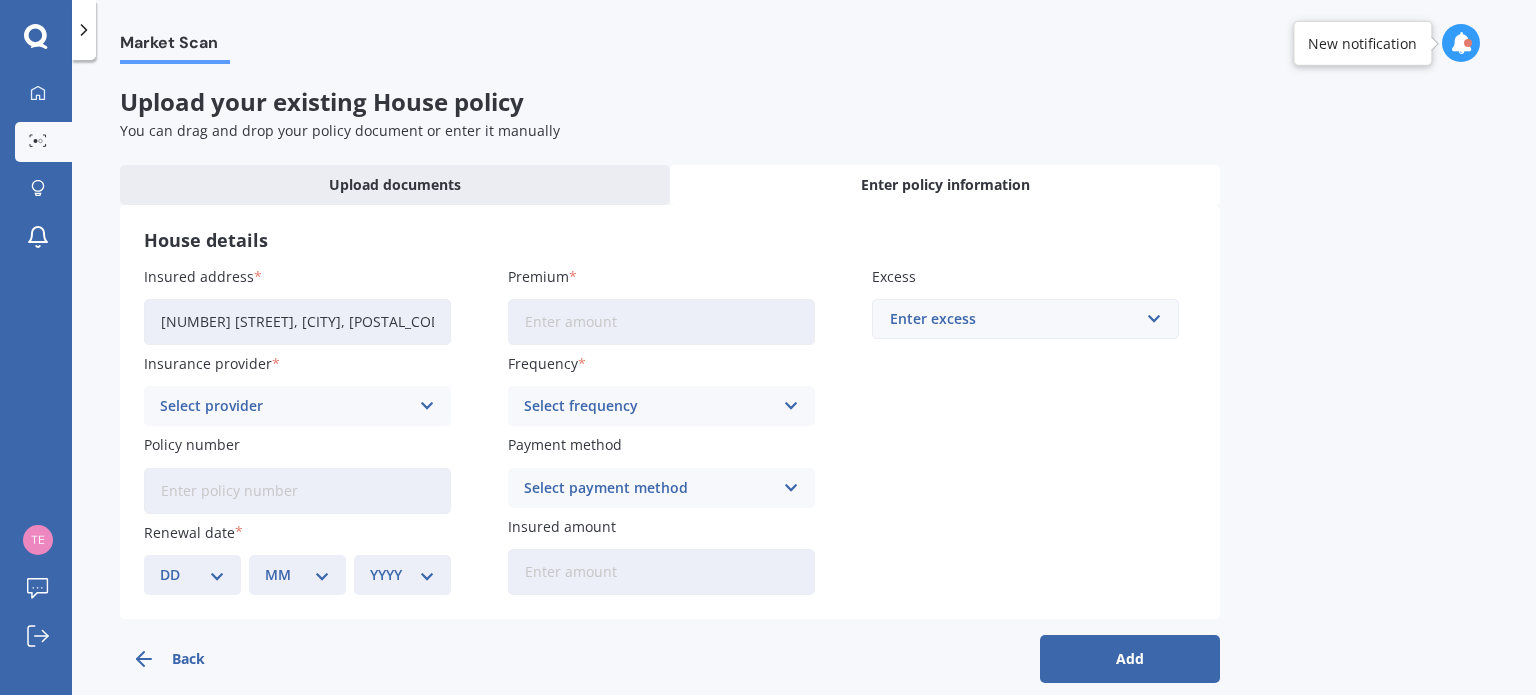 click on "Select provider" at bounding box center (284, 406) 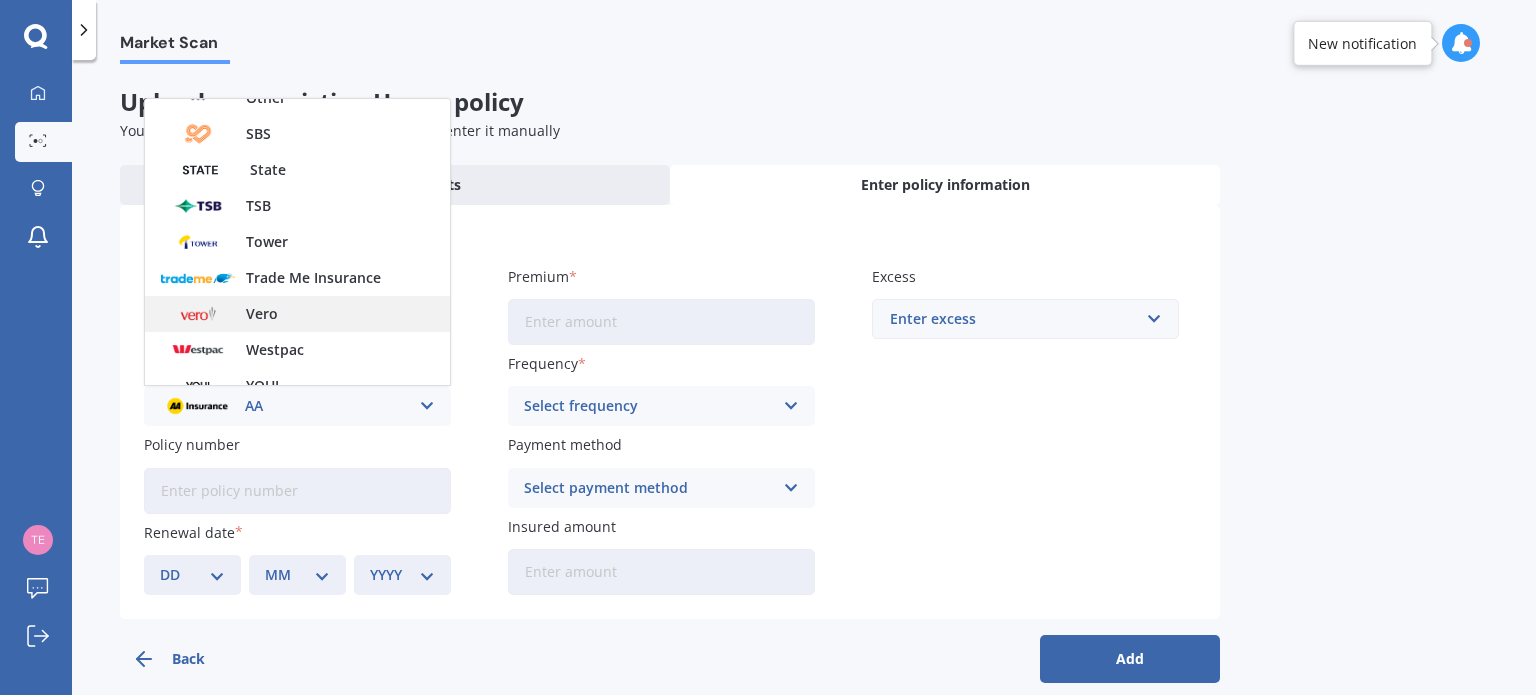 scroll, scrollTop: 541, scrollLeft: 0, axis: vertical 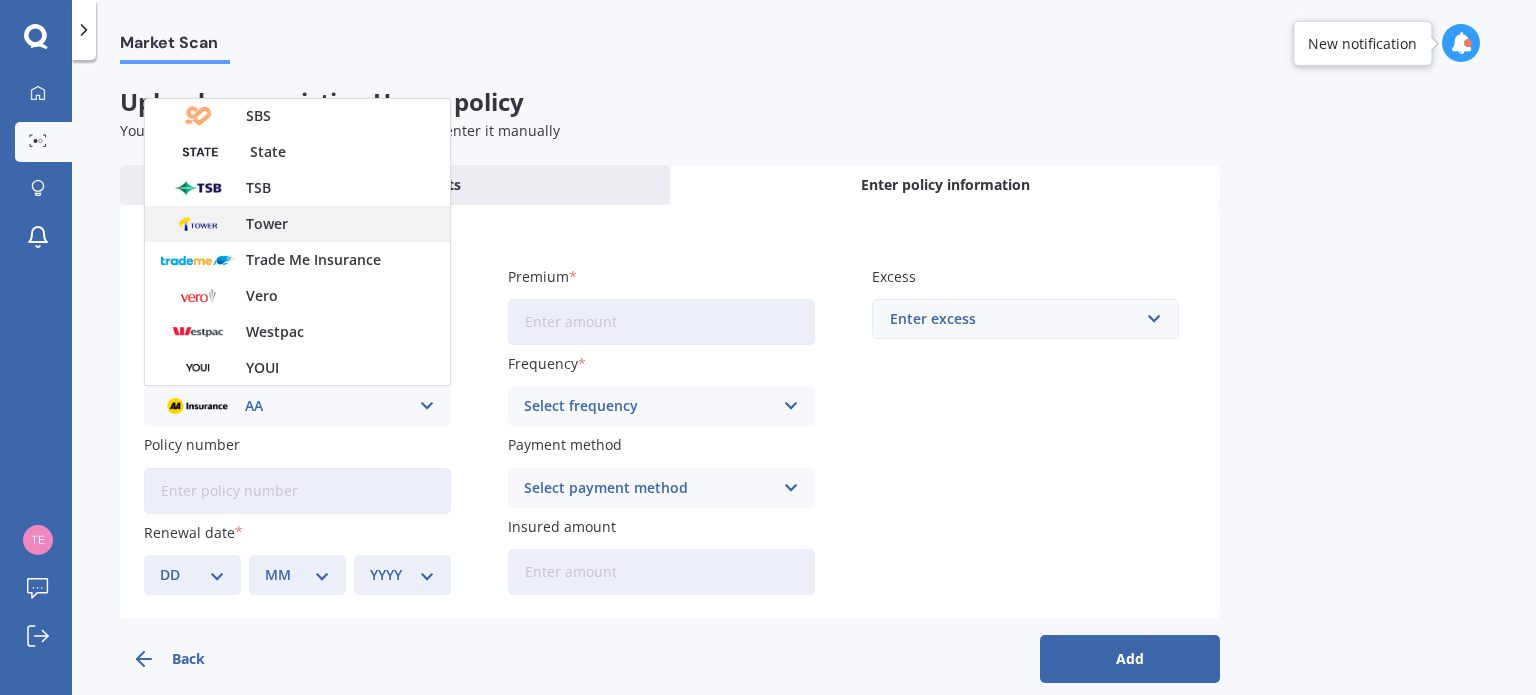 click on "Tower" at bounding box center [297, 224] 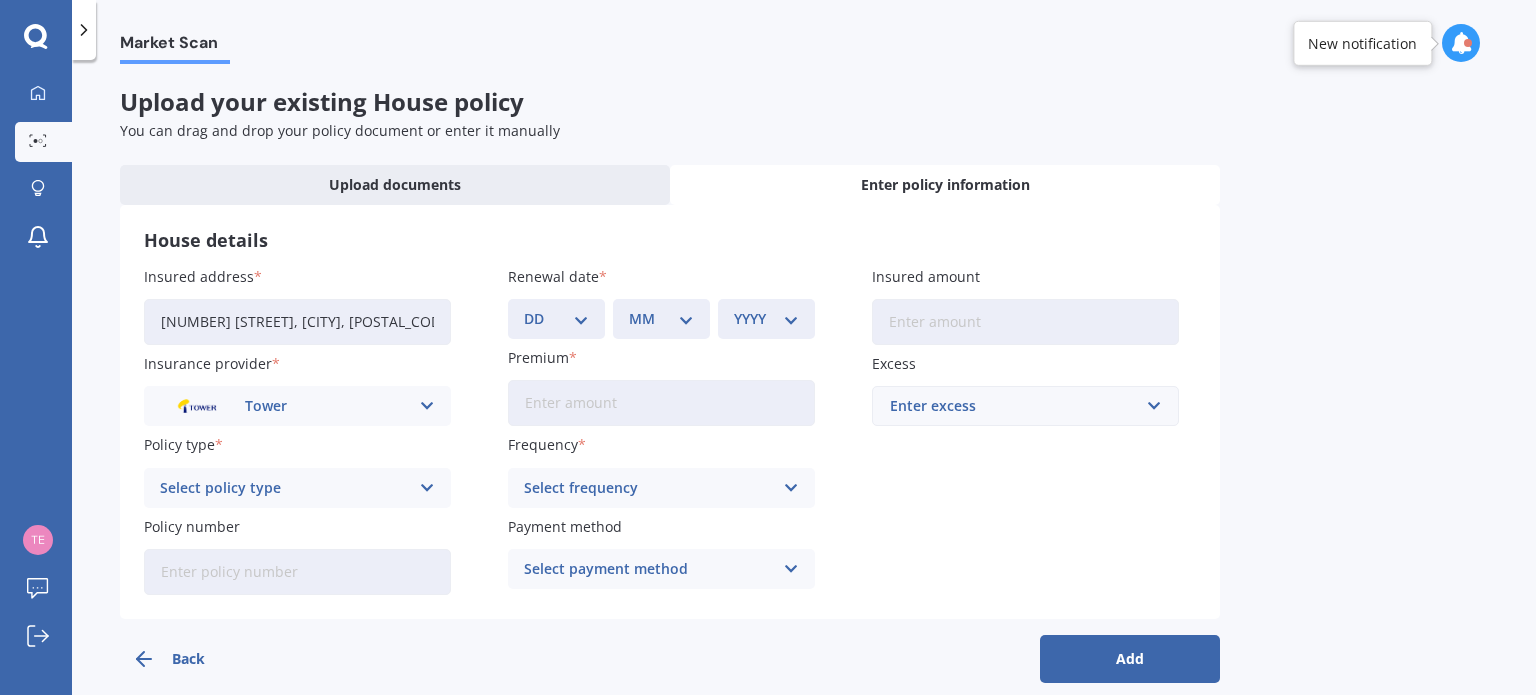 click on "Select policy type" at bounding box center (284, 488) 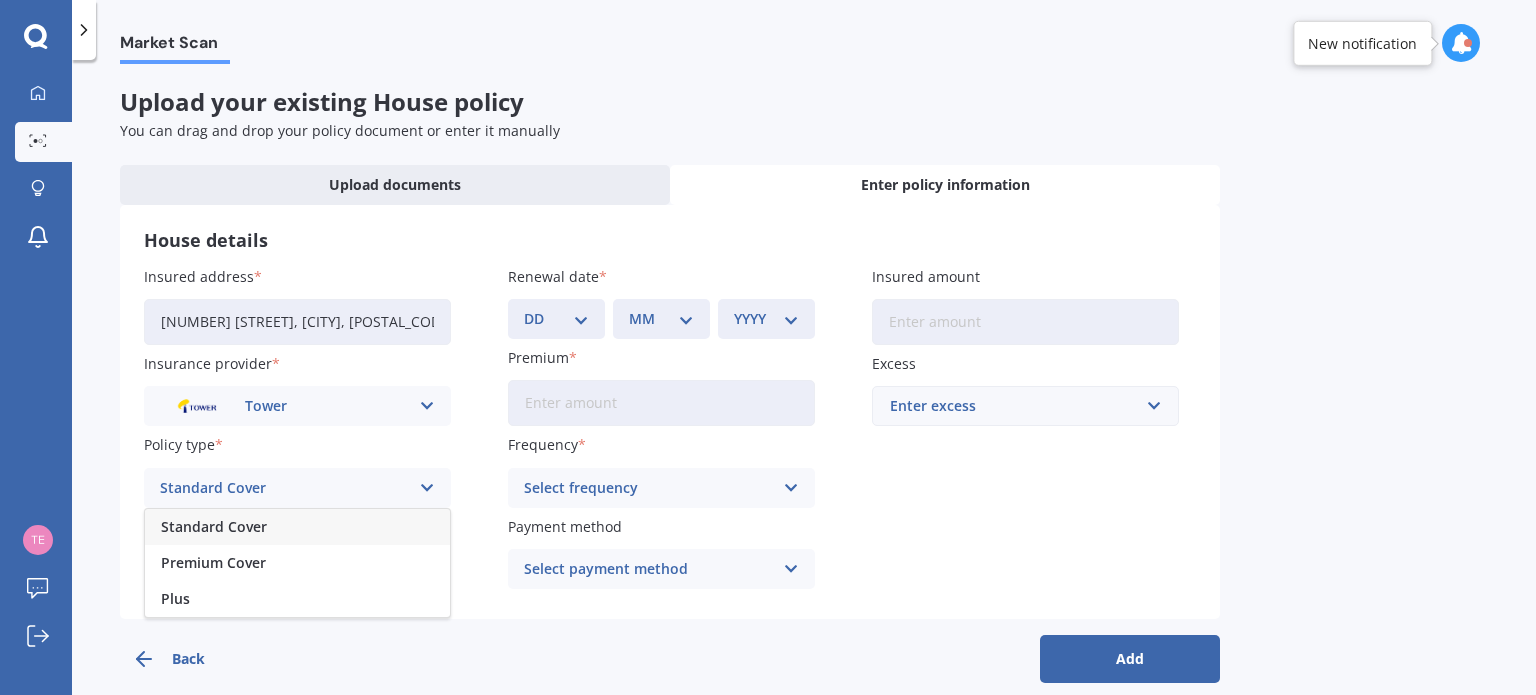 click on "Standard Cover" at bounding box center (297, 527) 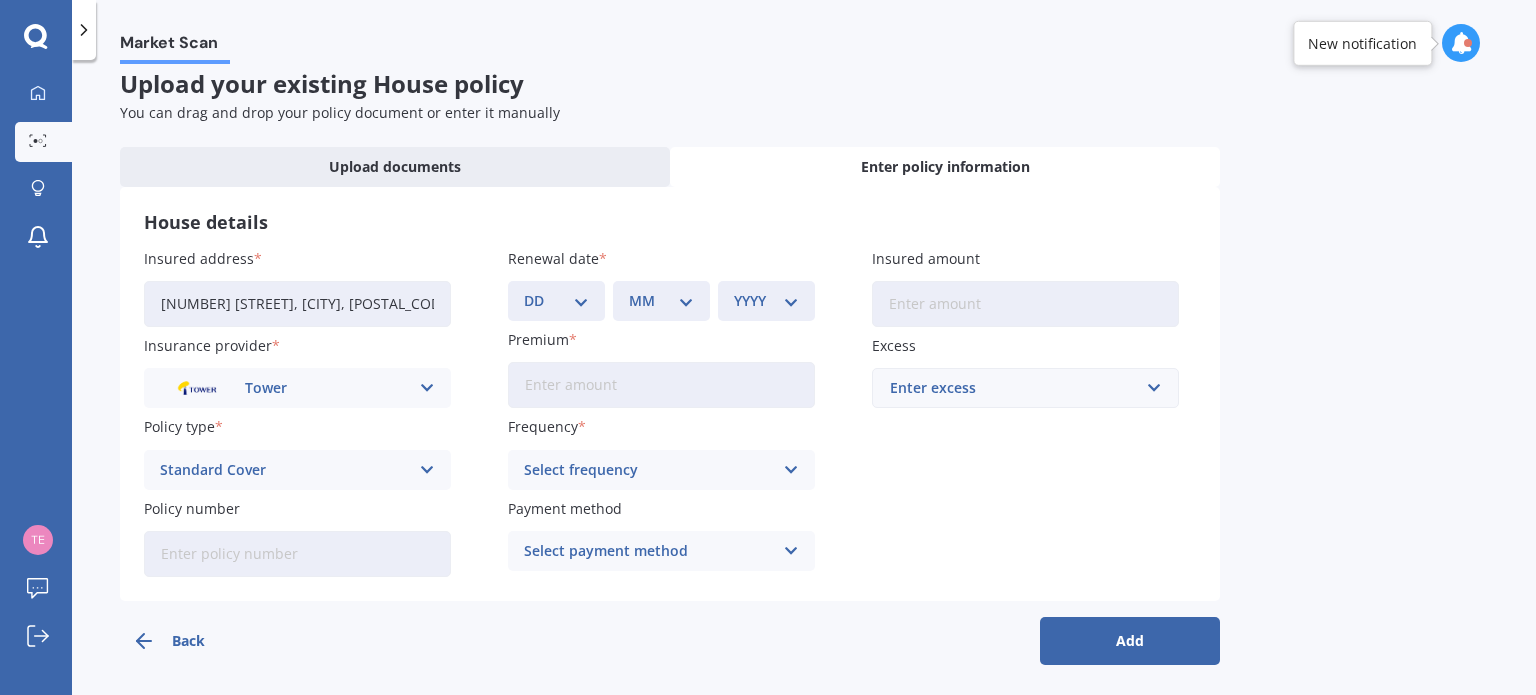scroll, scrollTop: 24, scrollLeft: 0, axis: vertical 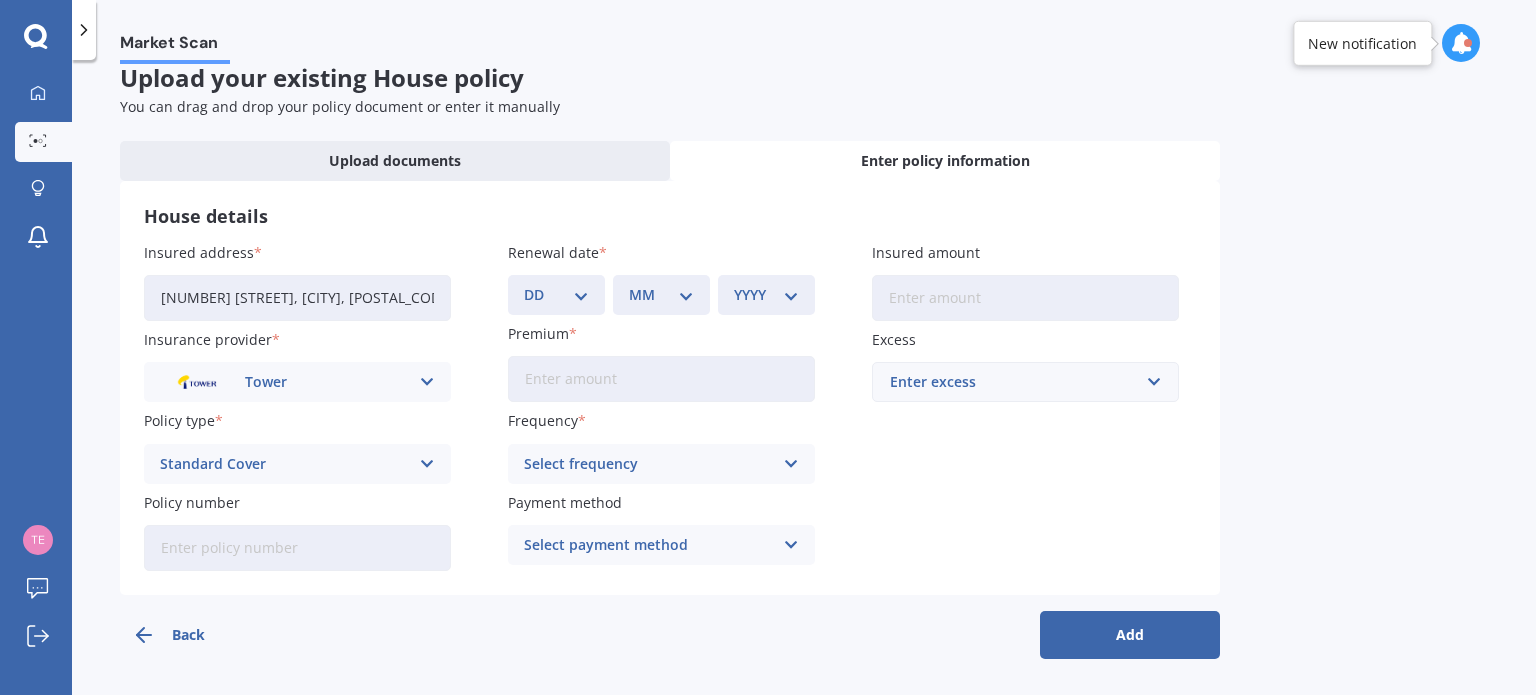 click on "DD 01 02 03 04 05 06 07 08 09 10 11 12 13 14 15 16 17 18 19 20 21 22 23 24 25 26 27 28 29 30 31" at bounding box center [556, 295] 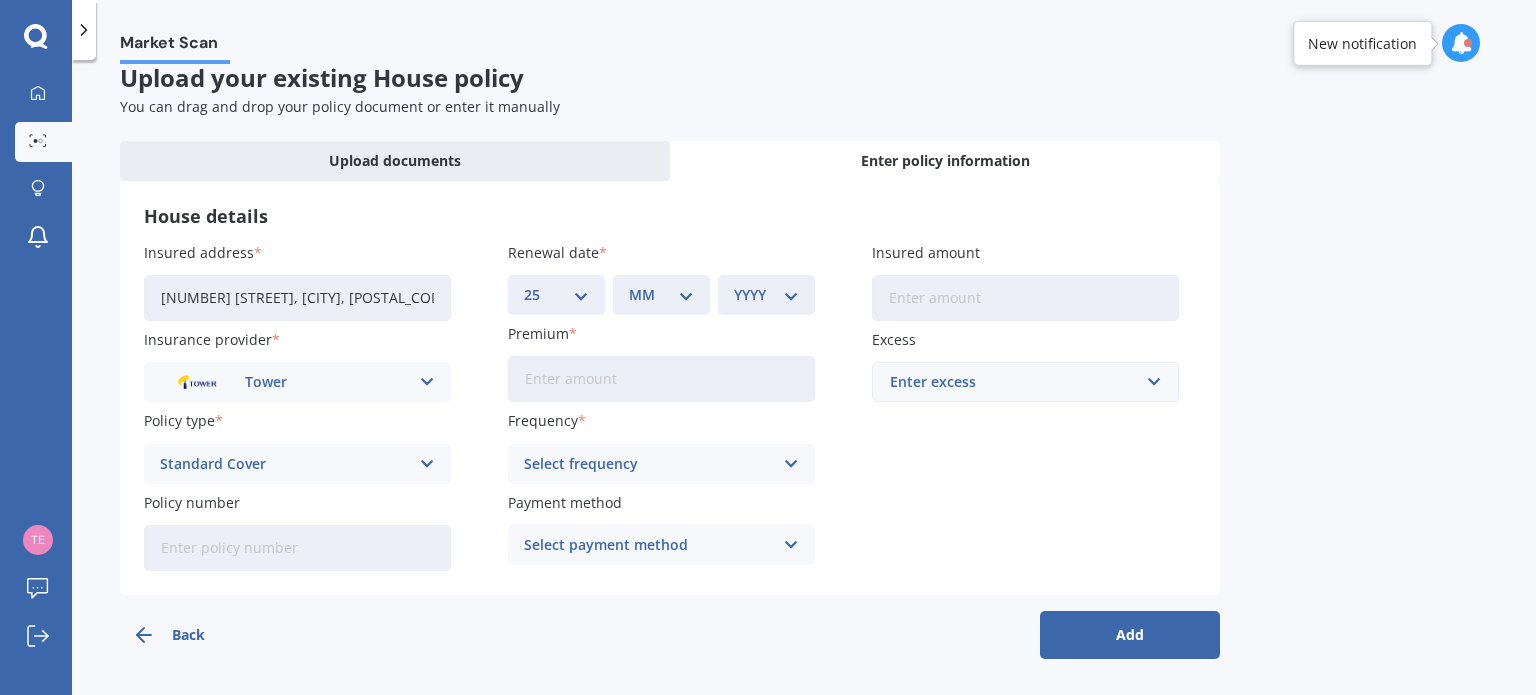 click on "DD 01 02 03 04 05 06 07 08 09 10 11 12 13 14 15 16 17 18 19 20 21 22 23 24 25 26 27 28 29 30 31" at bounding box center (556, 295) 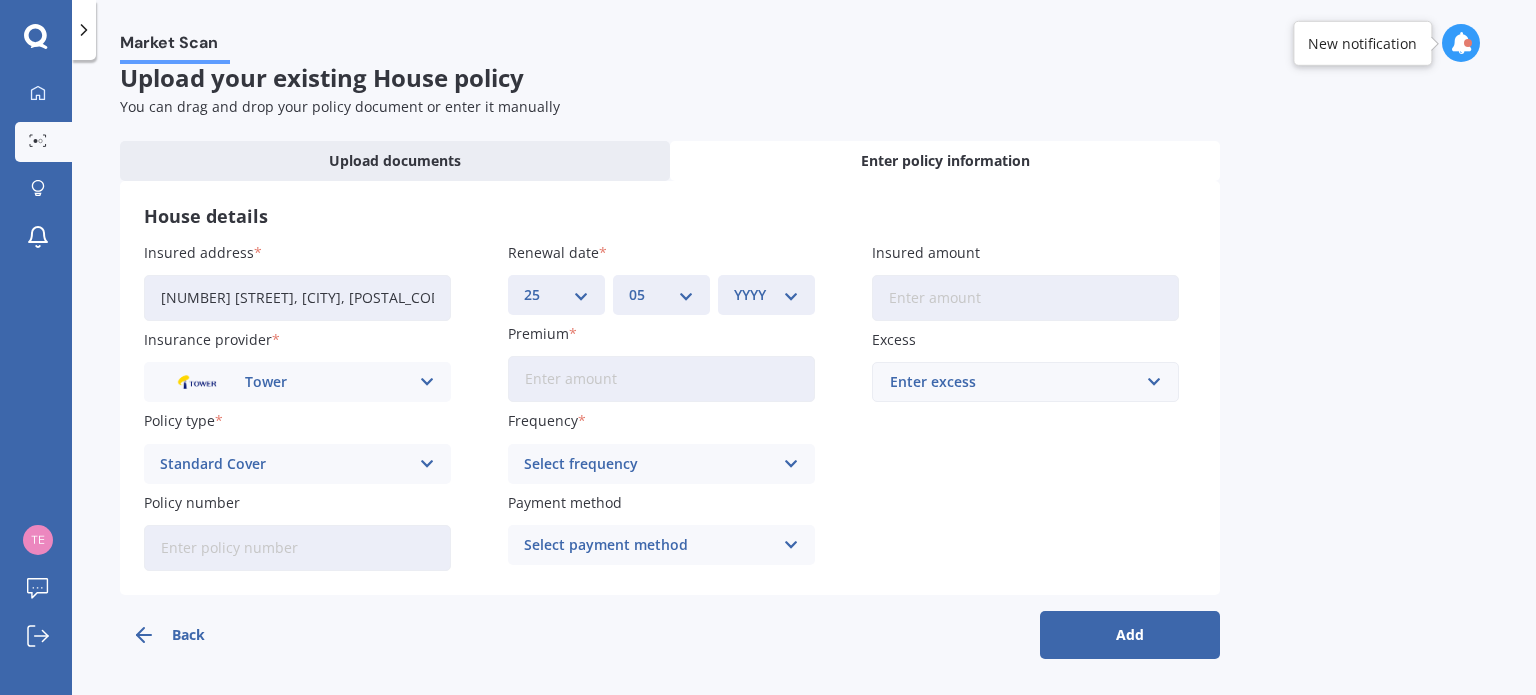 click on "MM 01 02 03 04 05 06 07 08 09 10 11 12" at bounding box center (661, 295) 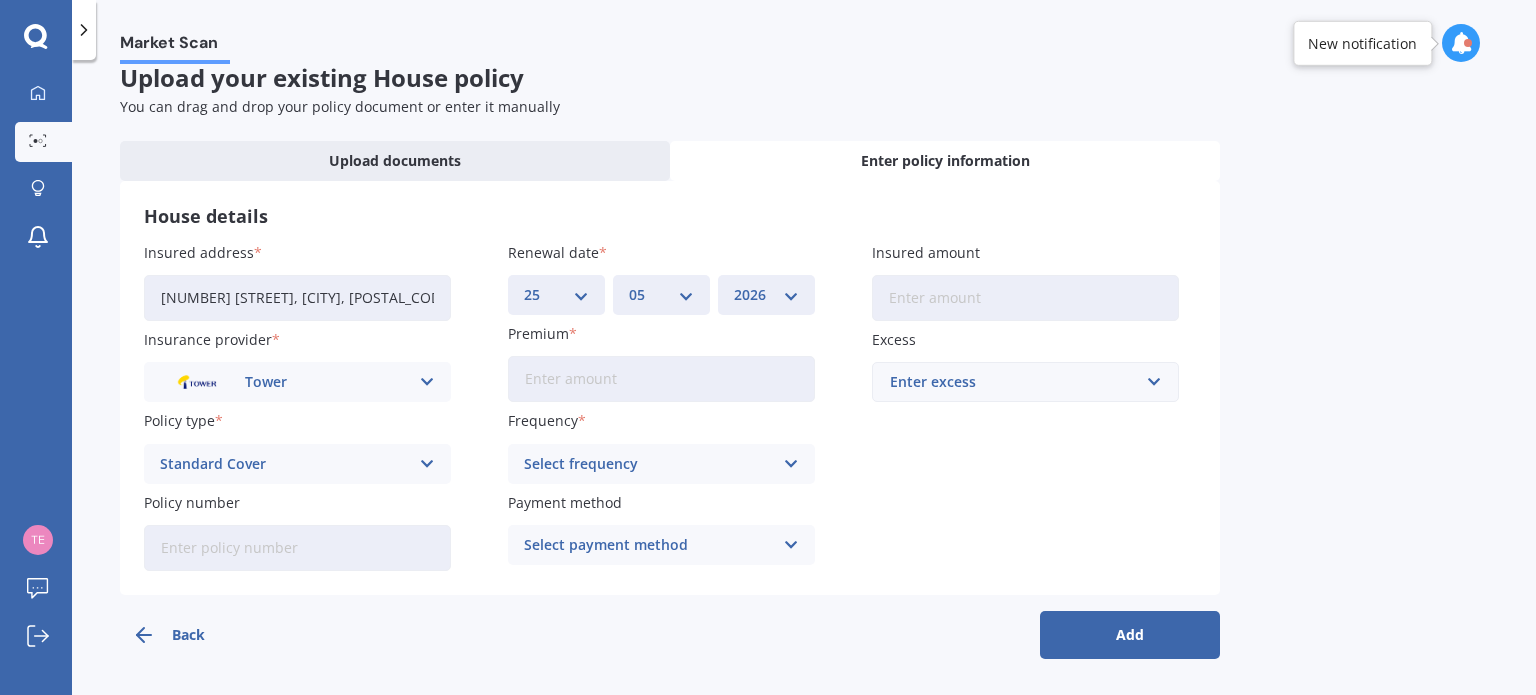 click on "YYYY 2027 2026 2025 2024 2023 2022 2021 2020 2019 2018 2017 2016 2015 2014 2013 2012 2011 2010 2009 2008 2007 2006 2005 2004 2003 2002 2001 2000 1999 1998 1997 1996 1995 1994 1993 1992 1991 1990 1989 1988 1987 1986 1985 1984 1983 1982 1981 1980 1979 1978 1977 1976 1975 1974 1973 1972 1971 1970 1969 1968 1967 1966 1965 1964 1963 1962 1961 1960 1959 1958 1957 1956 1955 1954 1953 1952 1951 1950 1949 1948 1947 1946 1945 1944 1943 1942 1941 1940 1939 1938 1937 1936 1935 1934 1933 1932 1931 1930 1929 1928" at bounding box center [766, 295] 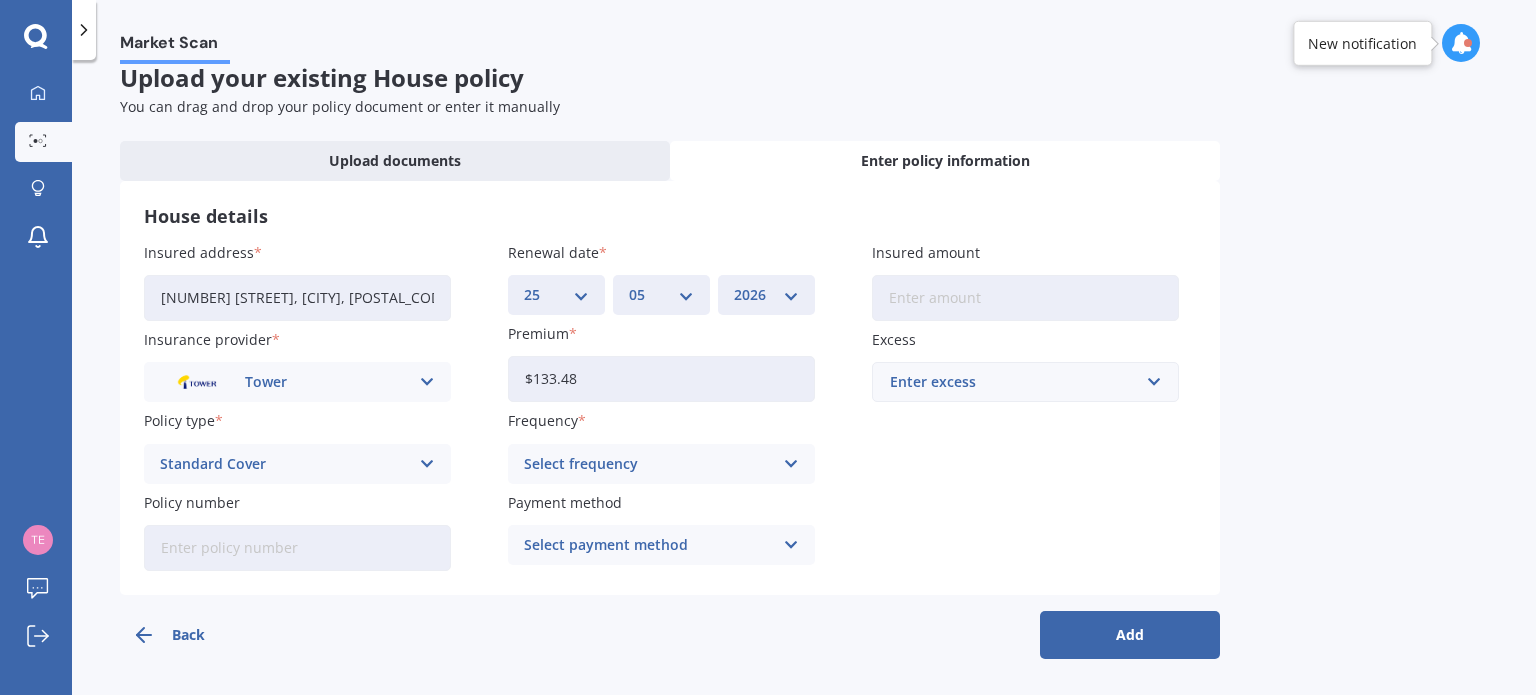 type on "$133.48" 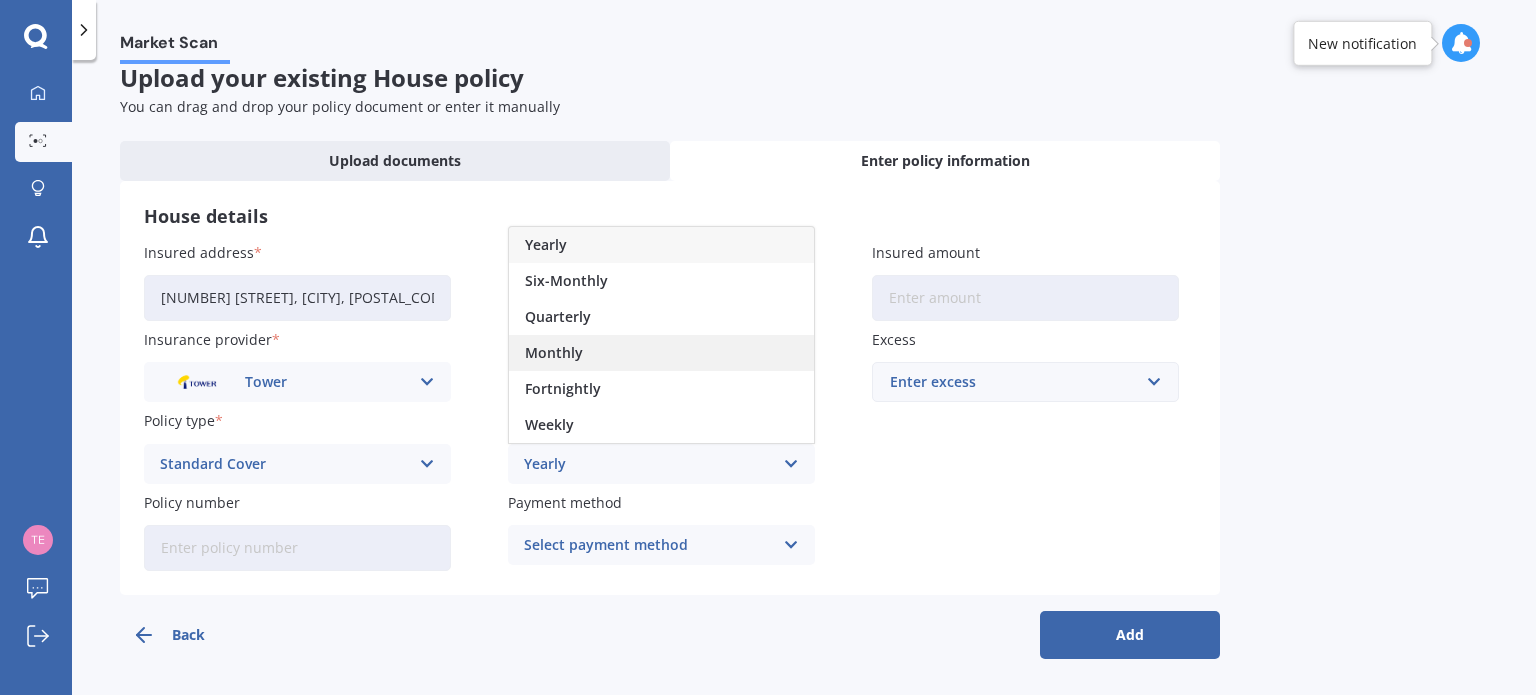 click on "Monthly" at bounding box center (661, 353) 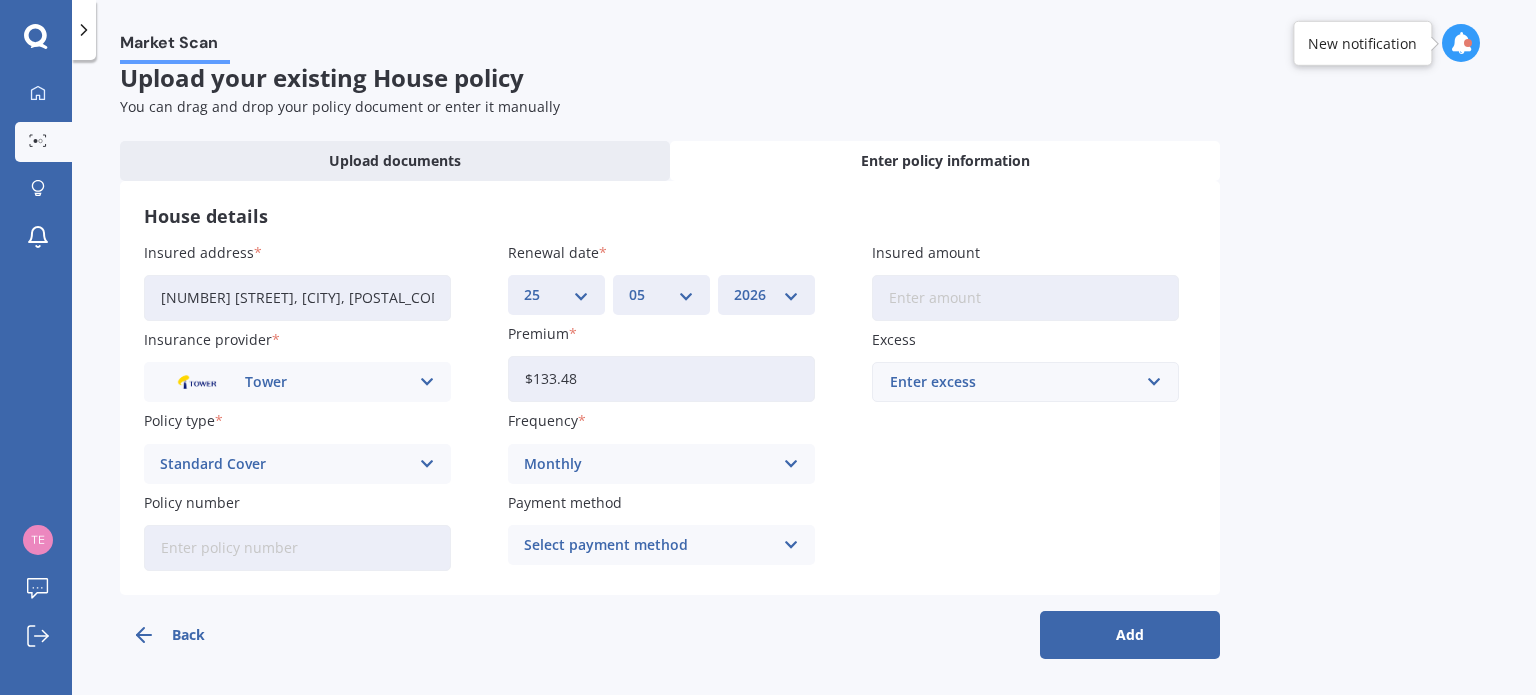 click on "Select payment method" at bounding box center (648, 545) 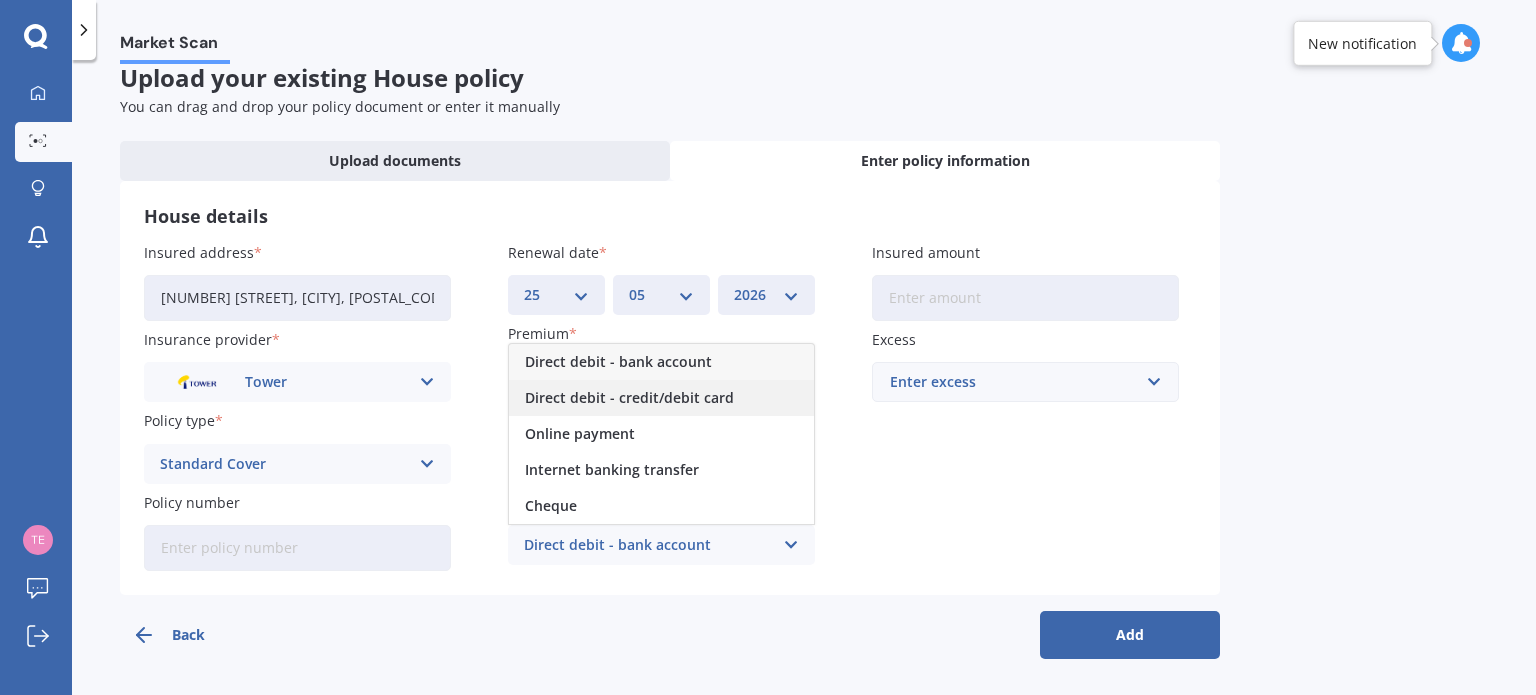 click on "Direct debit - credit/debit card" at bounding box center (618, 362) 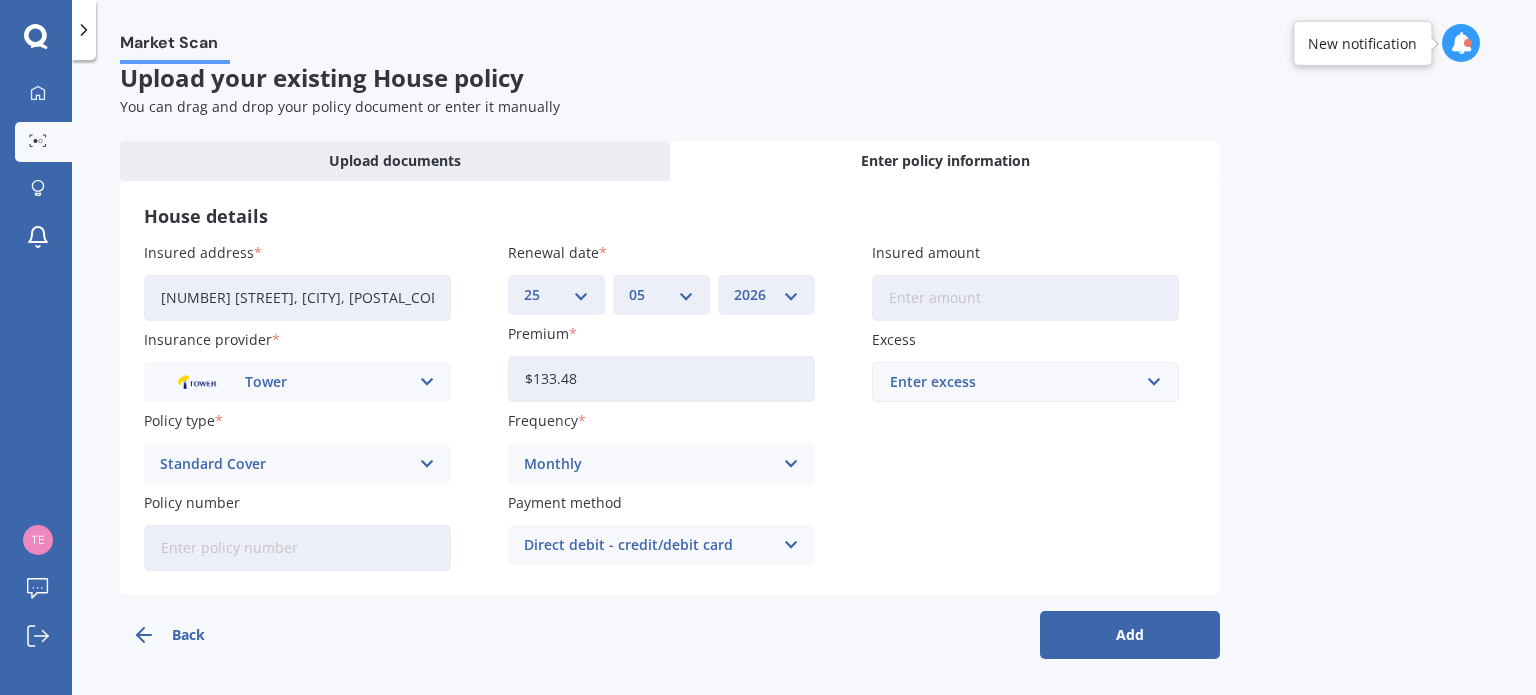 click on "Insured amount" at bounding box center (1025, 298) 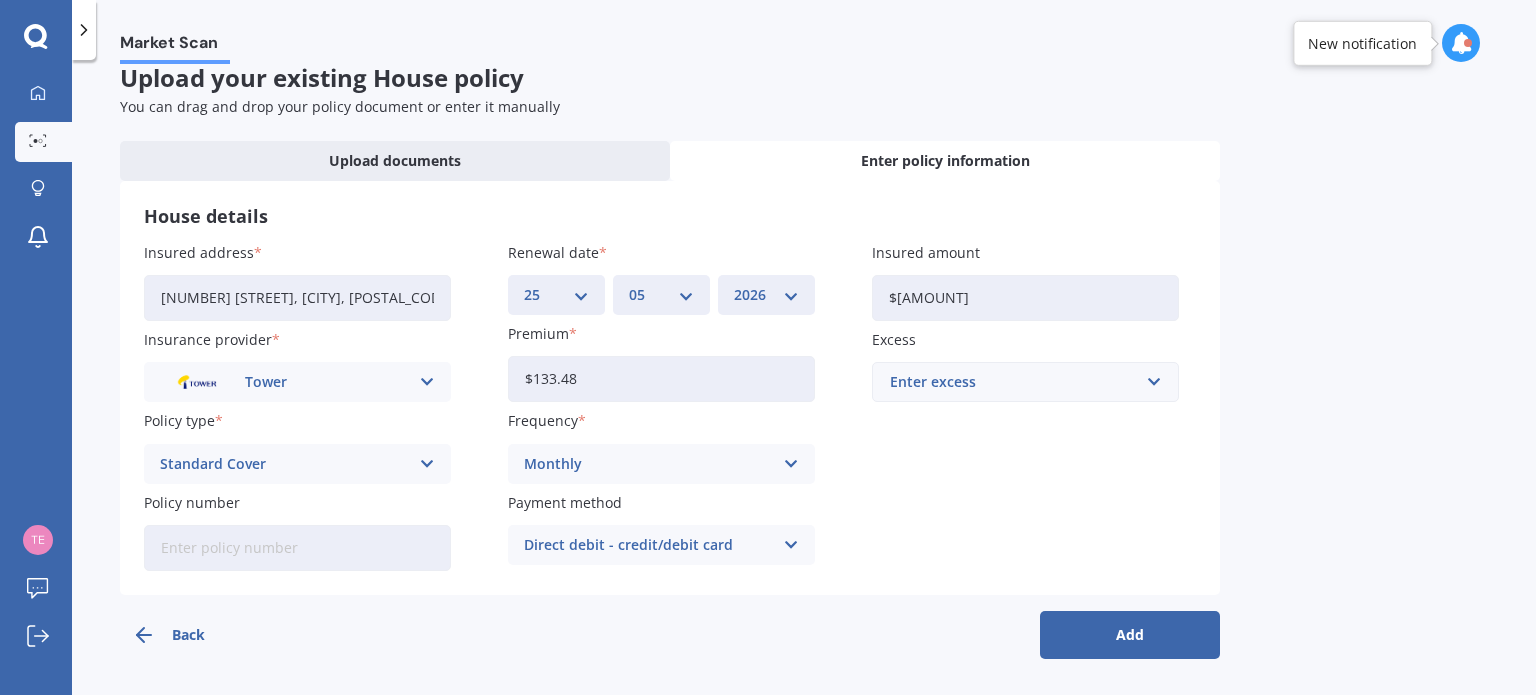 type on "$[AMOUNT]" 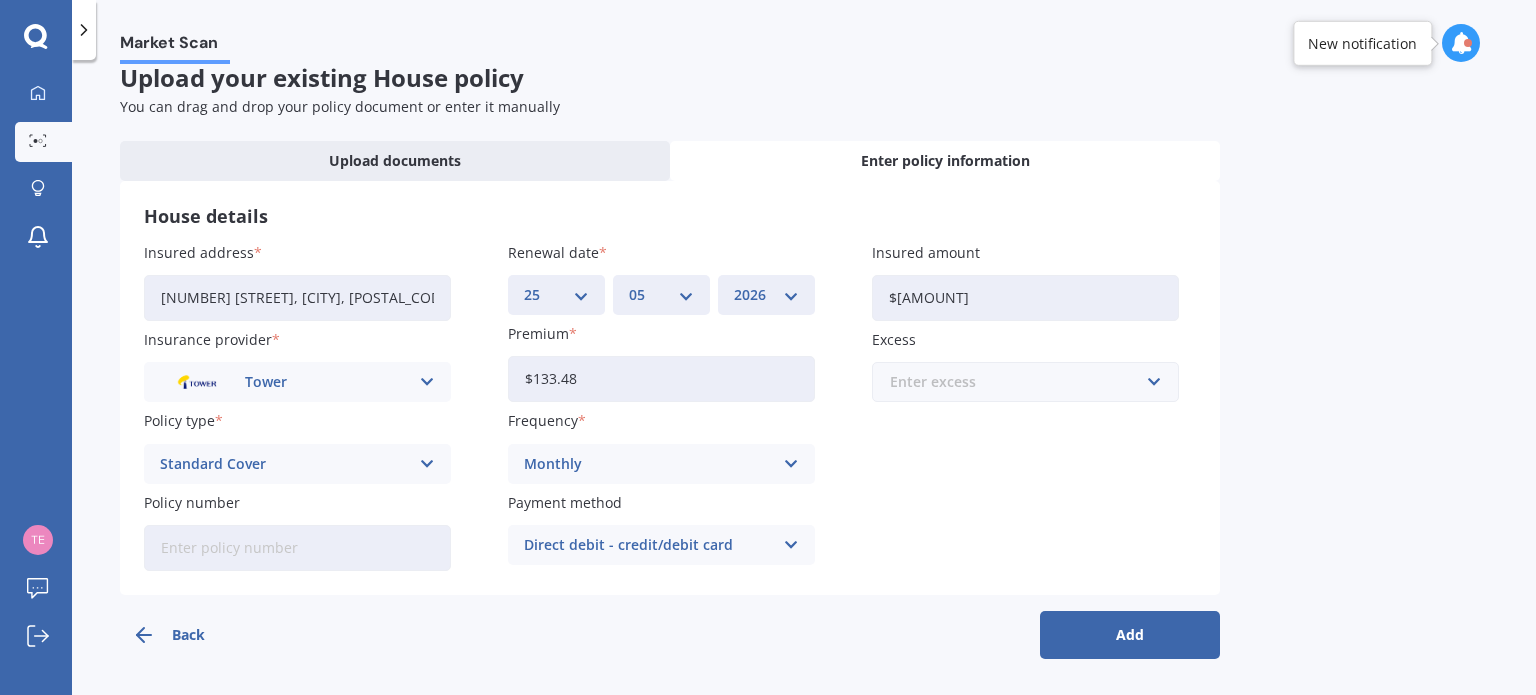 click at bounding box center (1018, 382) 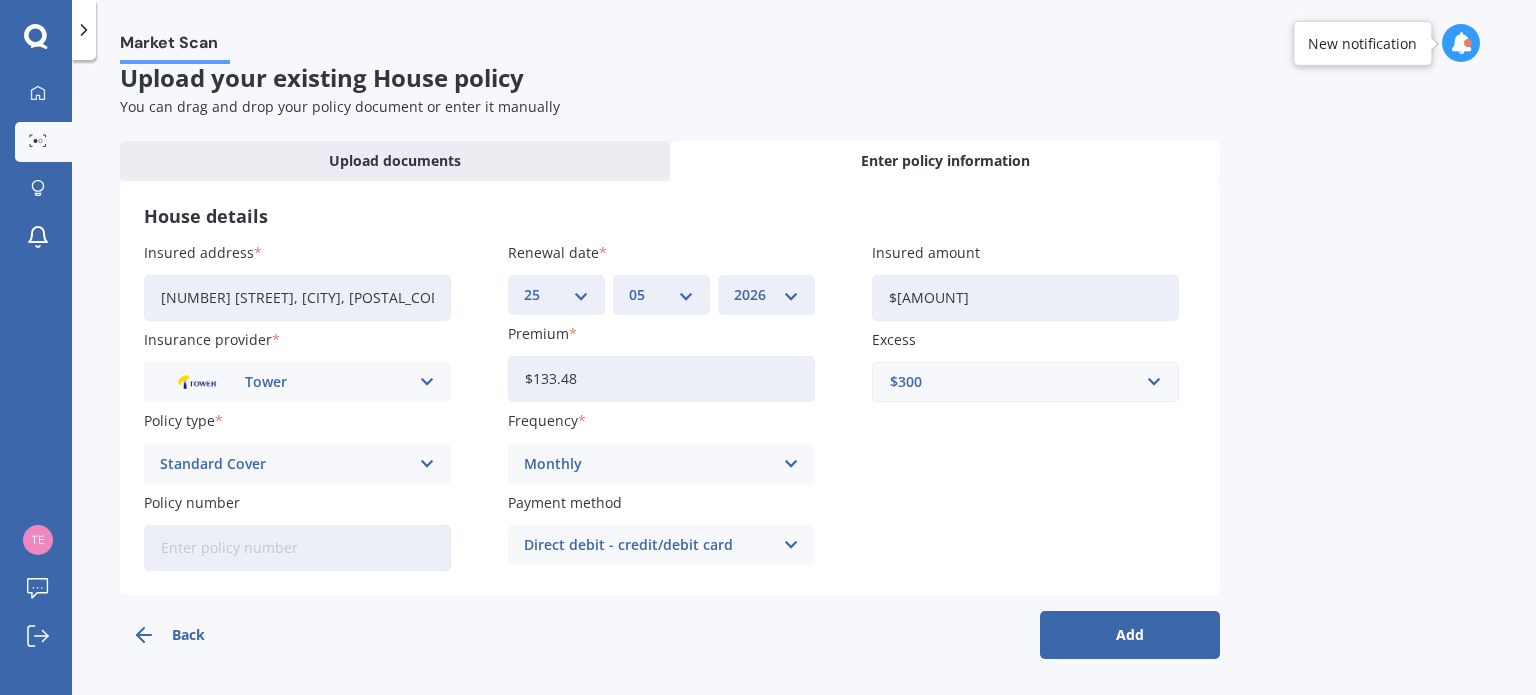 click on "Market Scan Upload your existing House policy You can drag and drop your policy document or enter it manually Upload documents Enter policy information House details Insured address [NUMBER] [STREET], [CITY], [POSTAL_CODE] Insurance provider Tower AA AMI AMP ANZ ASB Ando BNZ Co-Operative Bank FMG Initio Kiwibank Lantern MAS NZI Other SBS State TSB Tower Trade Me Insurance Vero Westpac YOUI Policy type Standard Cover Standard Cover Premium Cover Plus Policy number Renewal date DD 01 02 03 04 05 06 07 08 09 10 11 12 13 14 15 16 17 18 19 20 21 22 23 24 25 26 27 28 29 30 31 MM 01 02 03 04 05 06 07 08 09 10 11 12 YYYY 2027 2026 2025 2024 2023 2022 2021 2020 2019 2018 2017 2016 2015 2014 2013 2012 2011 2010 2009 2008 2007 2006 2005 2004 2003 2002 2001 2000 1999 1998 1997 1996 1995 1994 1993 1992 1991 1990 1989 1988 1987 1986 1985 1984 1983 1982 1981 1980 1979 1978 1977 1976 1975 1974 1973 1972 1971 1970 1969 1968 1967 1966 1965 1964 1963 1962 1961 1960 1959 1958 1957 1956 1955 1954 1953 1952 1951 1950 1949 1948" at bounding box center (804, 381) 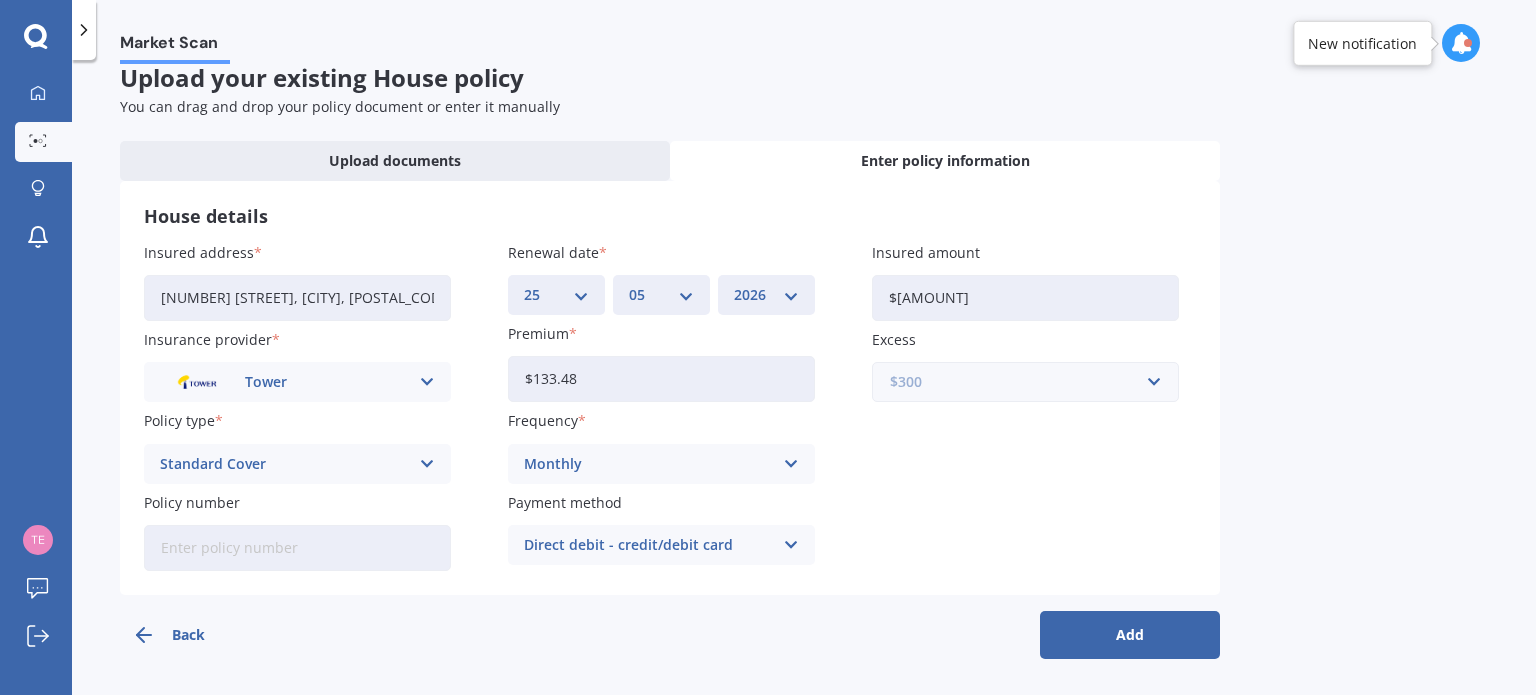 click at bounding box center [1018, 382] 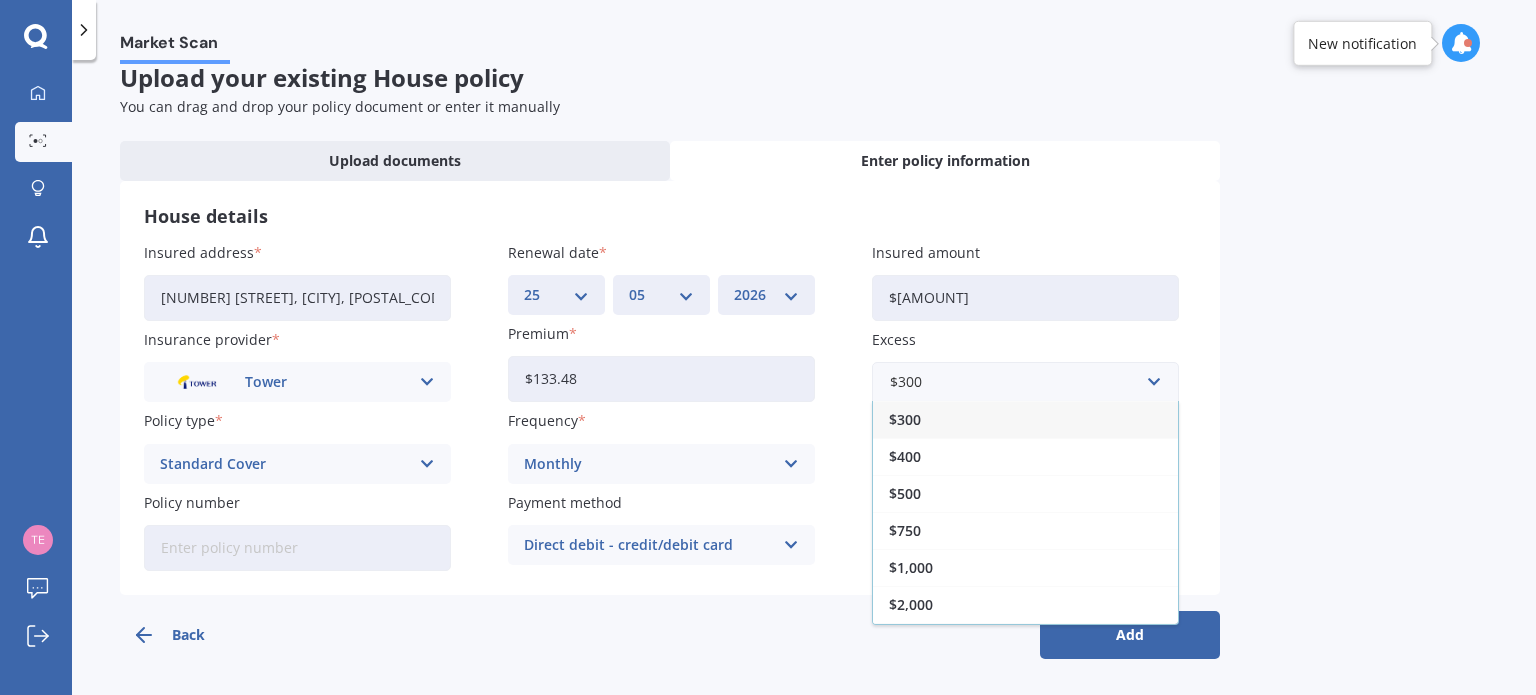 drag, startPoint x: 1100, startPoint y: 488, endPoint x: 1123, endPoint y: 483, distance: 23.537205 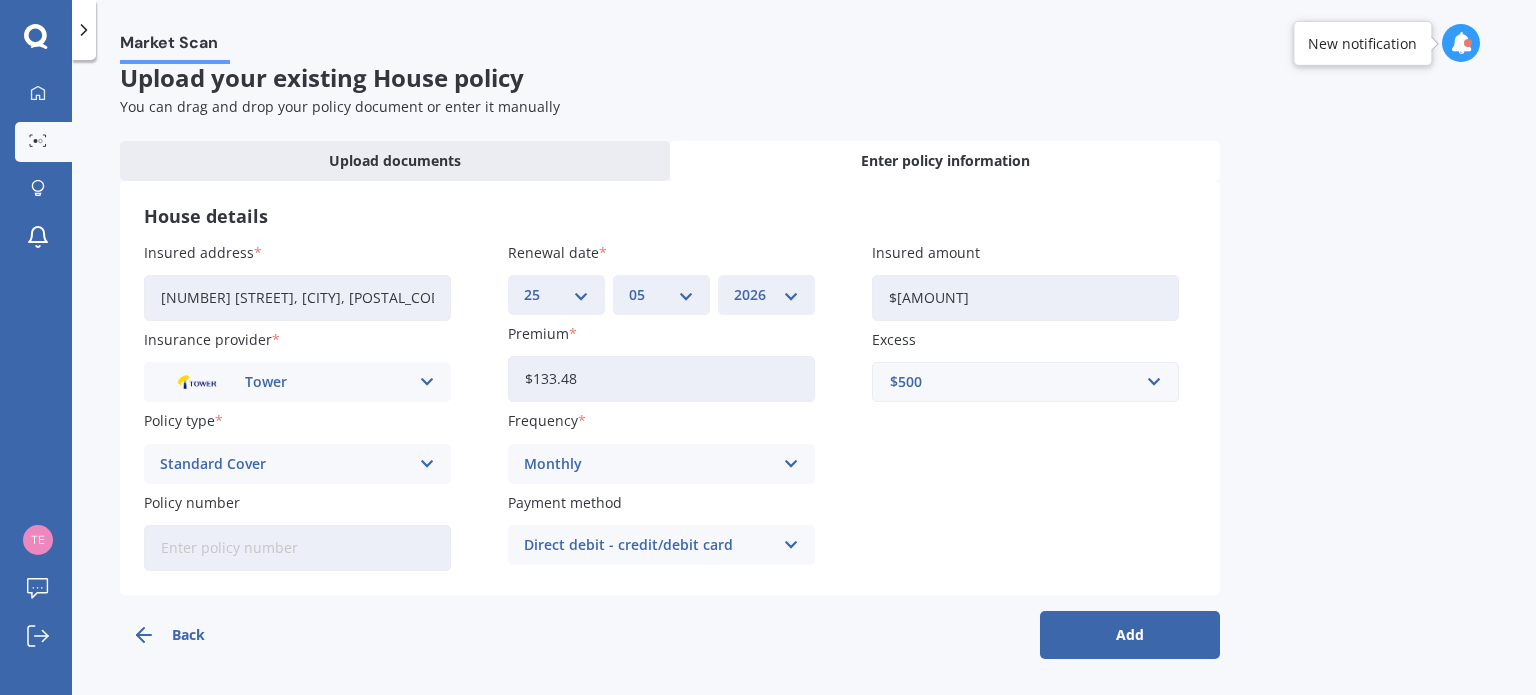 click on "Market Scan Upload your existing House policy You can drag and drop your policy document or enter it manually Upload documents Enter policy information House details Insured address [NUMBER] [STREET], [CITY], [POSTAL_CODE] Insurance provider Tower AA AMI AMP ANZ ASB Ando BNZ Co-Operative Bank FMG Initio Kiwibank Lantern MAS NZI Other SBS State TSB Tower Trade Me Insurance Vero Westpac YOUI Policy type Standard Cover Standard Cover Premium Cover Plus Policy number Renewal date DD 01 02 03 04 05 06 07 08 09 10 11 12 13 14 15 16 17 18 19 20 21 22 23 24 25 26 27 28 29 30 31 MM 01 02 03 04 05 06 07 08 09 10 11 12 YYYY 2027 2026 2025 2024 2023 2022 2021 2020 2019 2018 2017 2016 2015 2014 2013 2012 2011 2010 2009 2008 2007 2006 2005 2004 2003 2002 2001 2000 1999 1998 1997 1996 1995 1994 1993 1992 1991 1990 1989 1988 1987 1986 1985 1984 1983 1982 1981 1980 1979 1978 1977 1976 1975 1974 1973 1972 1971 1970 1969 1968 1967 1966 1965 1964 1963 1962 1961 1960 1959 1958 1957 1956 1955 1954 1953 1952 1951 1950 1949 1948" at bounding box center [804, 381] 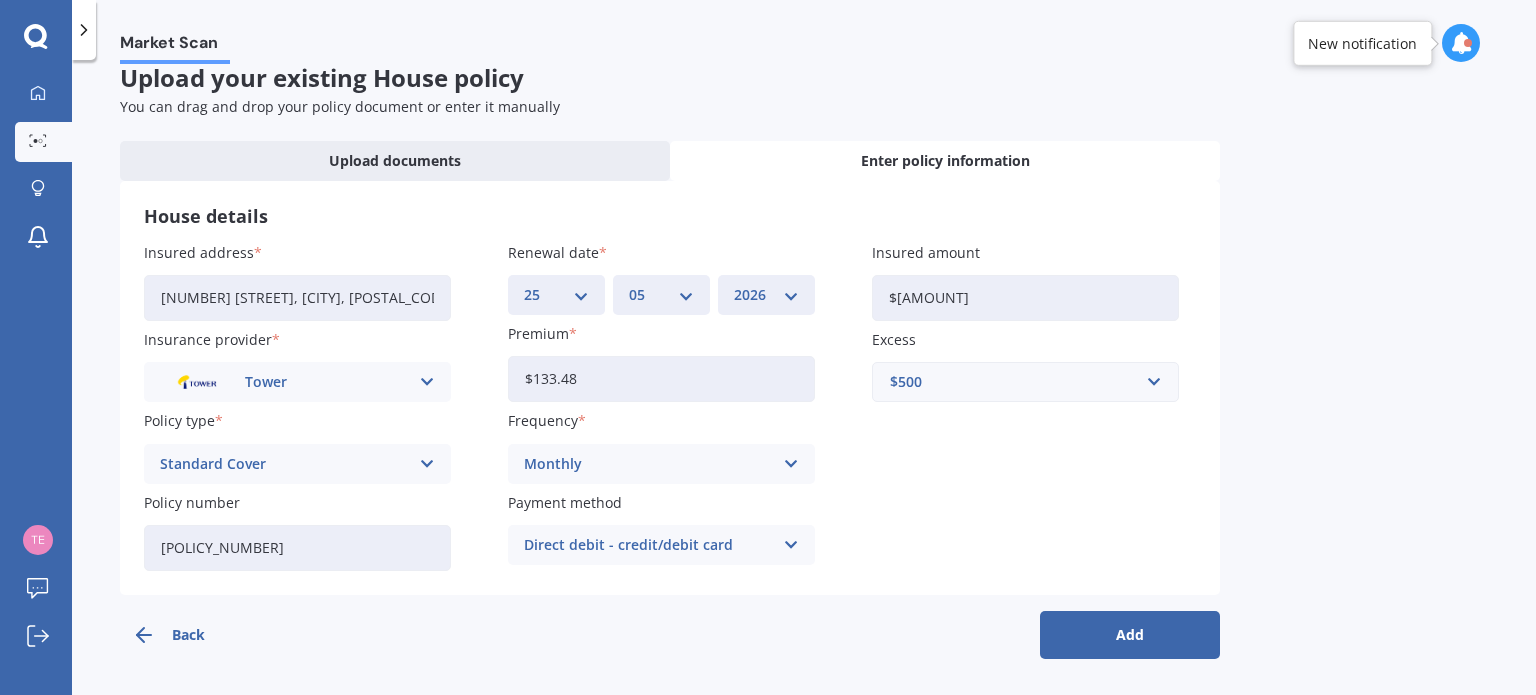 type on "[POLICY_NUMBER]" 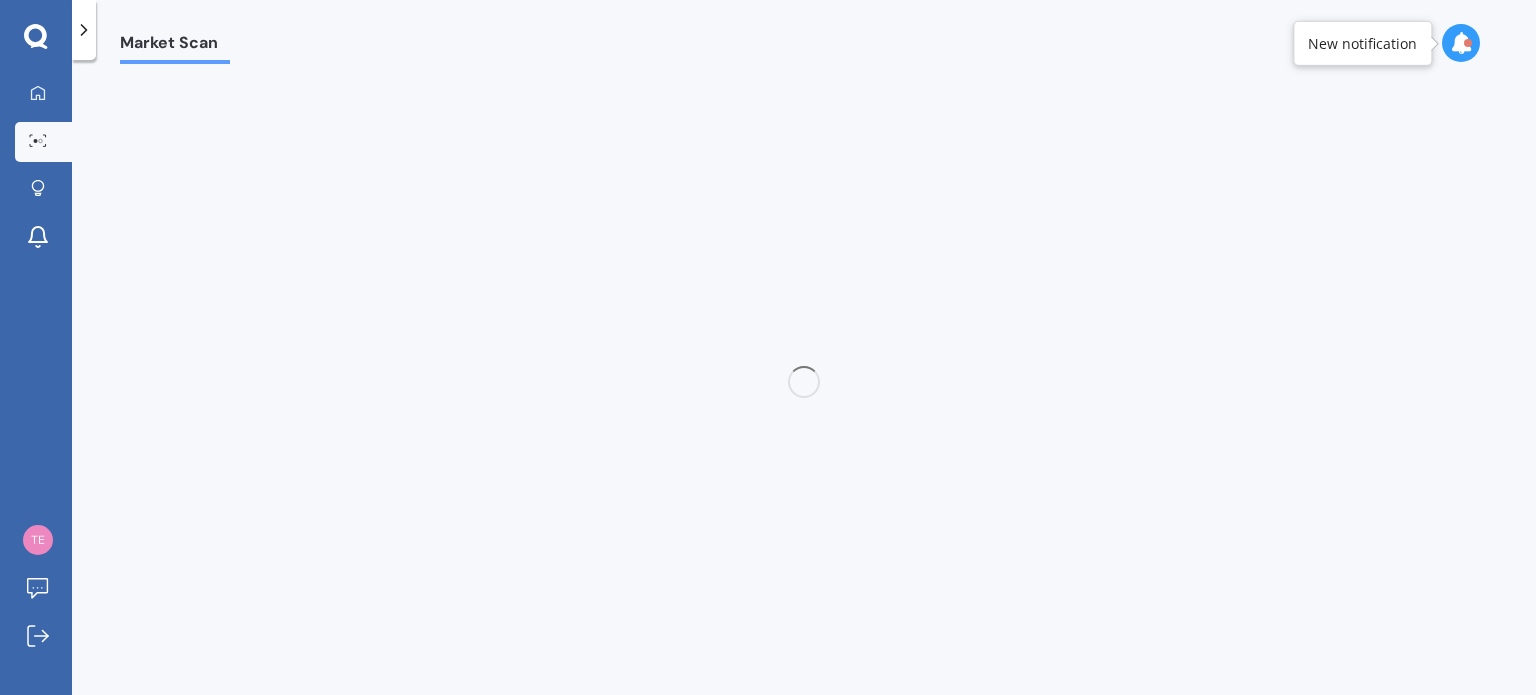 scroll, scrollTop: 0, scrollLeft: 0, axis: both 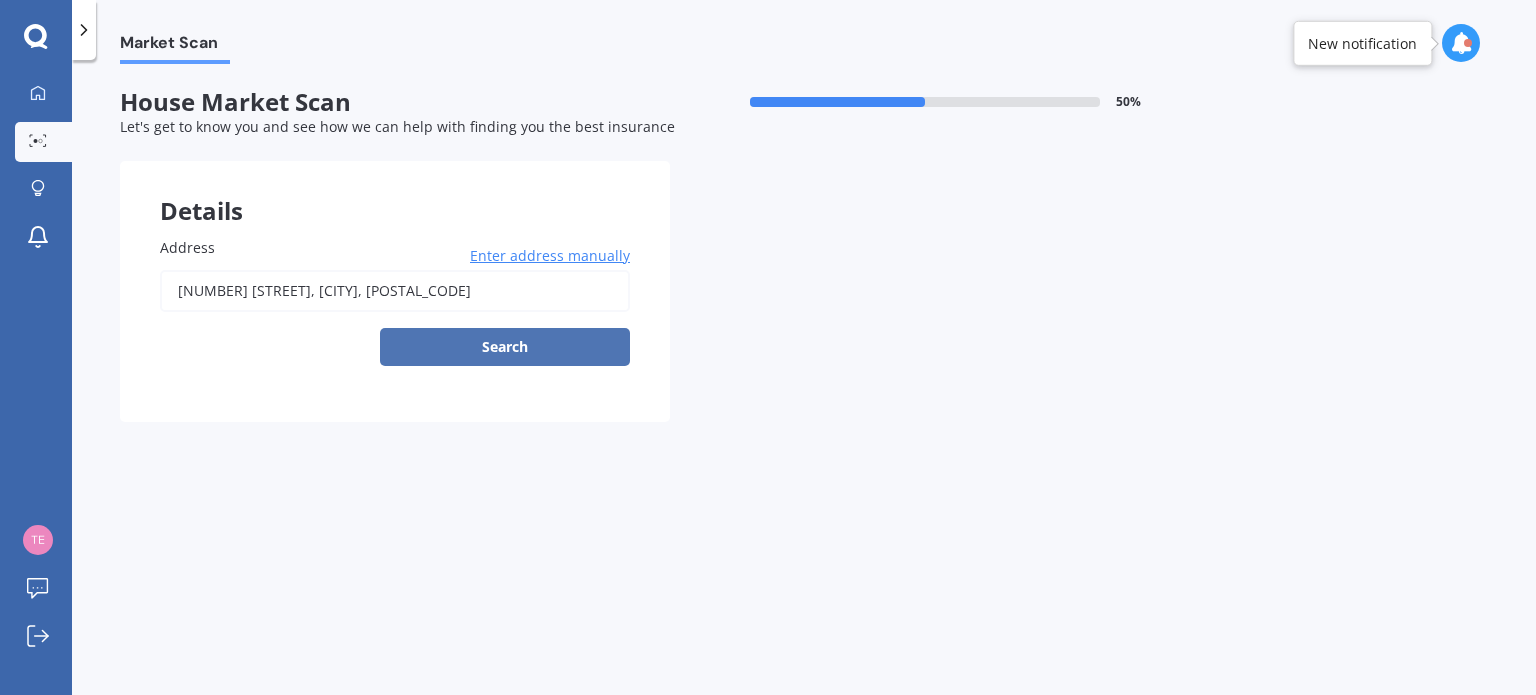 click on "Search" at bounding box center (505, 347) 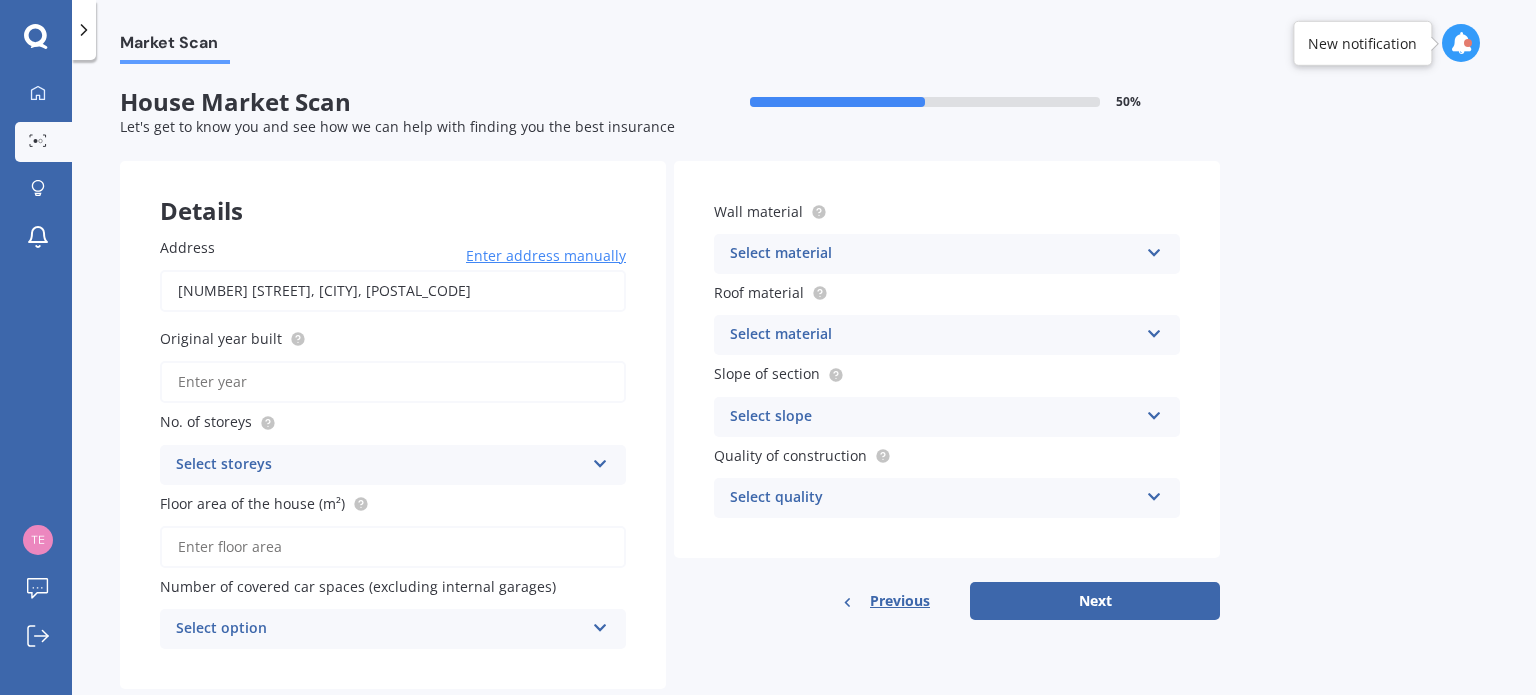 click on "Original year built" at bounding box center [393, 382] 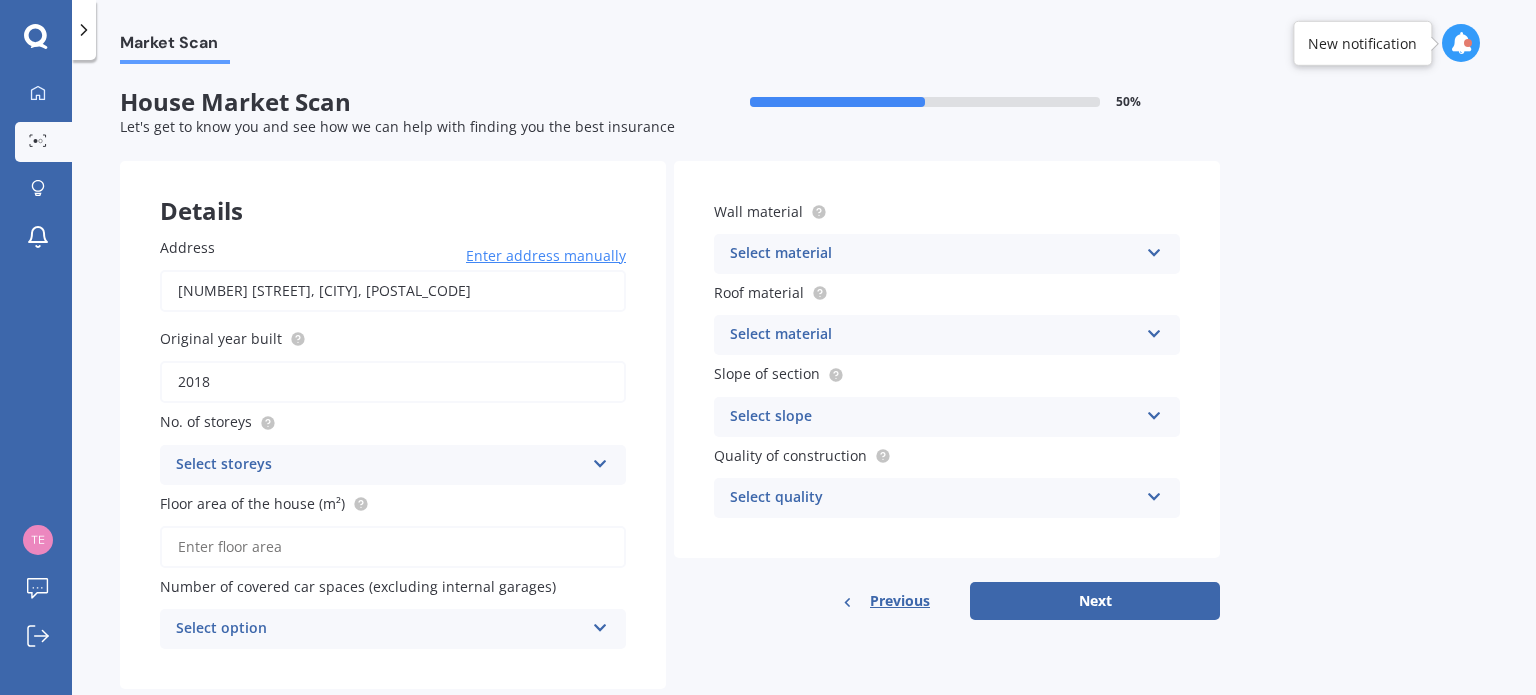 type on "2018" 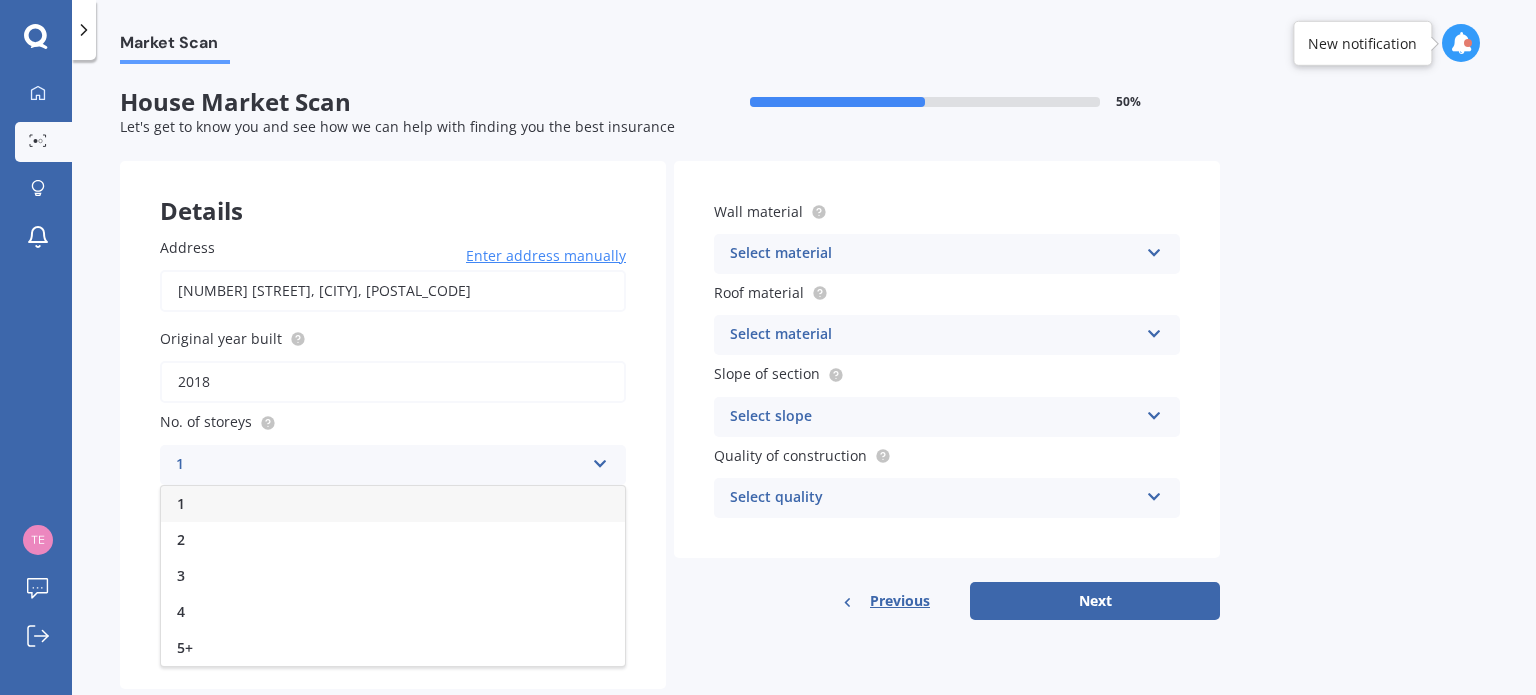 click on "1" at bounding box center (393, 504) 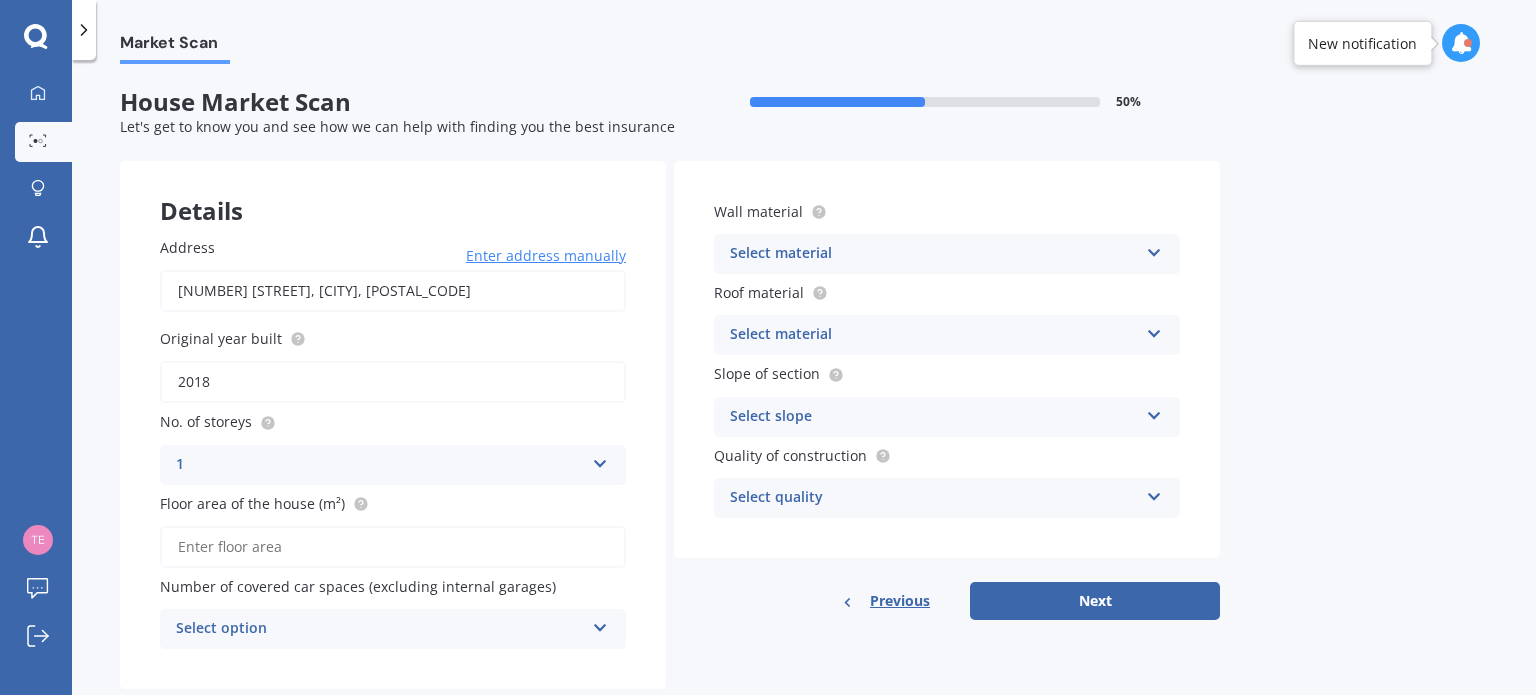 click on "Floor area of the house (m²)" at bounding box center (393, 547) 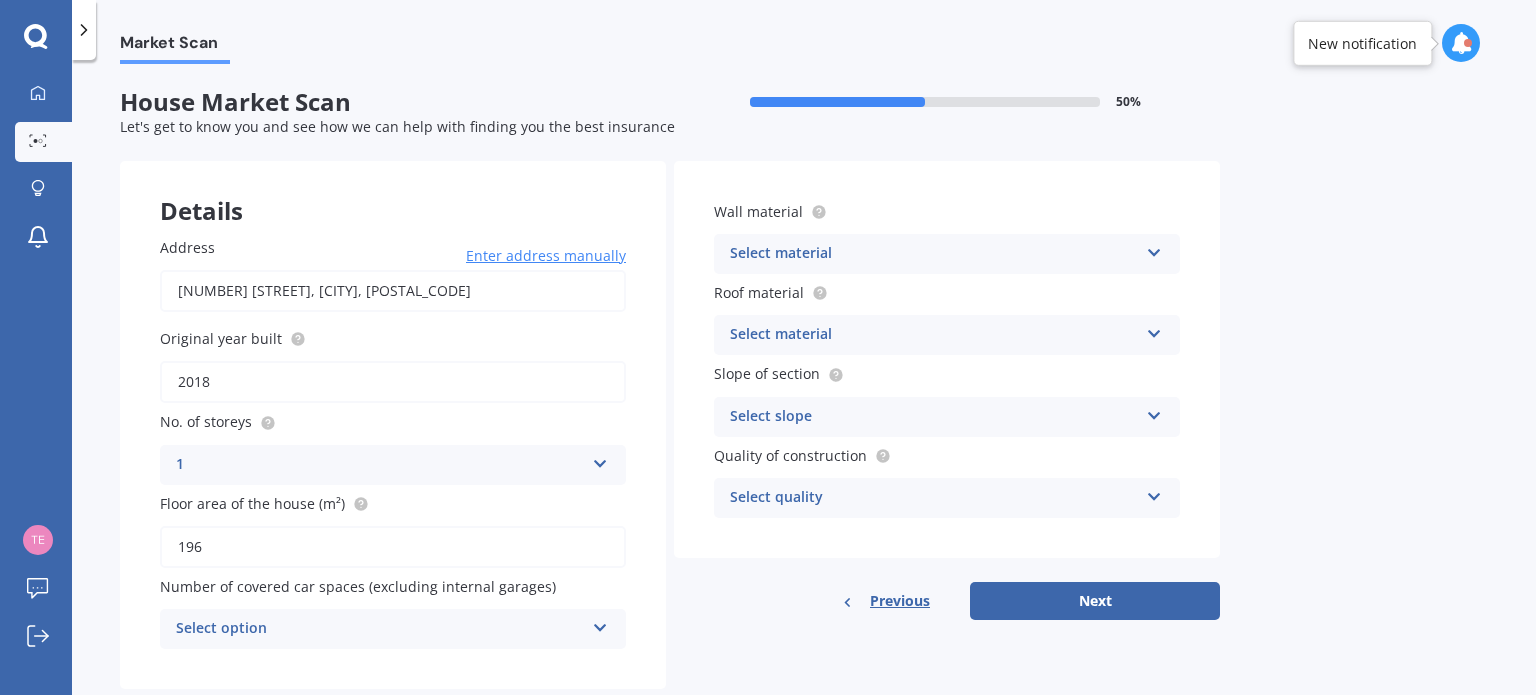 type on "196" 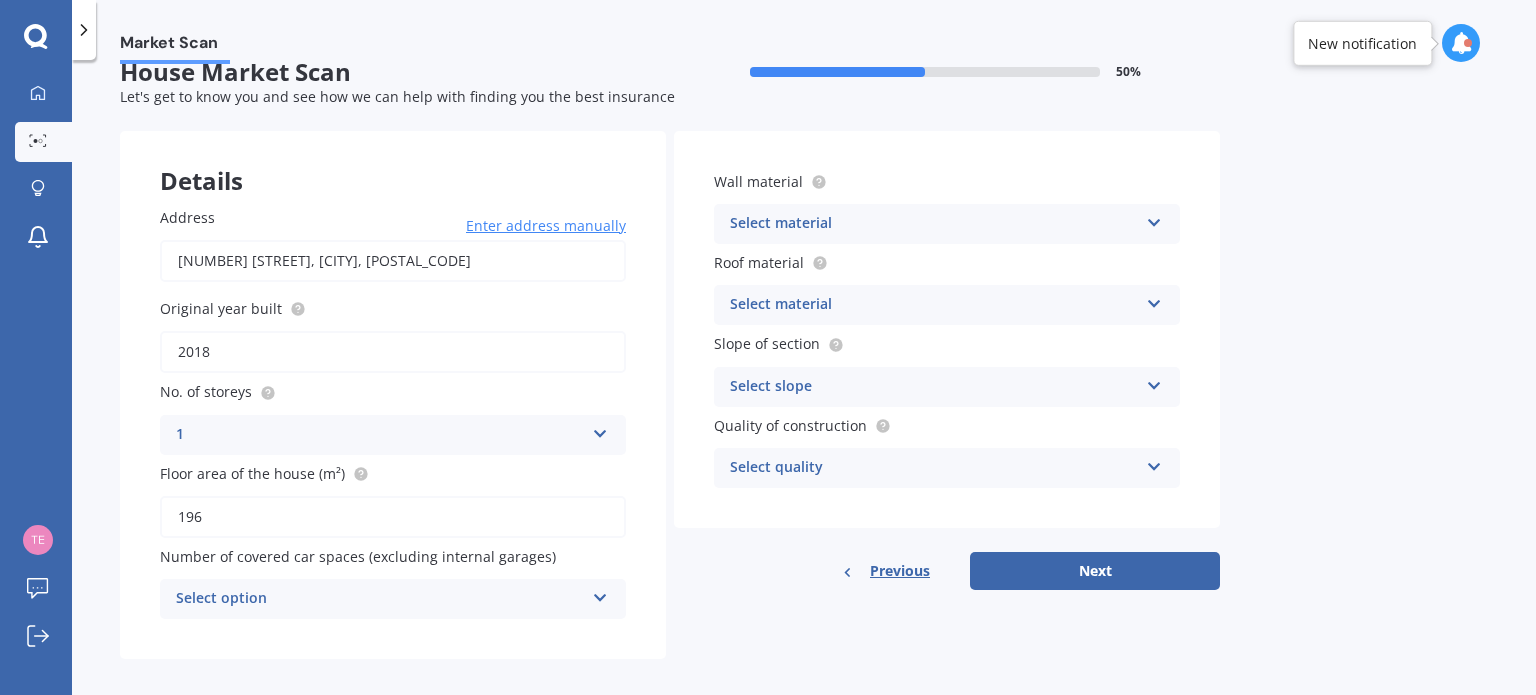 scroll, scrollTop: 44, scrollLeft: 0, axis: vertical 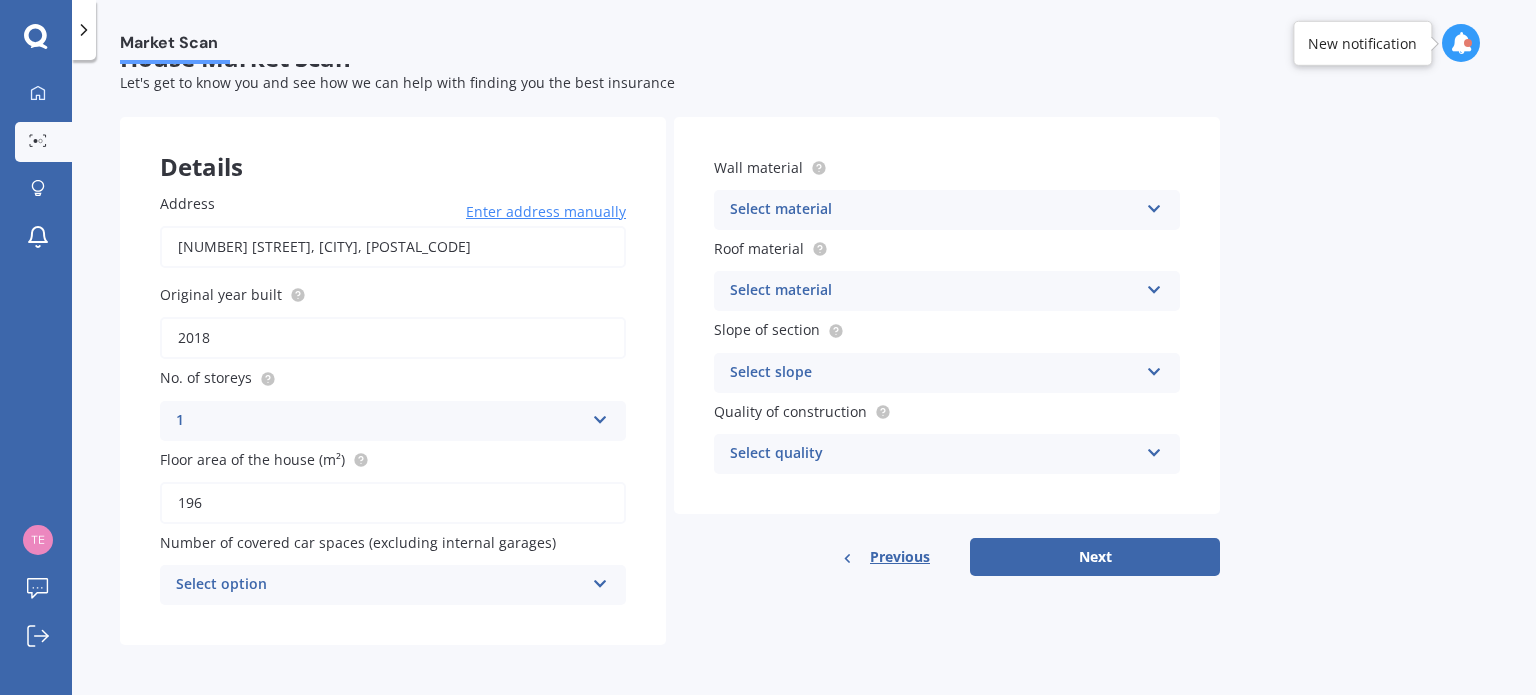 click on "Select option" at bounding box center [380, 585] 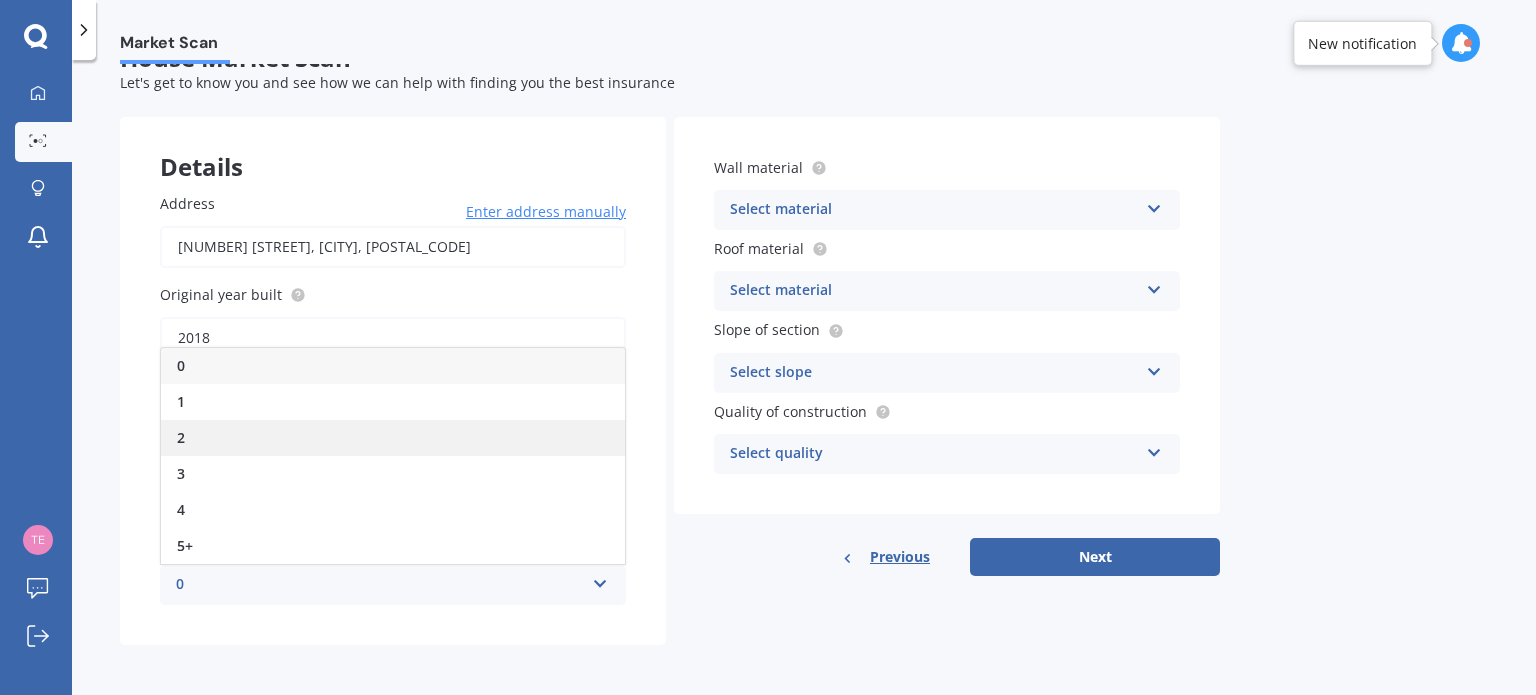 click on "2" at bounding box center (393, 438) 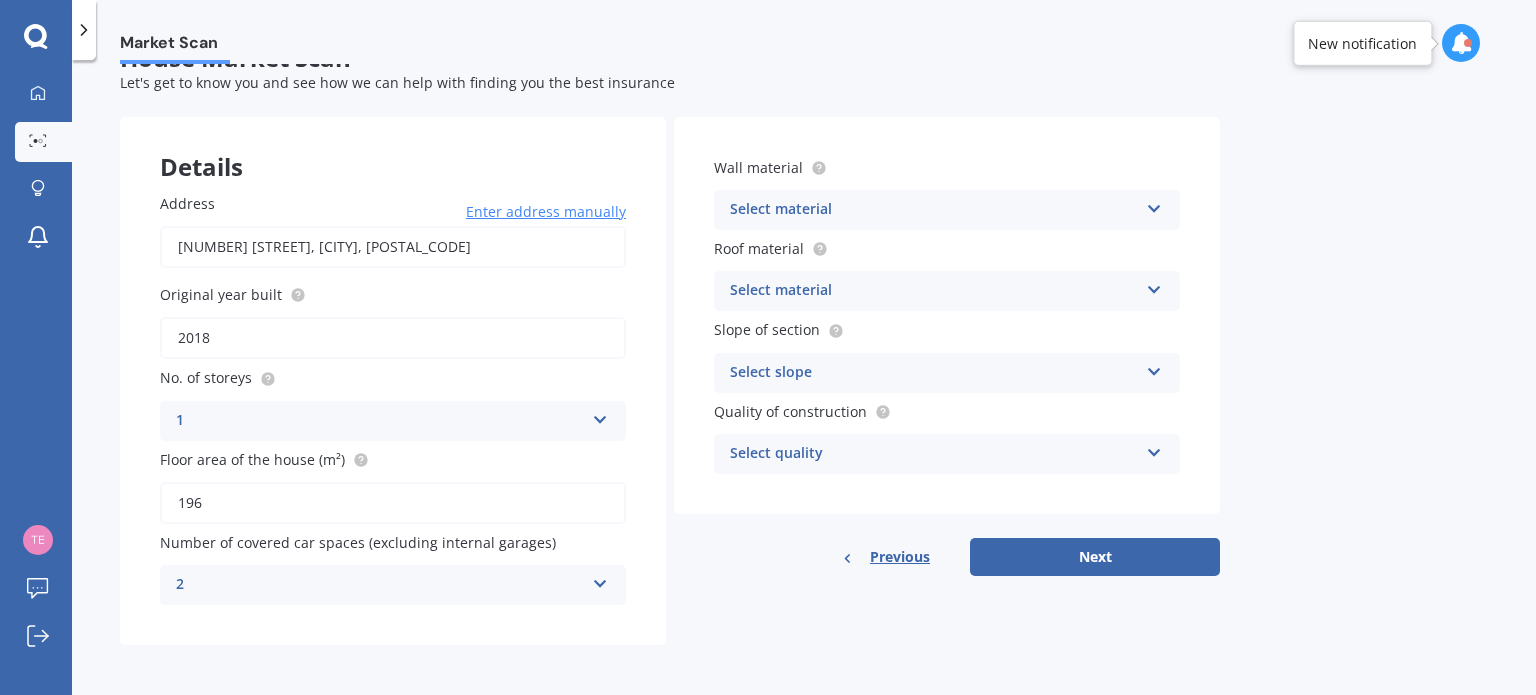 click on "Select material" at bounding box center (934, 210) 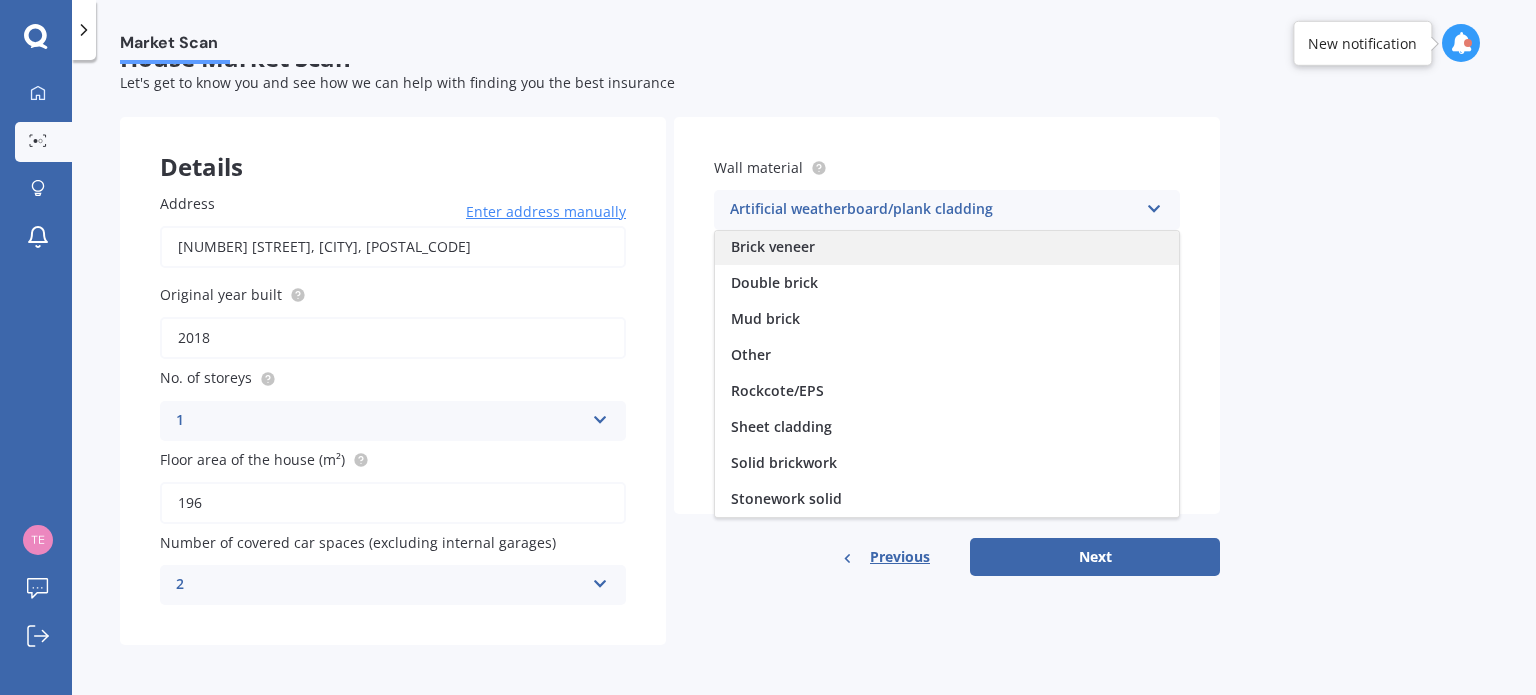 scroll, scrollTop: 0, scrollLeft: 0, axis: both 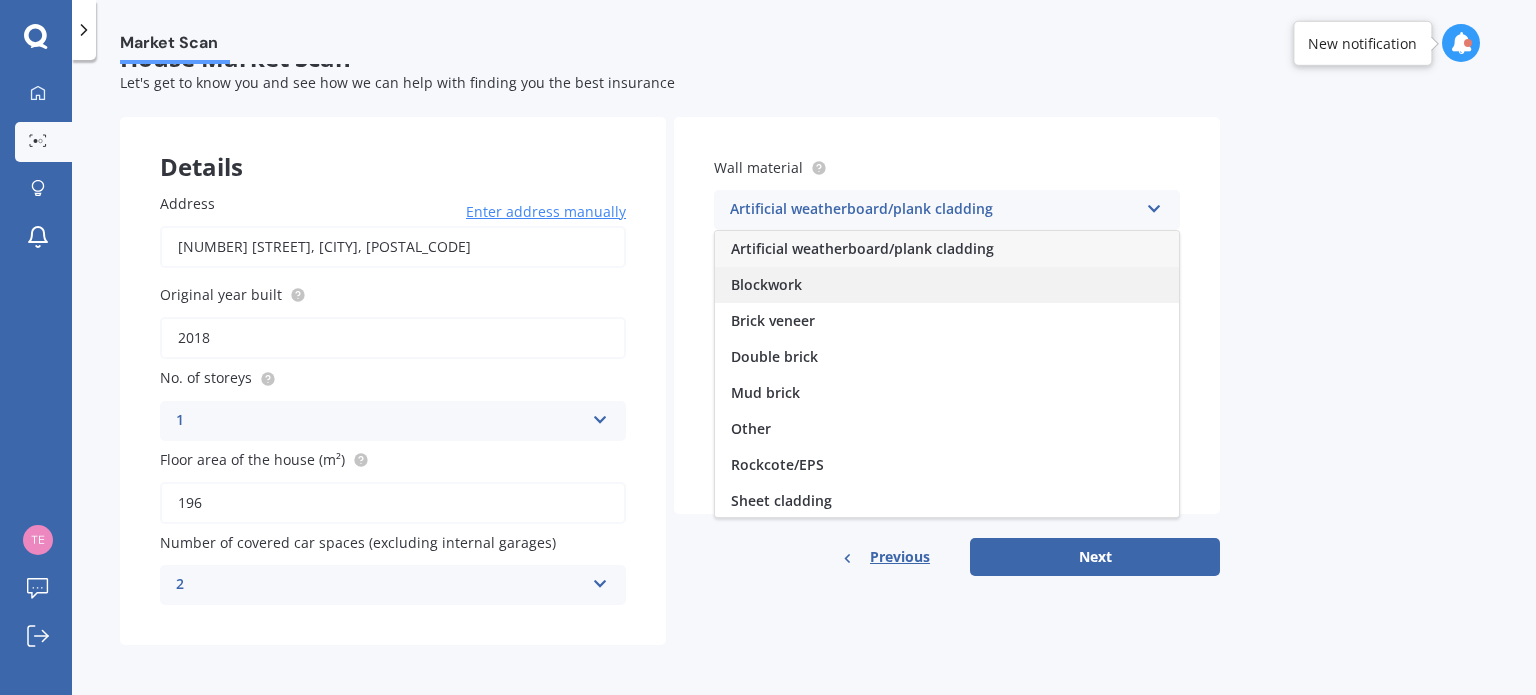 click on "Blockwork" at bounding box center (947, 285) 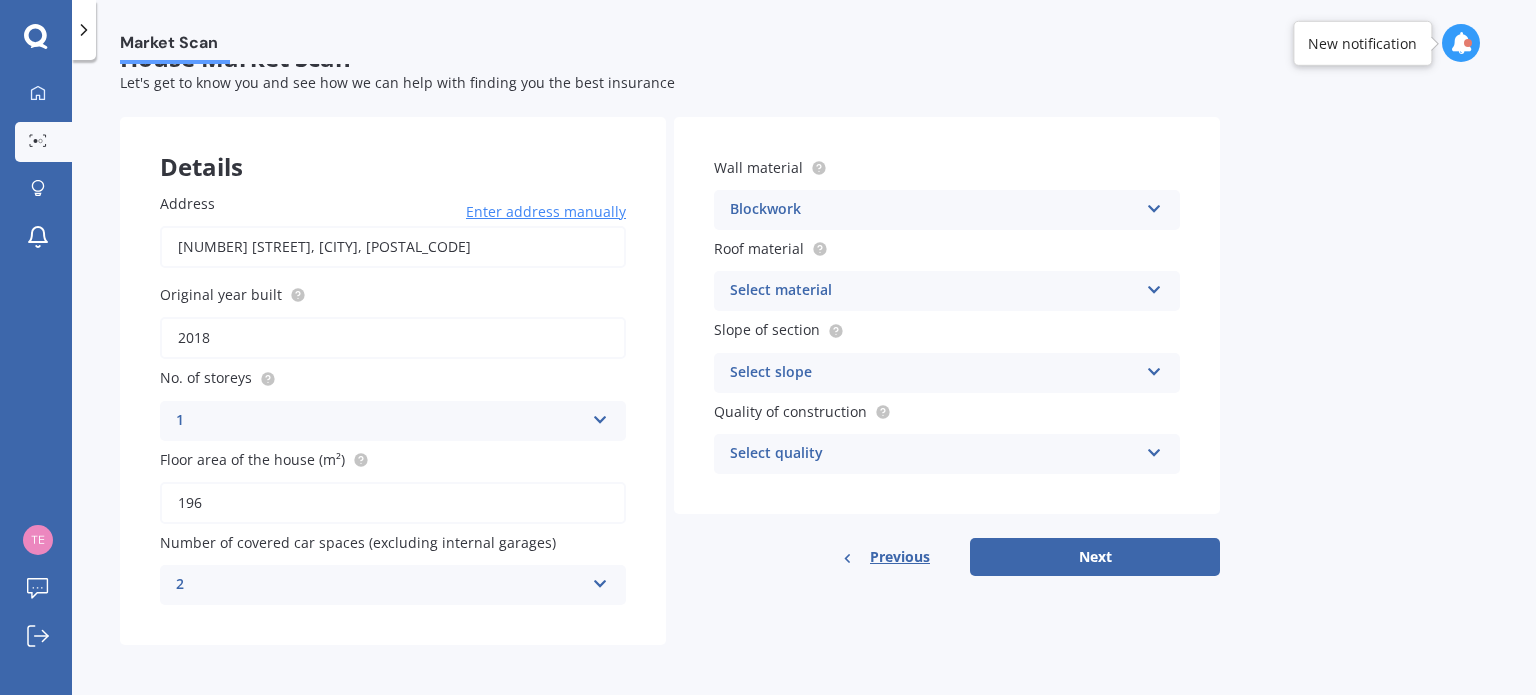 click on "Select material" at bounding box center [934, 291] 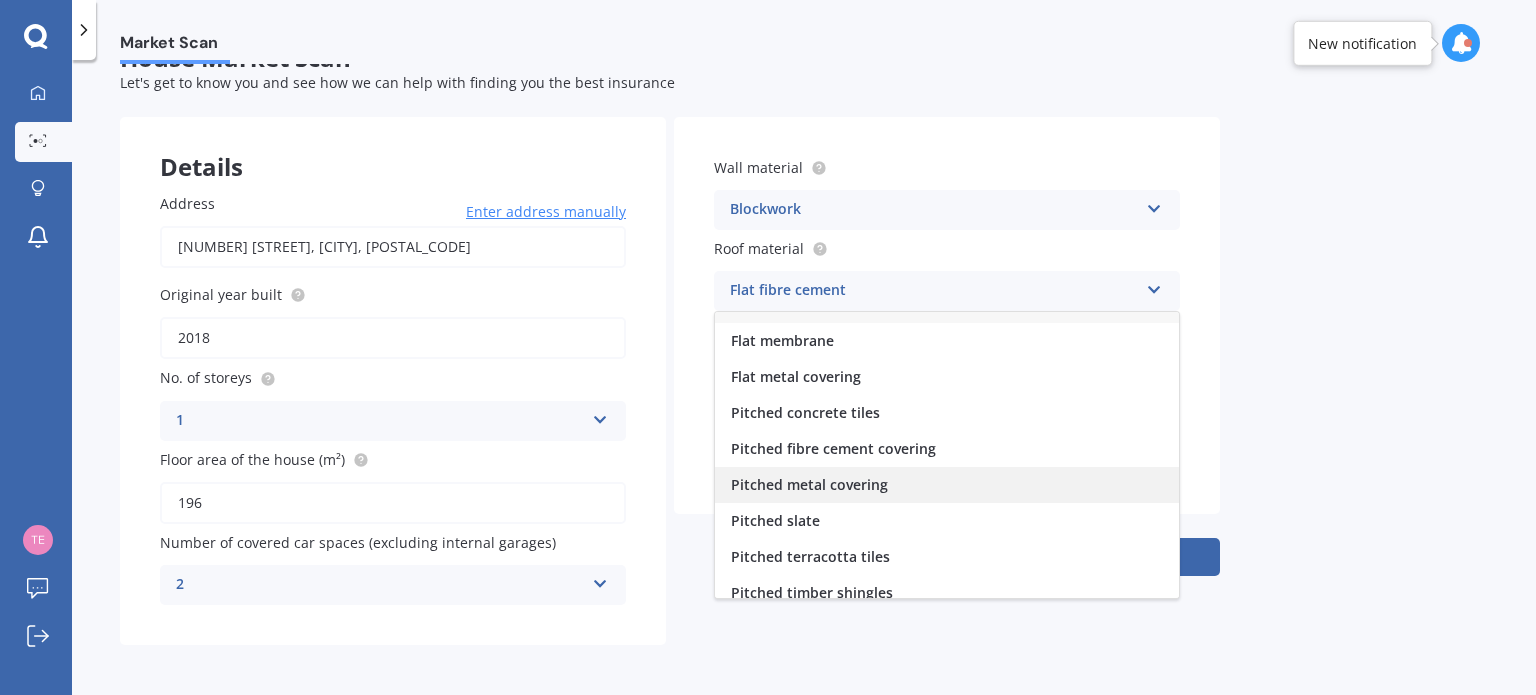 scroll, scrollTop: 0, scrollLeft: 0, axis: both 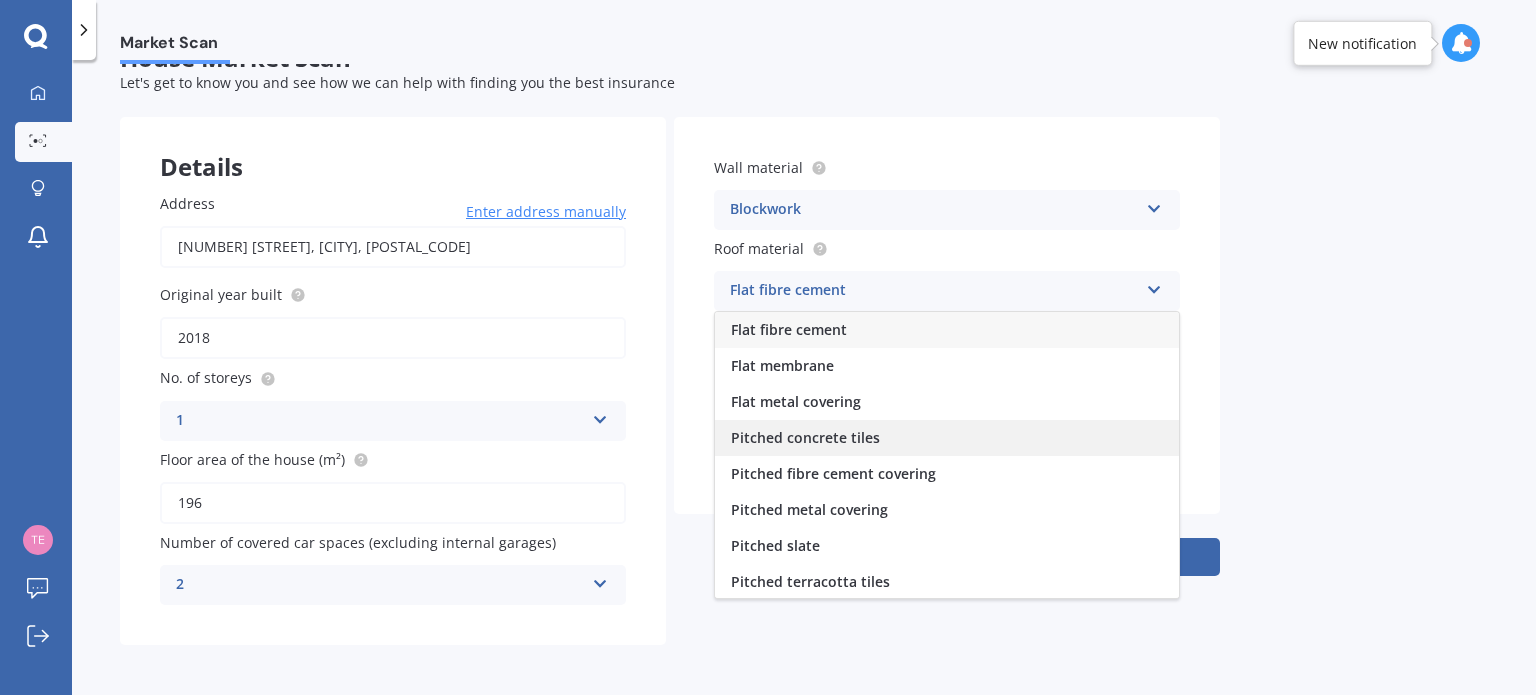 click on "Pitched concrete tiles" at bounding box center [947, 438] 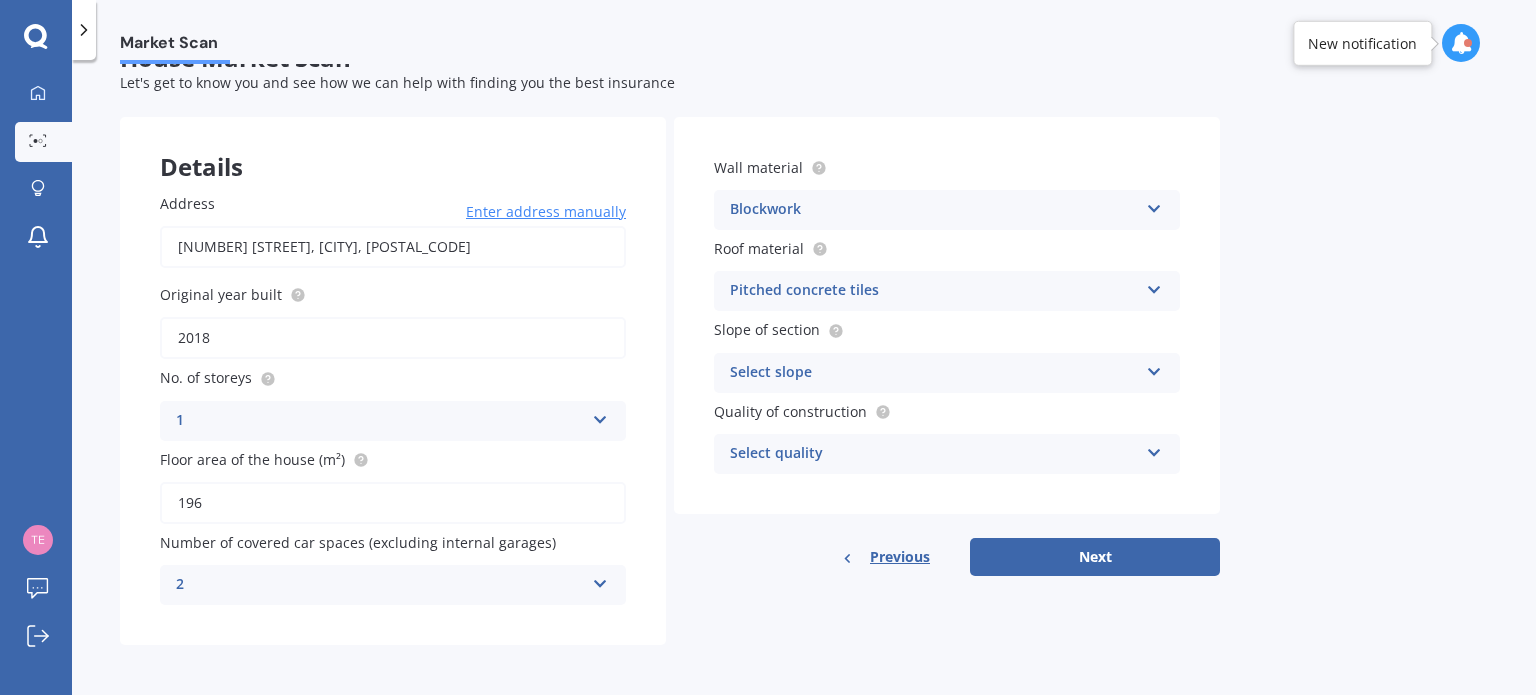 click on "Select slope" at bounding box center (934, 373) 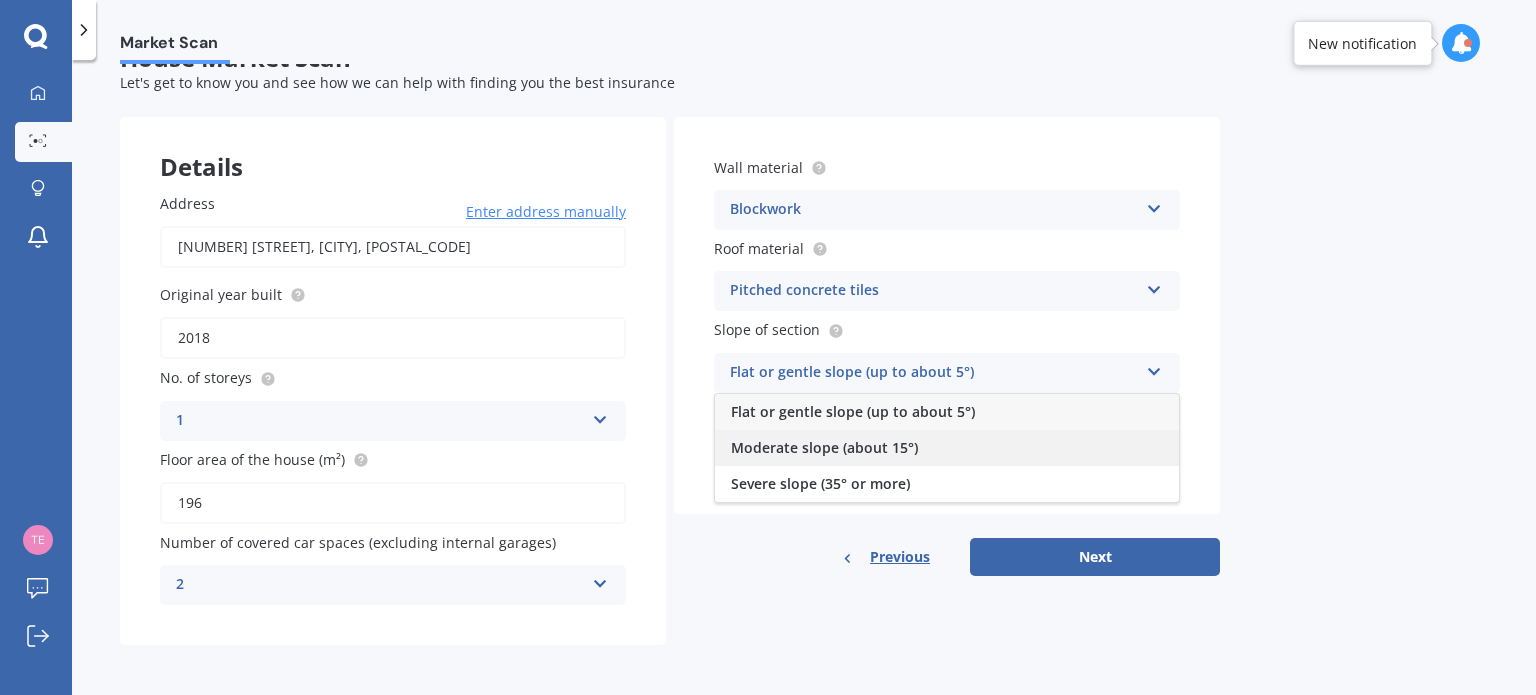 click on "Moderate slope (about 15°)" at bounding box center [947, 448] 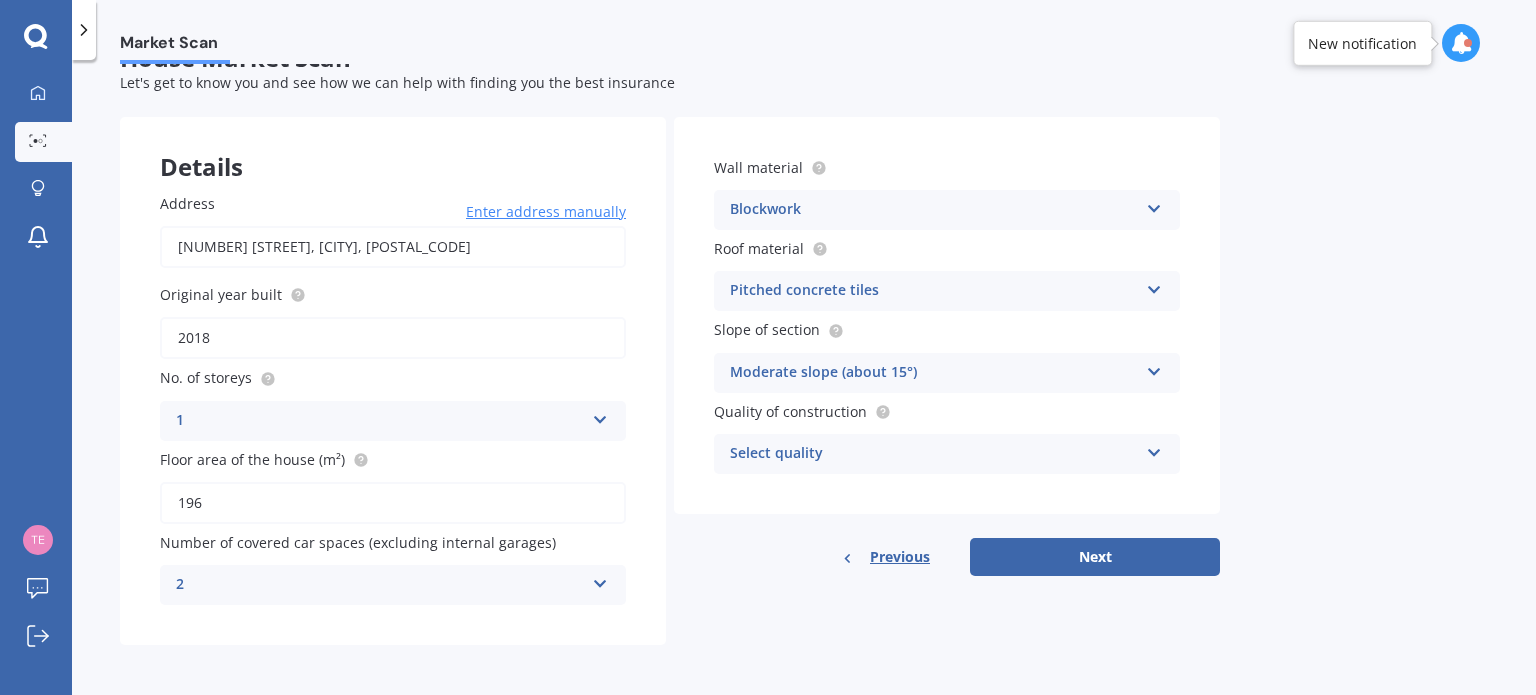 click on "Select quality" at bounding box center (934, 454) 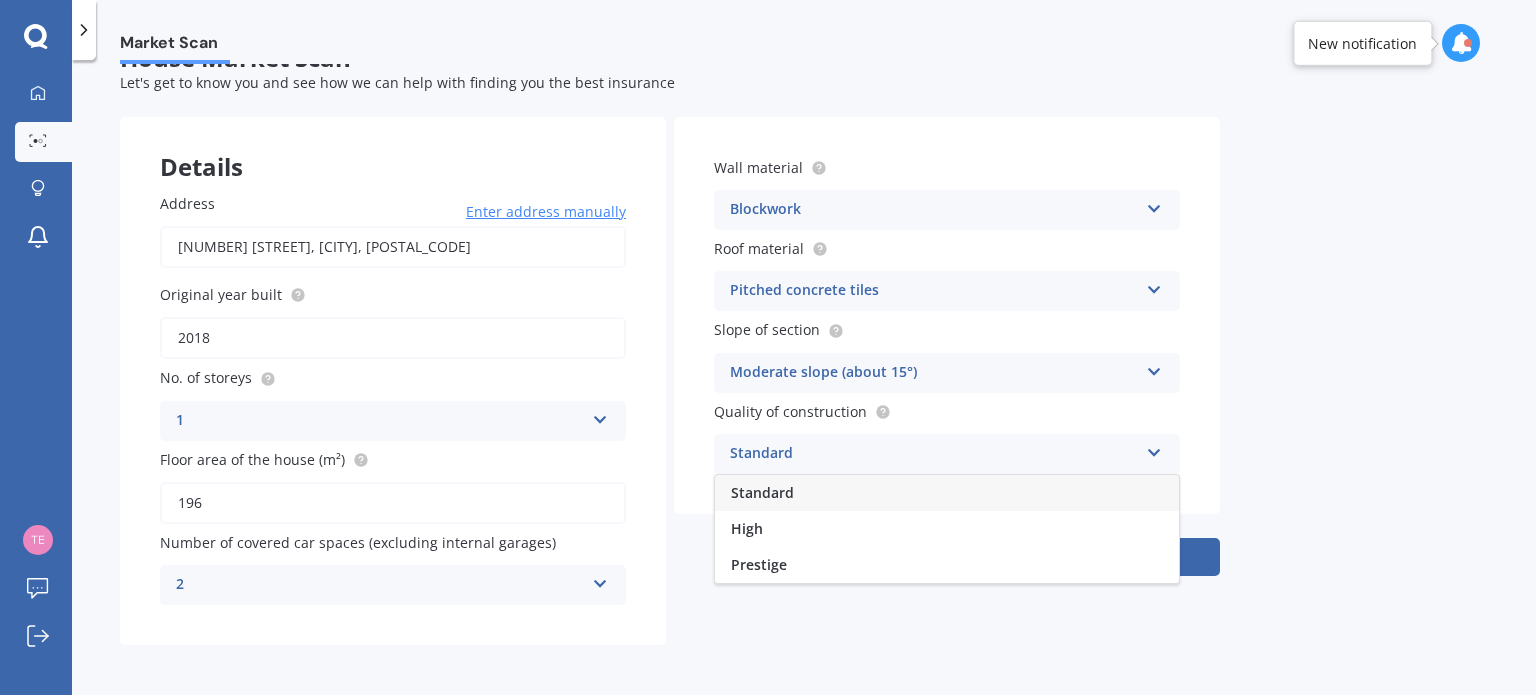 click on "Standard" at bounding box center (947, 493) 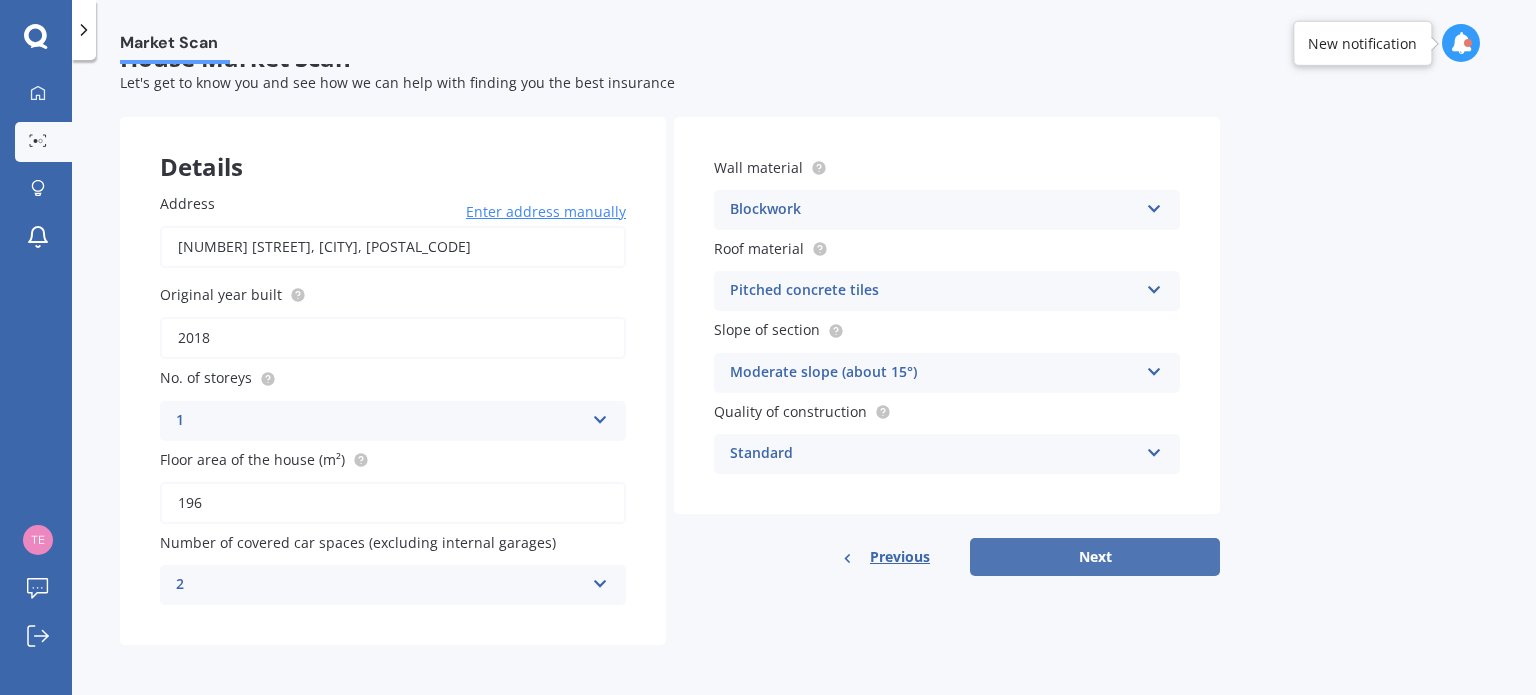 click on "Next" at bounding box center (1095, 557) 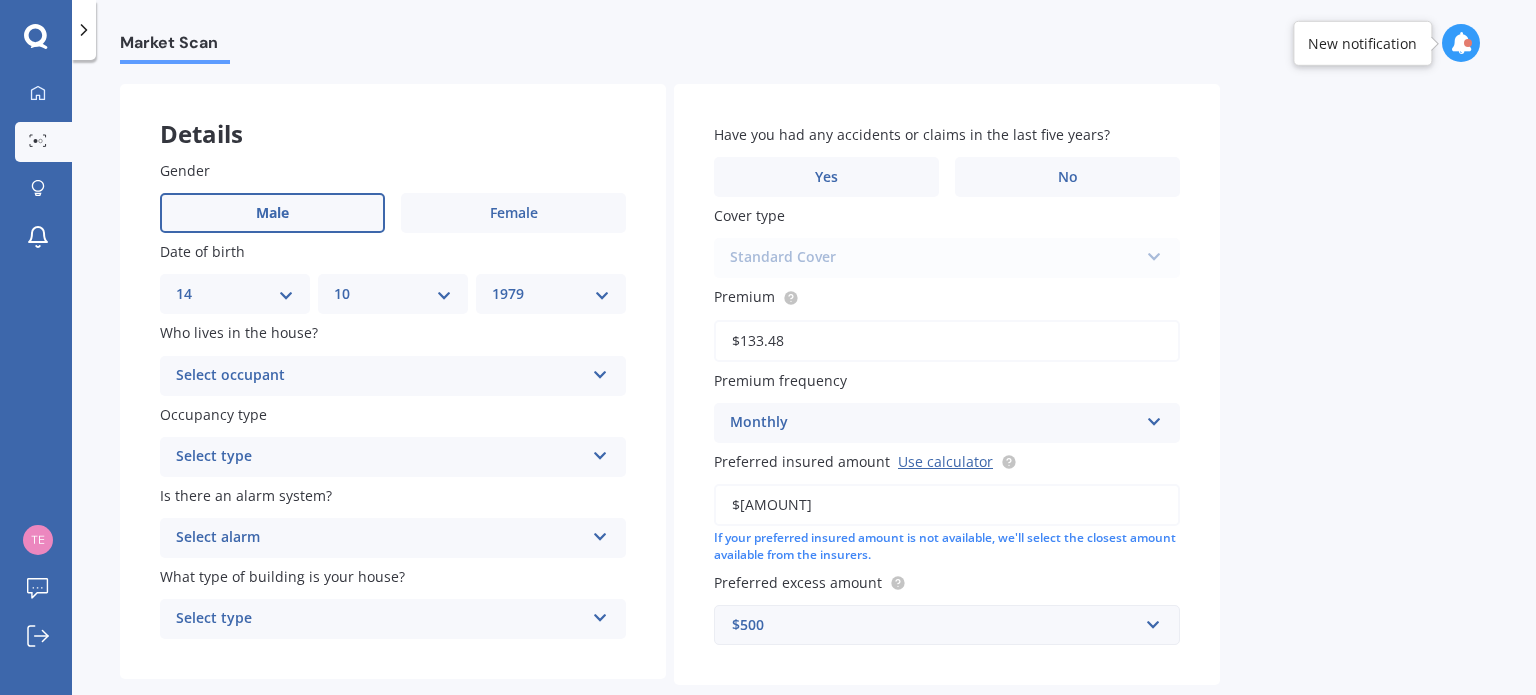 scroll, scrollTop: 180, scrollLeft: 0, axis: vertical 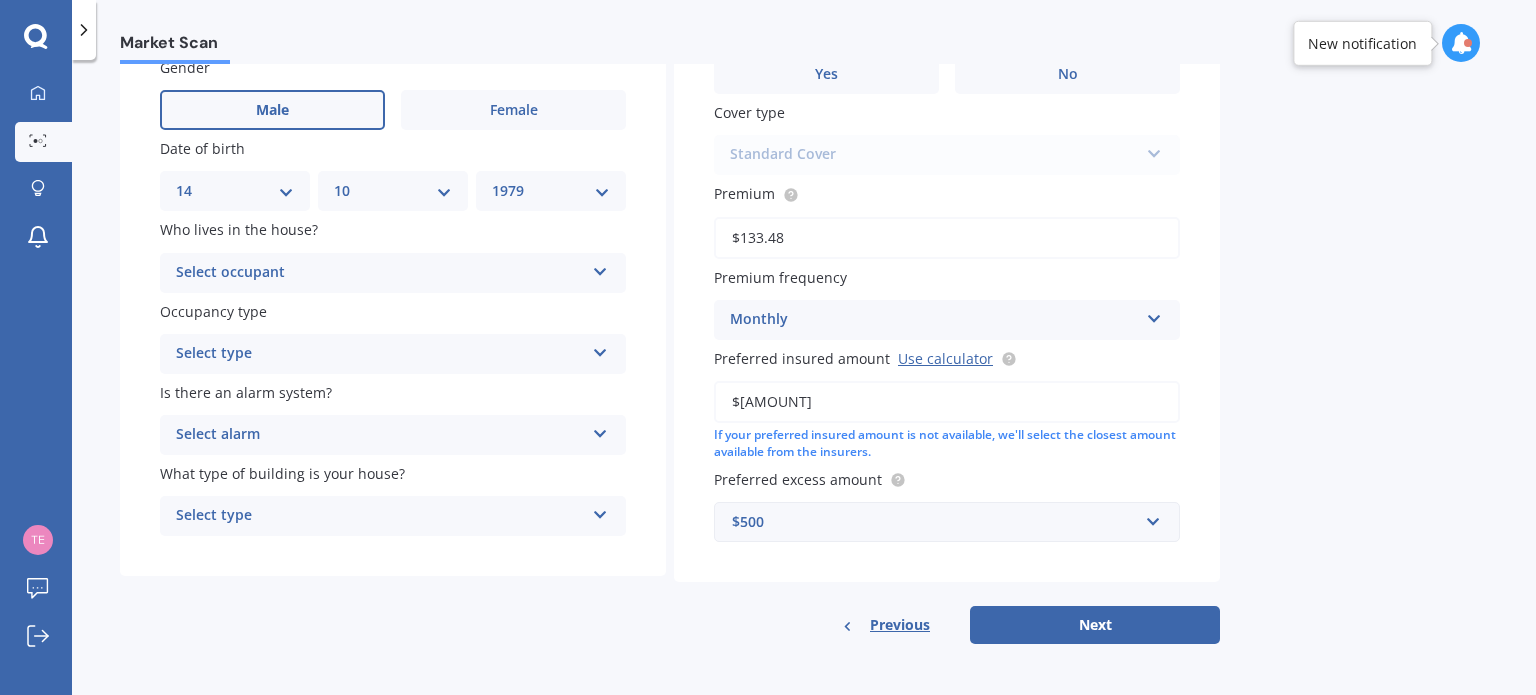click on "Select occupant" at bounding box center (380, 273) 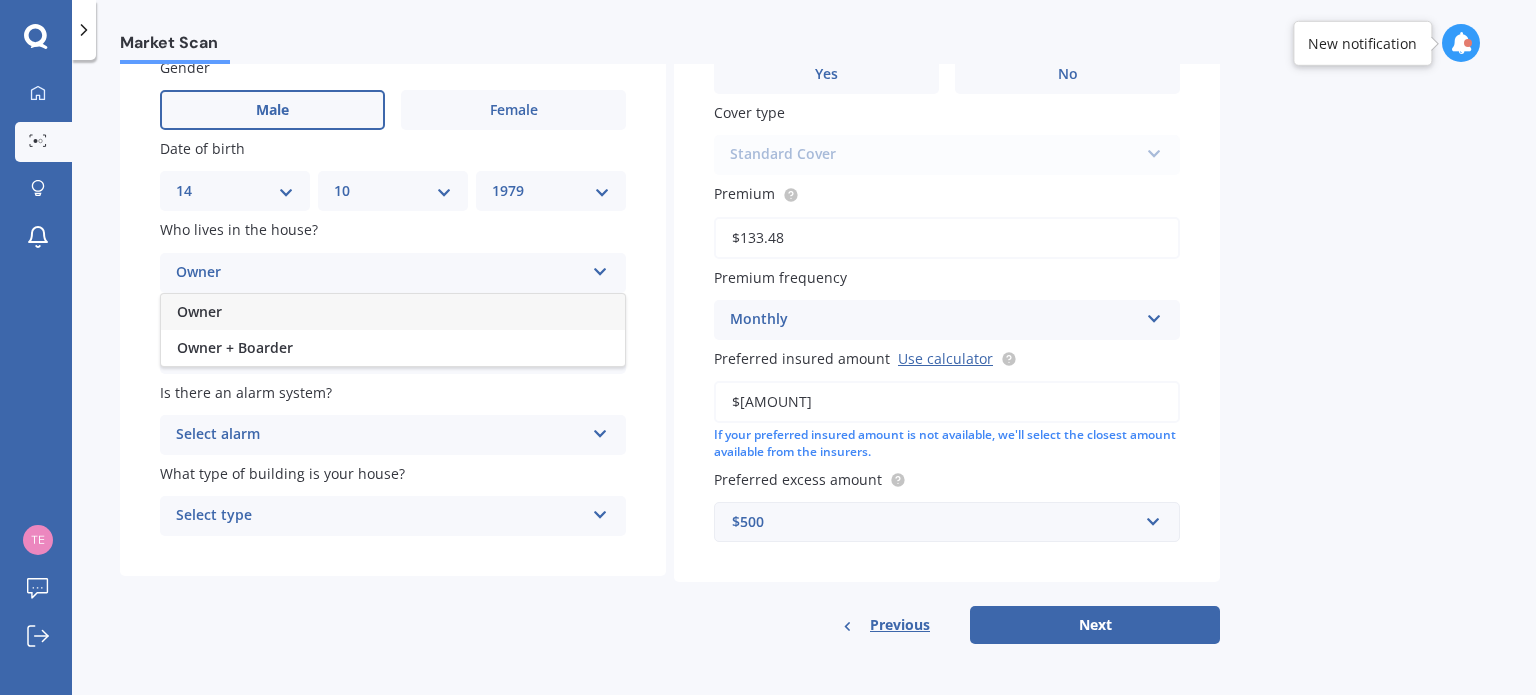 click on "Owner" at bounding box center (393, 312) 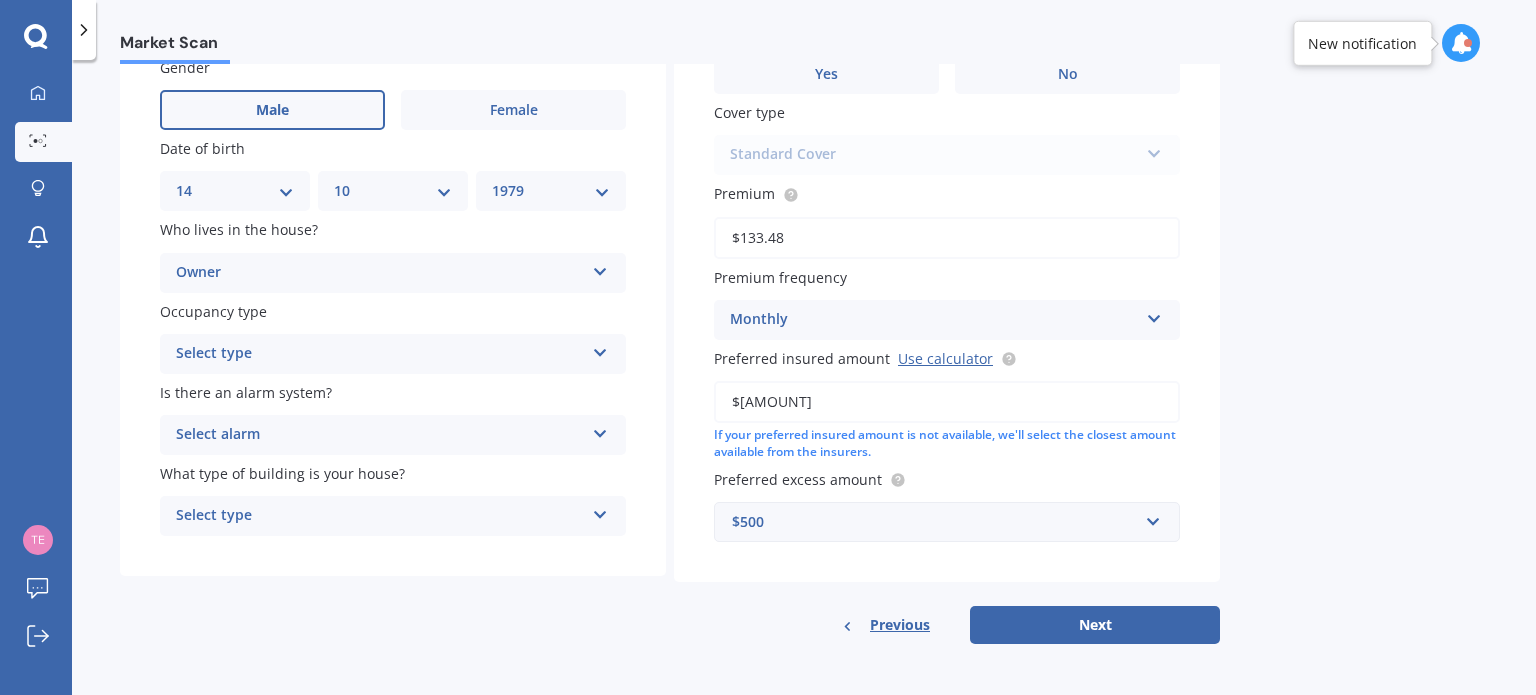 click at bounding box center (600, 268) 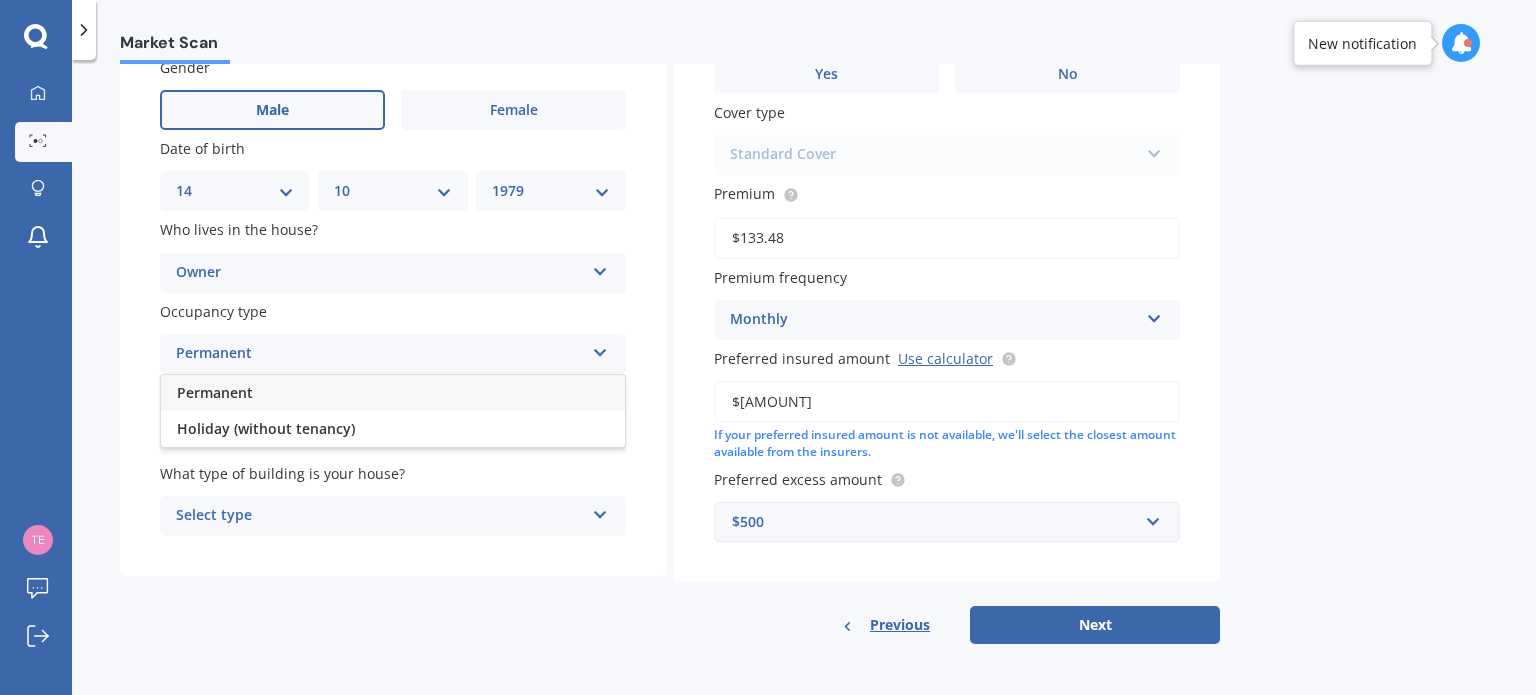 click on "Permanent" at bounding box center [393, 393] 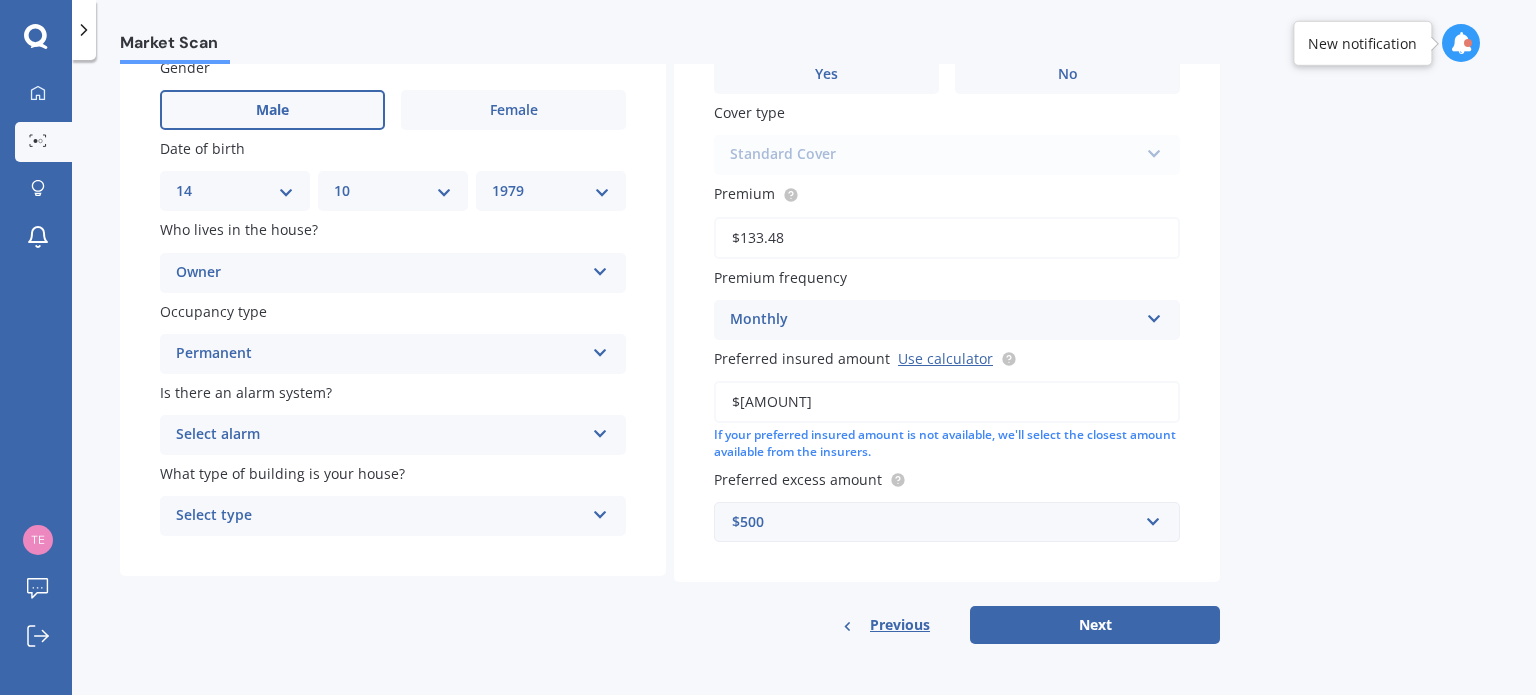 click at bounding box center [600, 268] 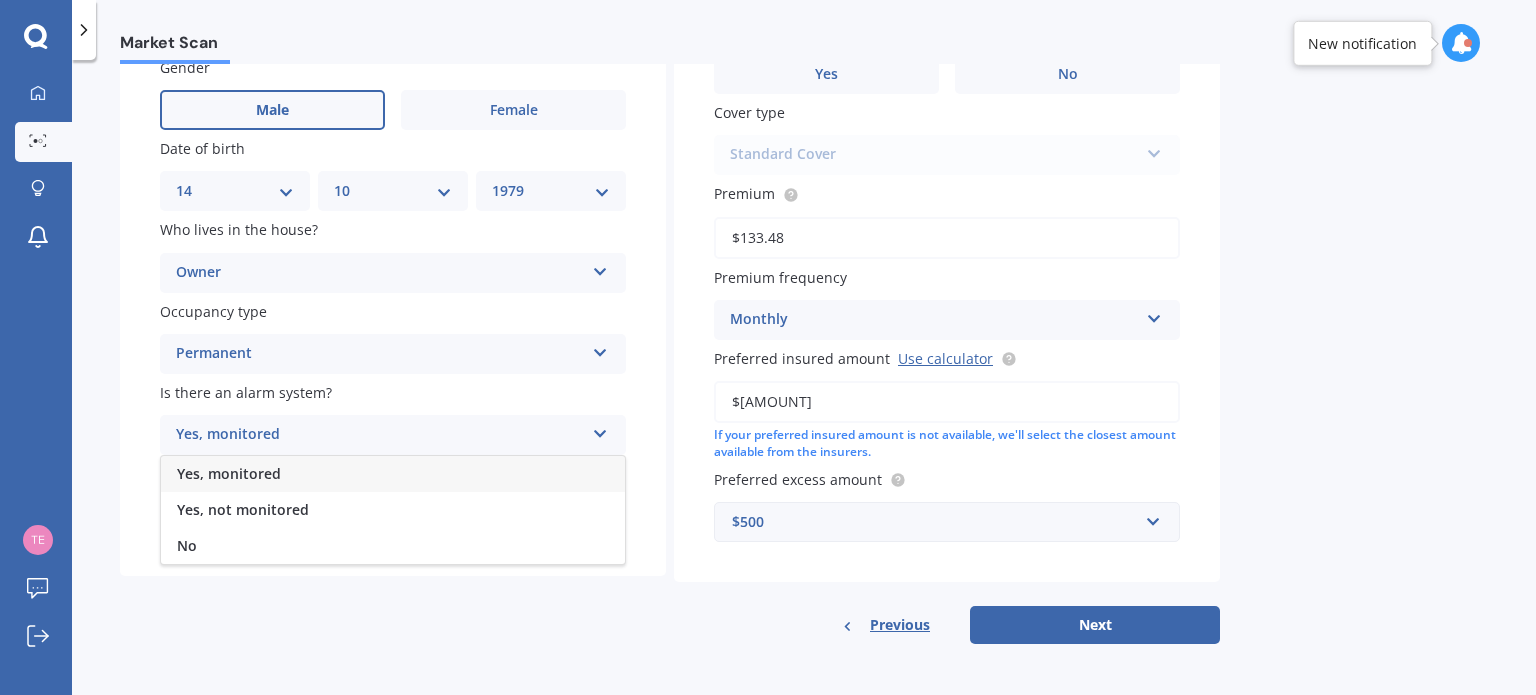 click on "No" at bounding box center [393, 546] 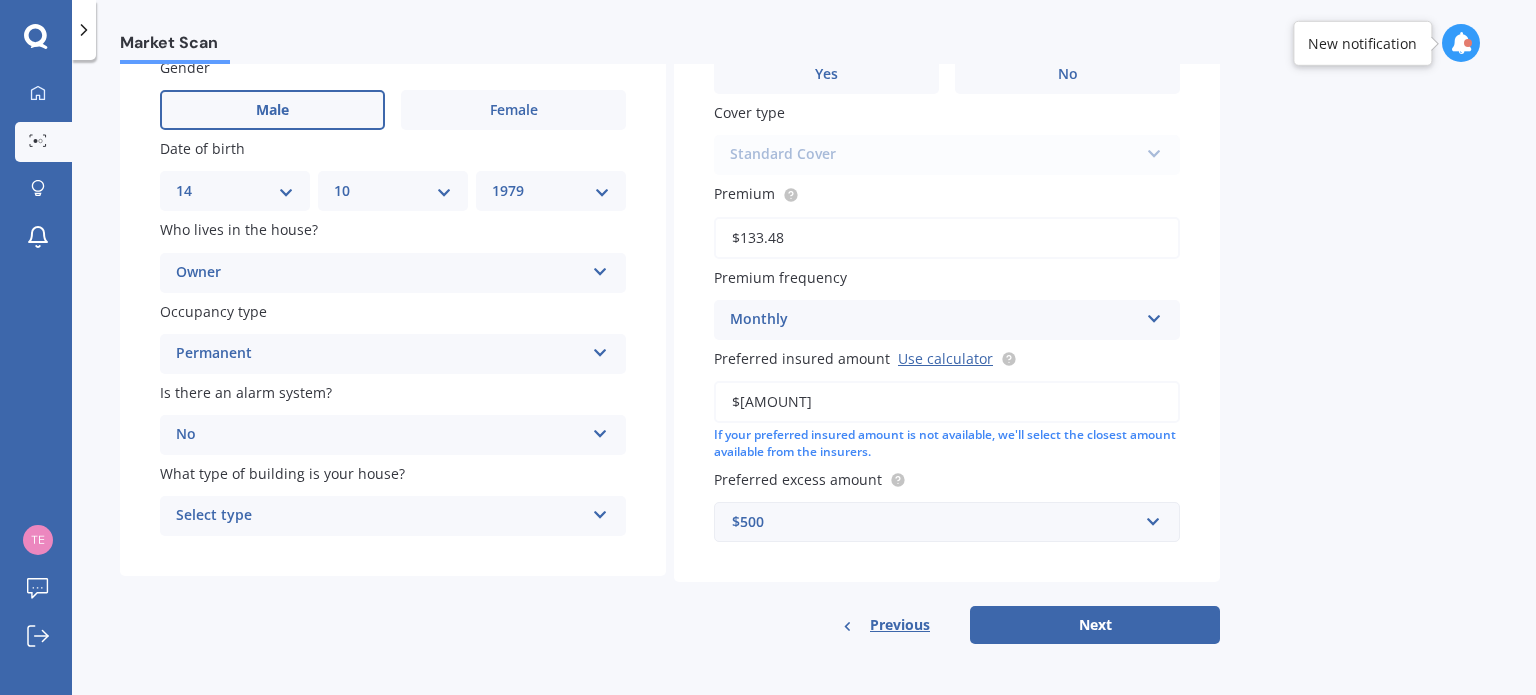 click at bounding box center [600, 268] 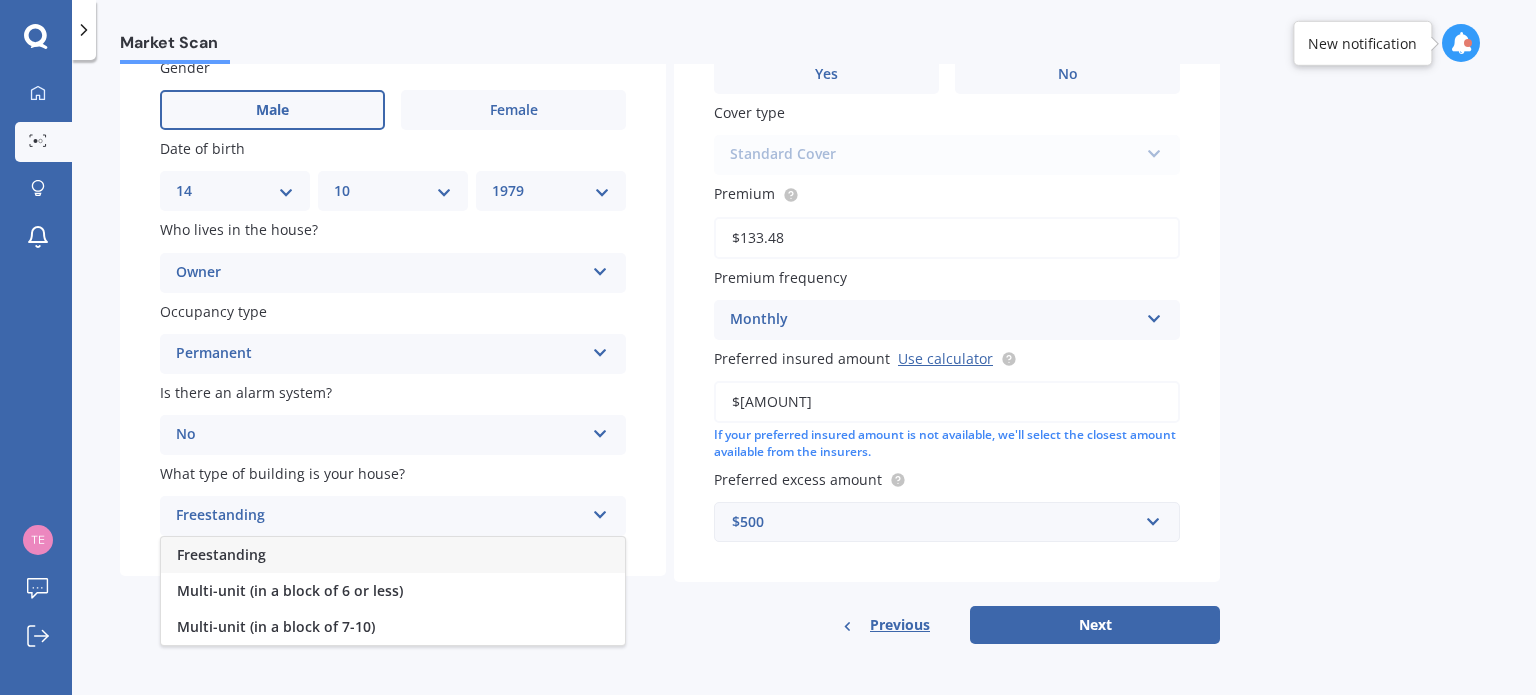 click on "Freestanding" at bounding box center (393, 555) 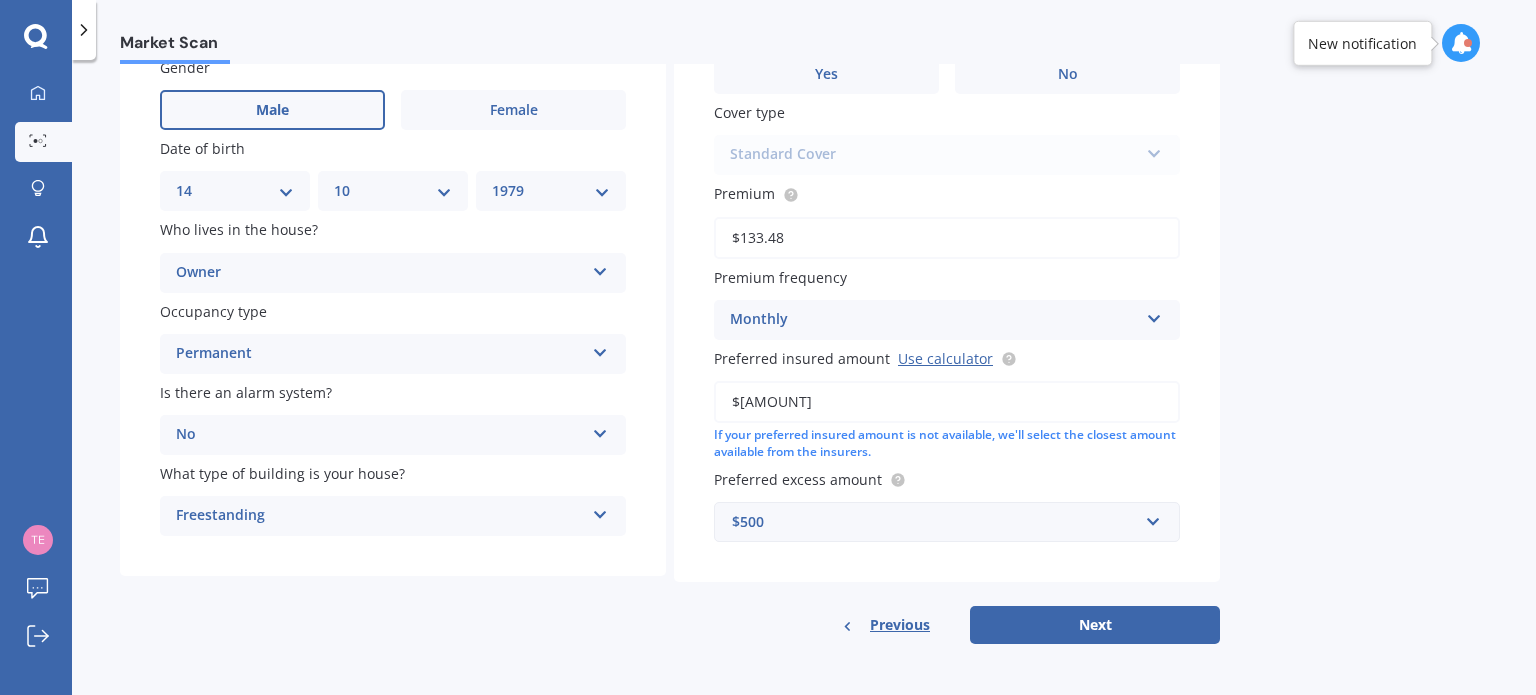 scroll, scrollTop: 0, scrollLeft: 0, axis: both 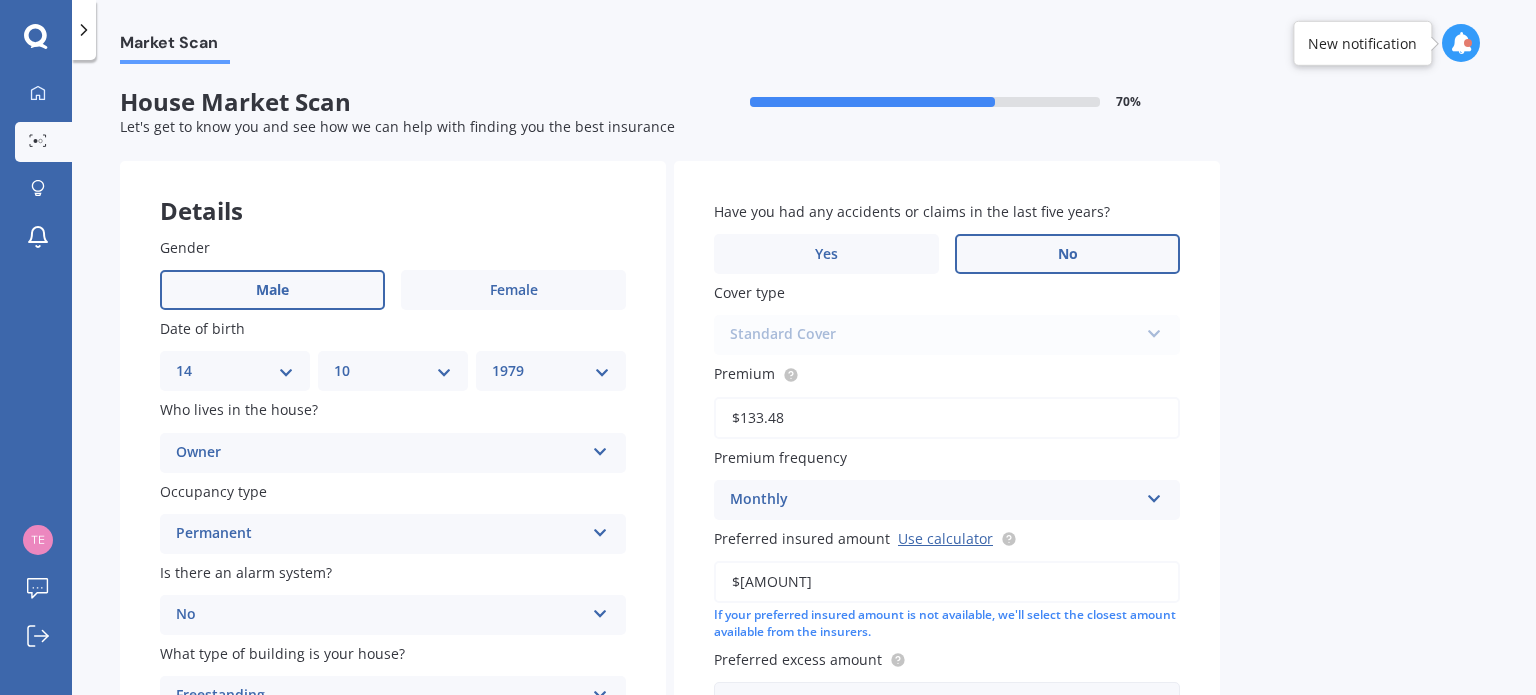 click on "No" at bounding box center (513, 290) 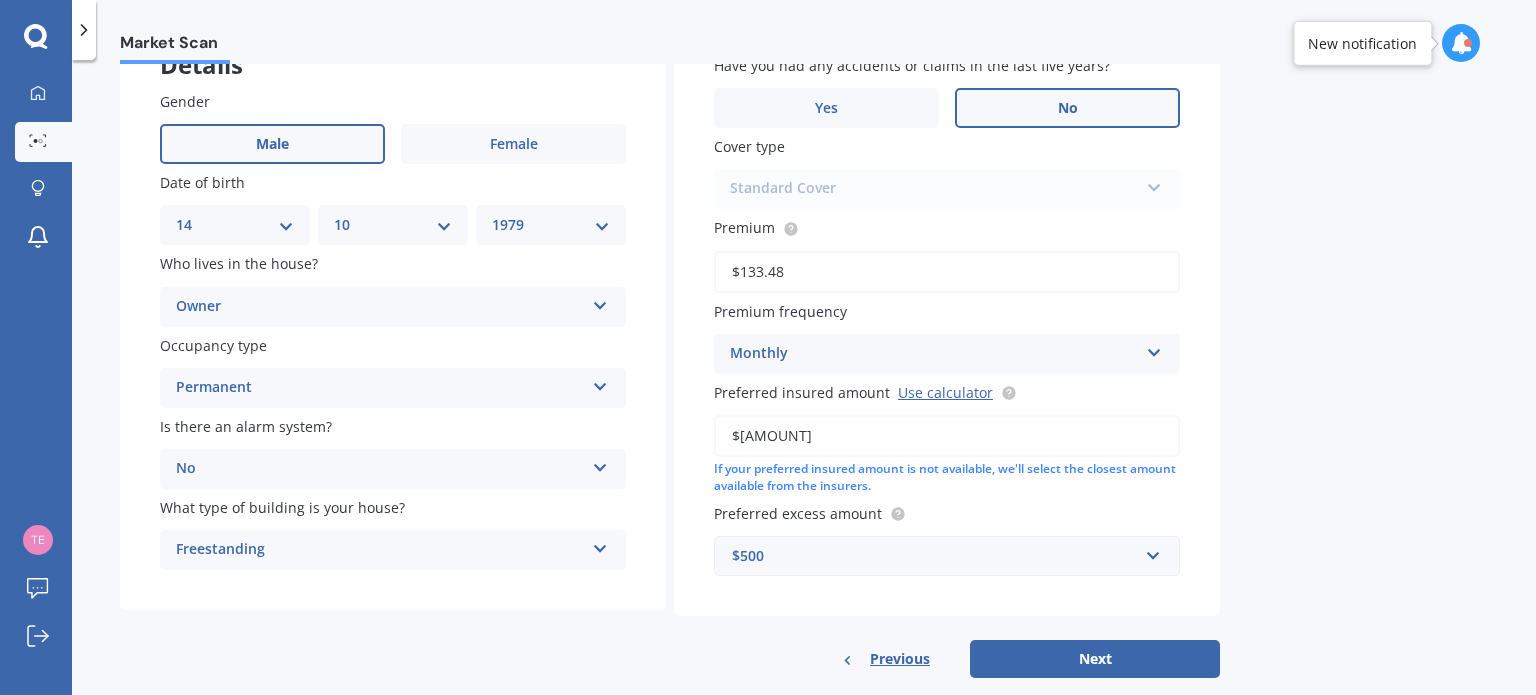 scroll, scrollTop: 180, scrollLeft: 0, axis: vertical 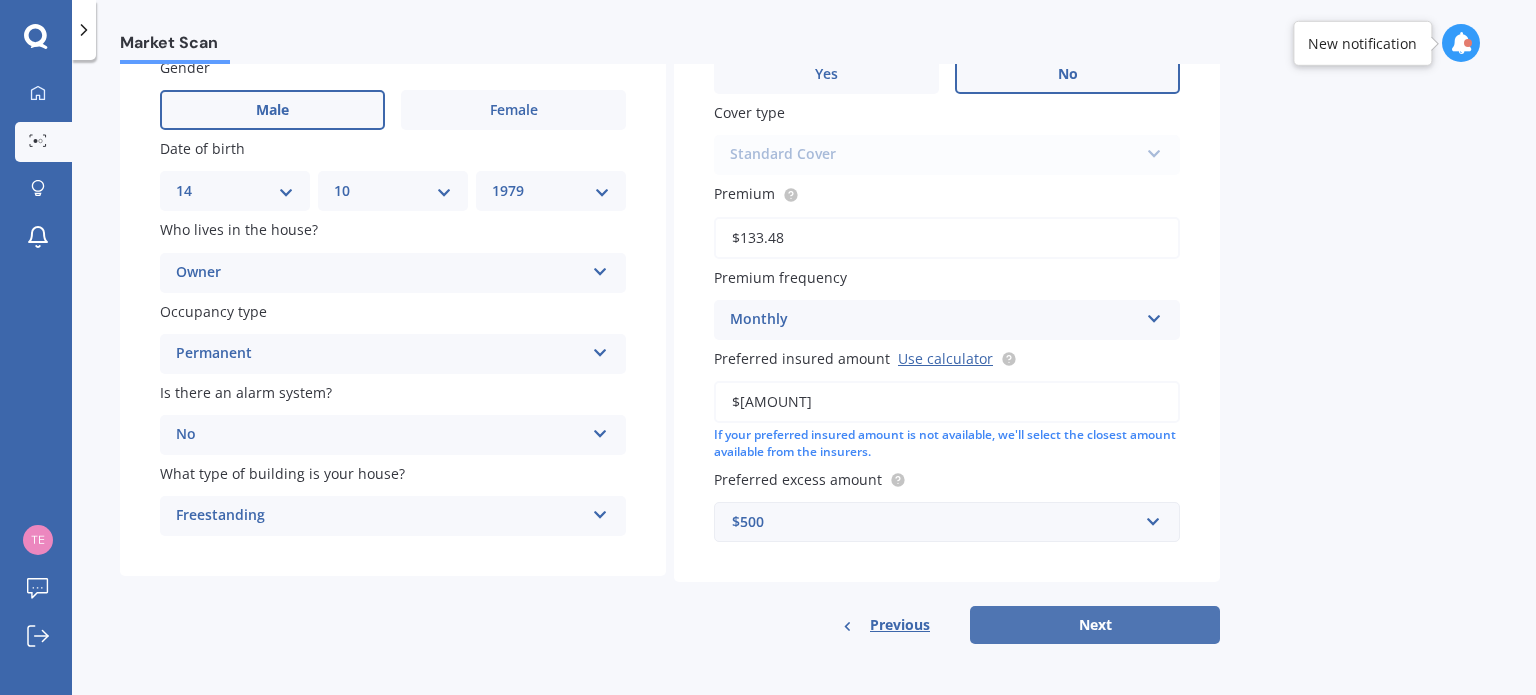click on "Next" at bounding box center [1095, 625] 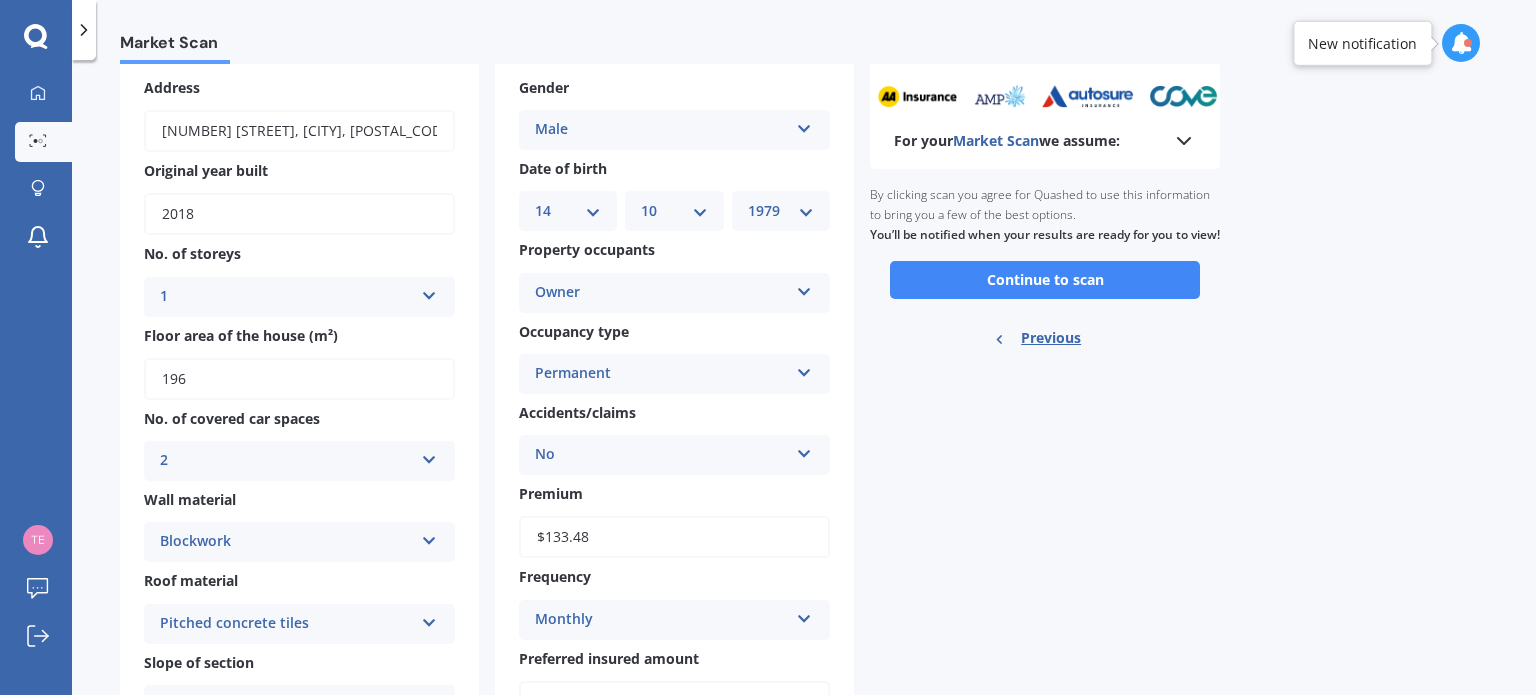scroll, scrollTop: 0, scrollLeft: 0, axis: both 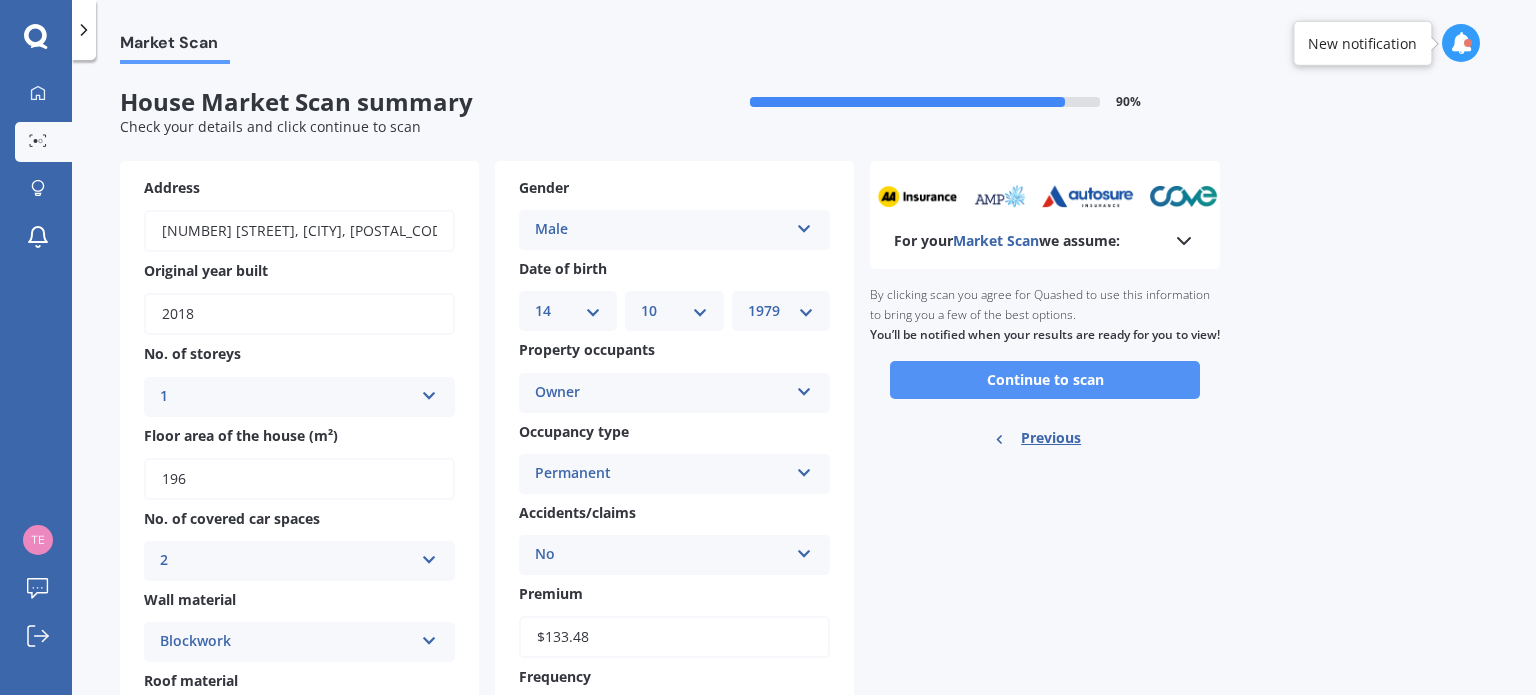 click on "Continue to scan" at bounding box center (1045, 380) 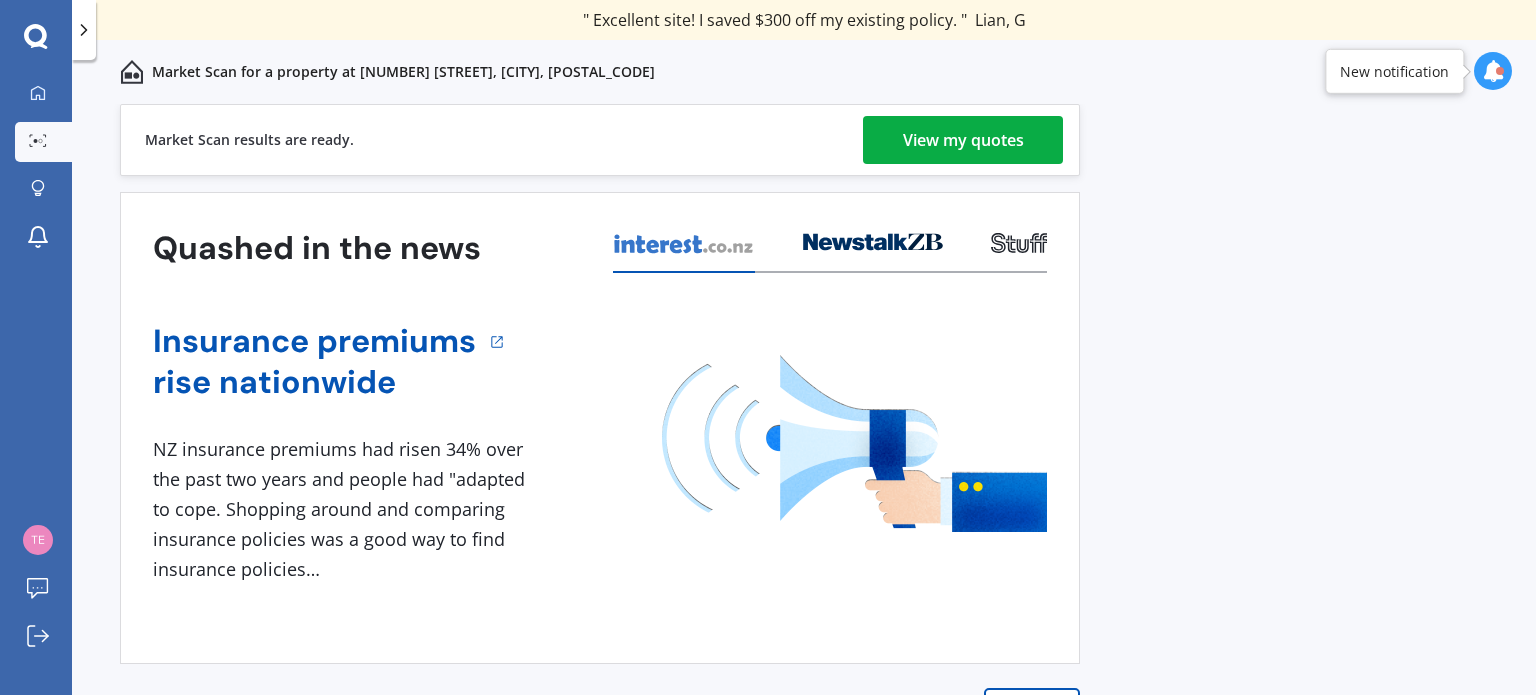click on "View my quotes" at bounding box center (963, 140) 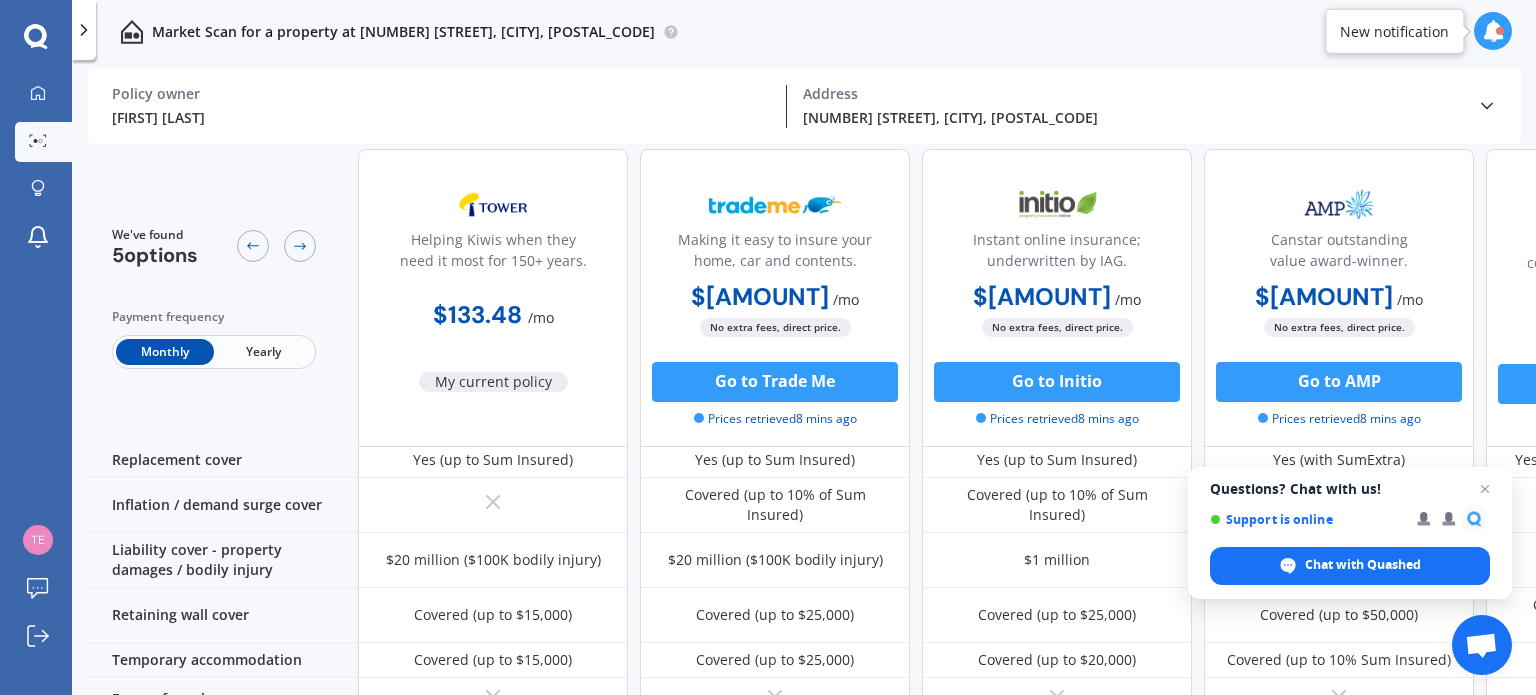 scroll, scrollTop: 0, scrollLeft: 0, axis: both 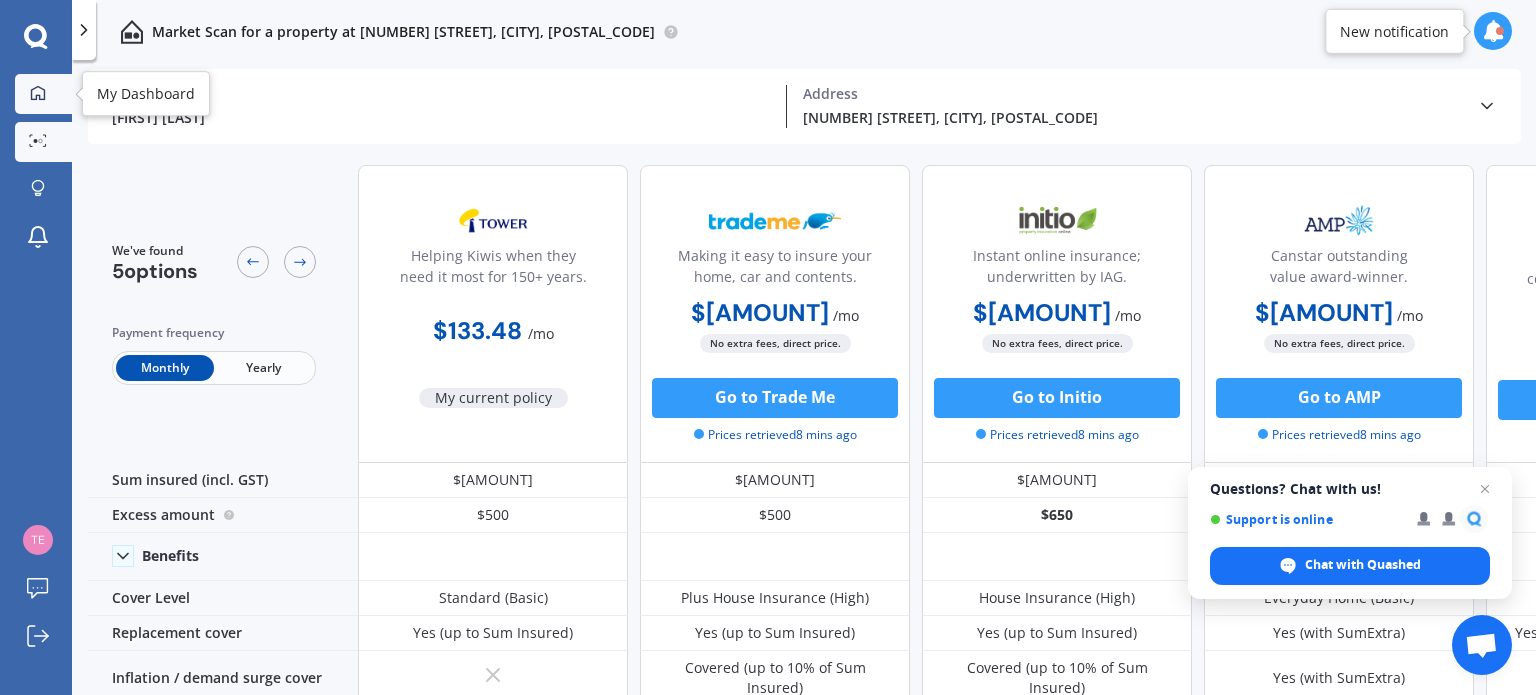 click at bounding box center (38, 94) 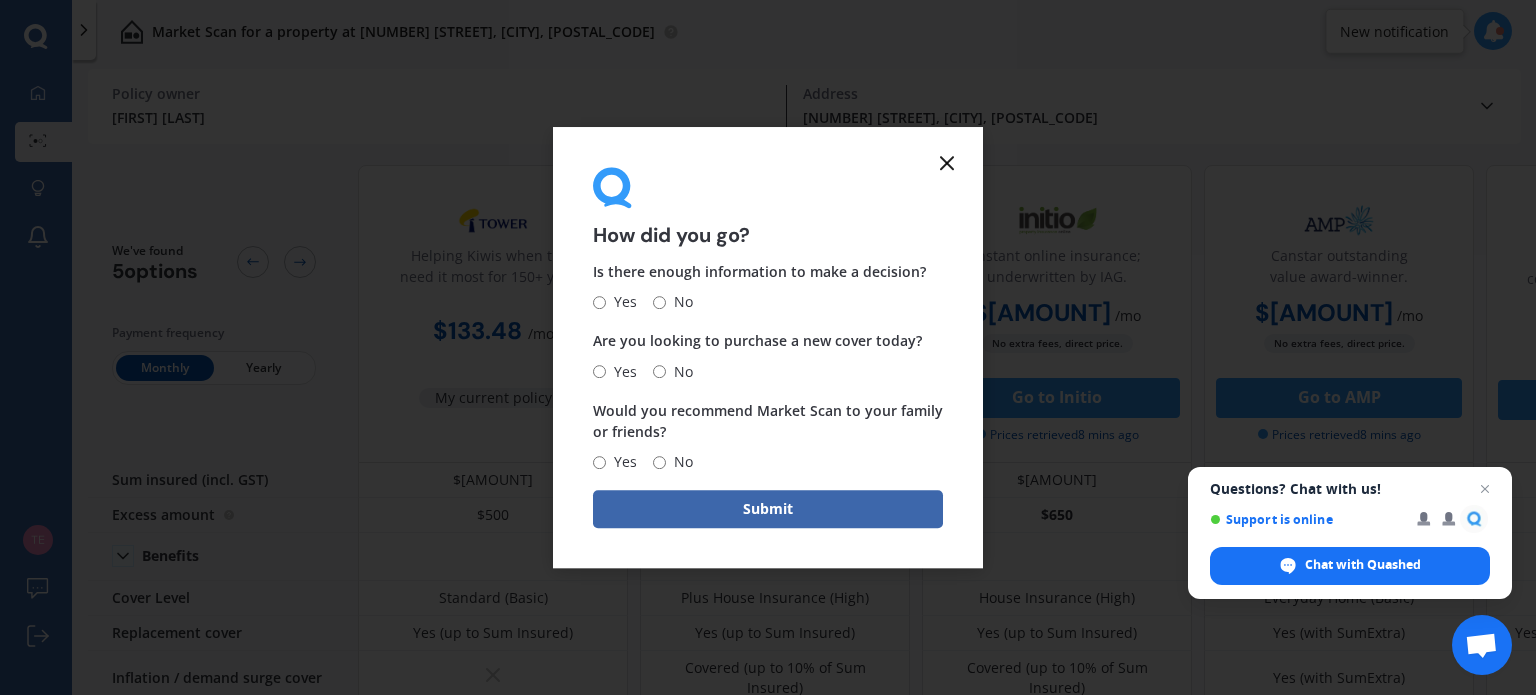 click at bounding box center (947, 163) 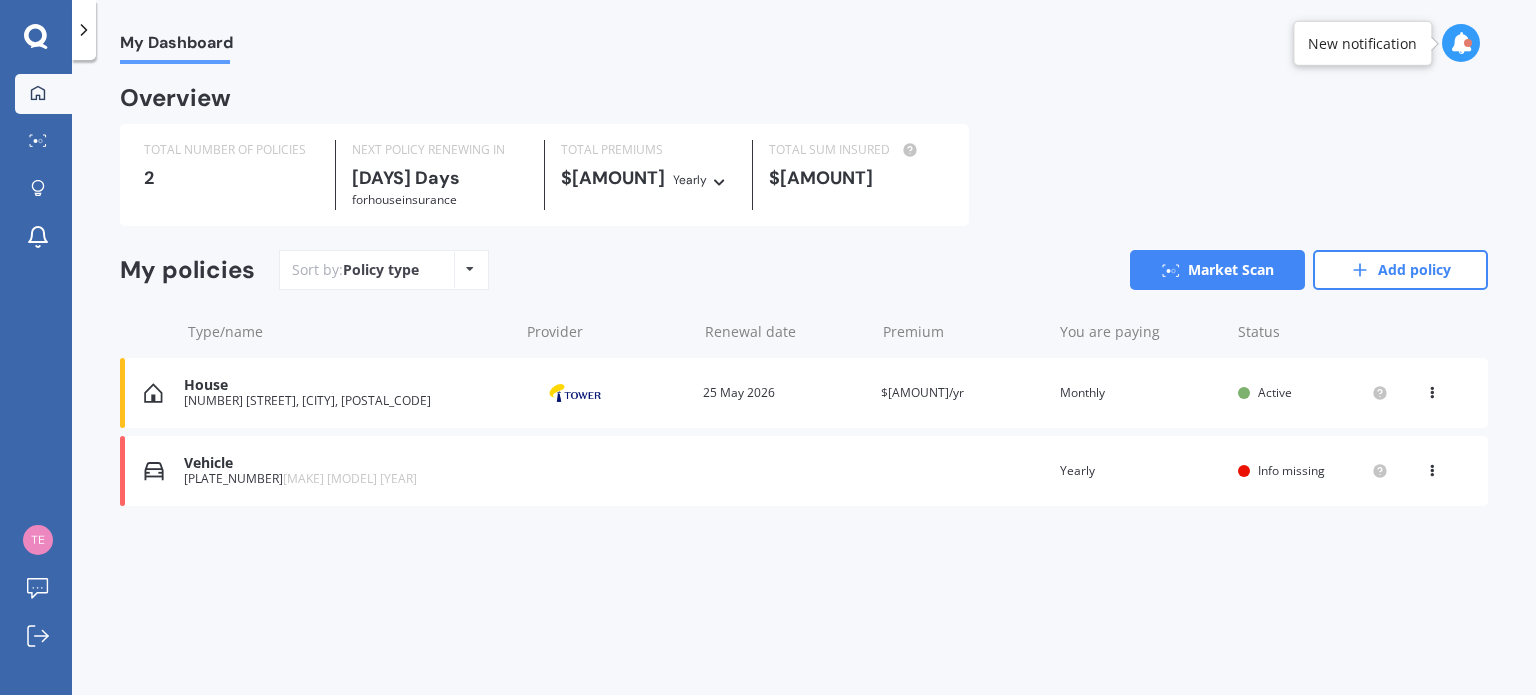 click on "You are paying Yearly" at bounding box center (1141, 471) 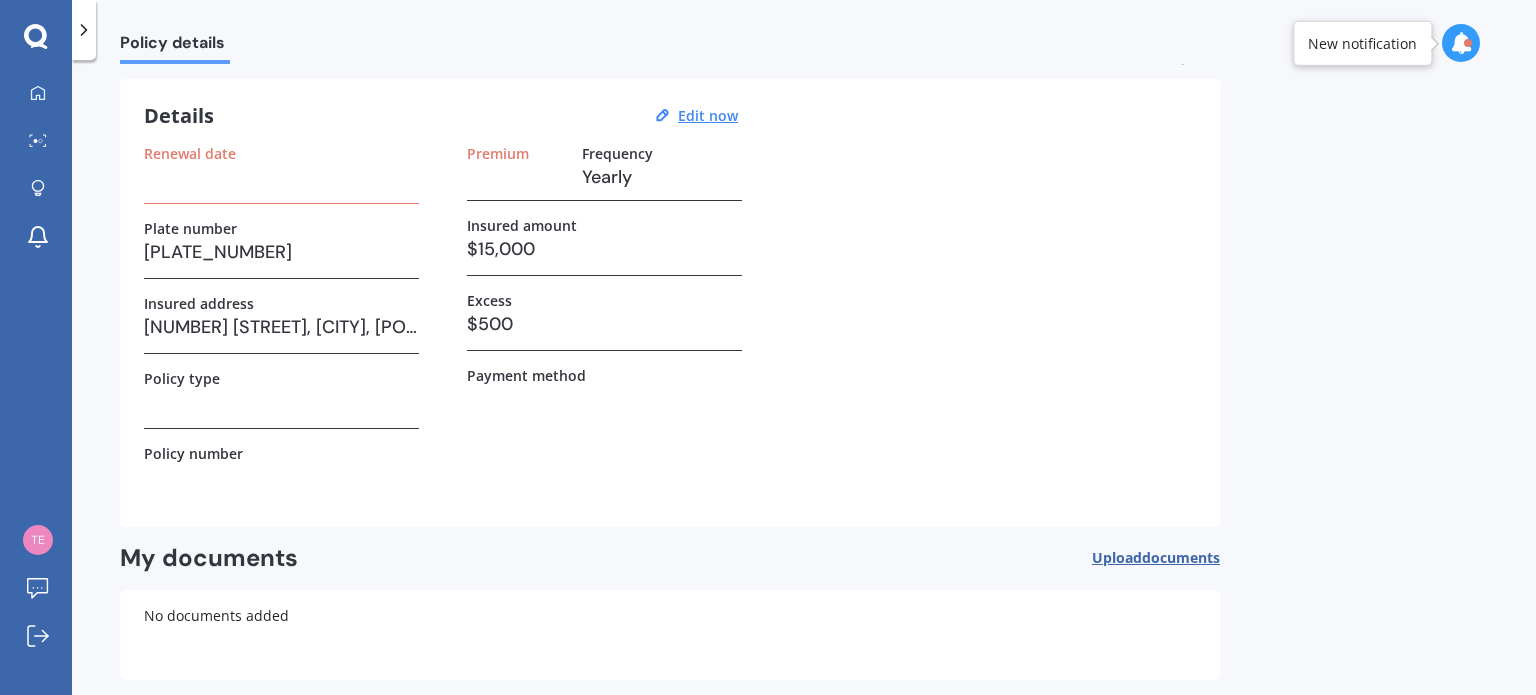 scroll, scrollTop: 0, scrollLeft: 0, axis: both 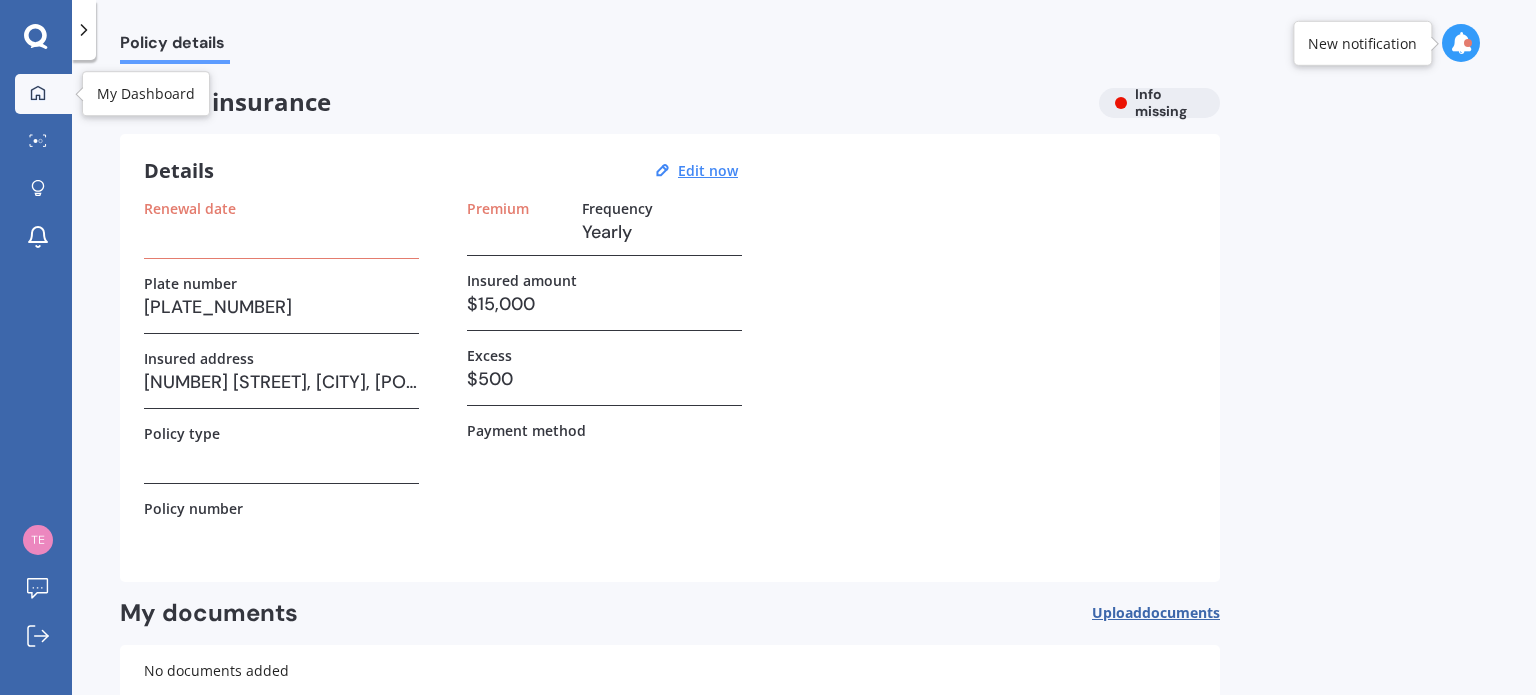 click on "My Dashboard" at bounding box center [43, 94] 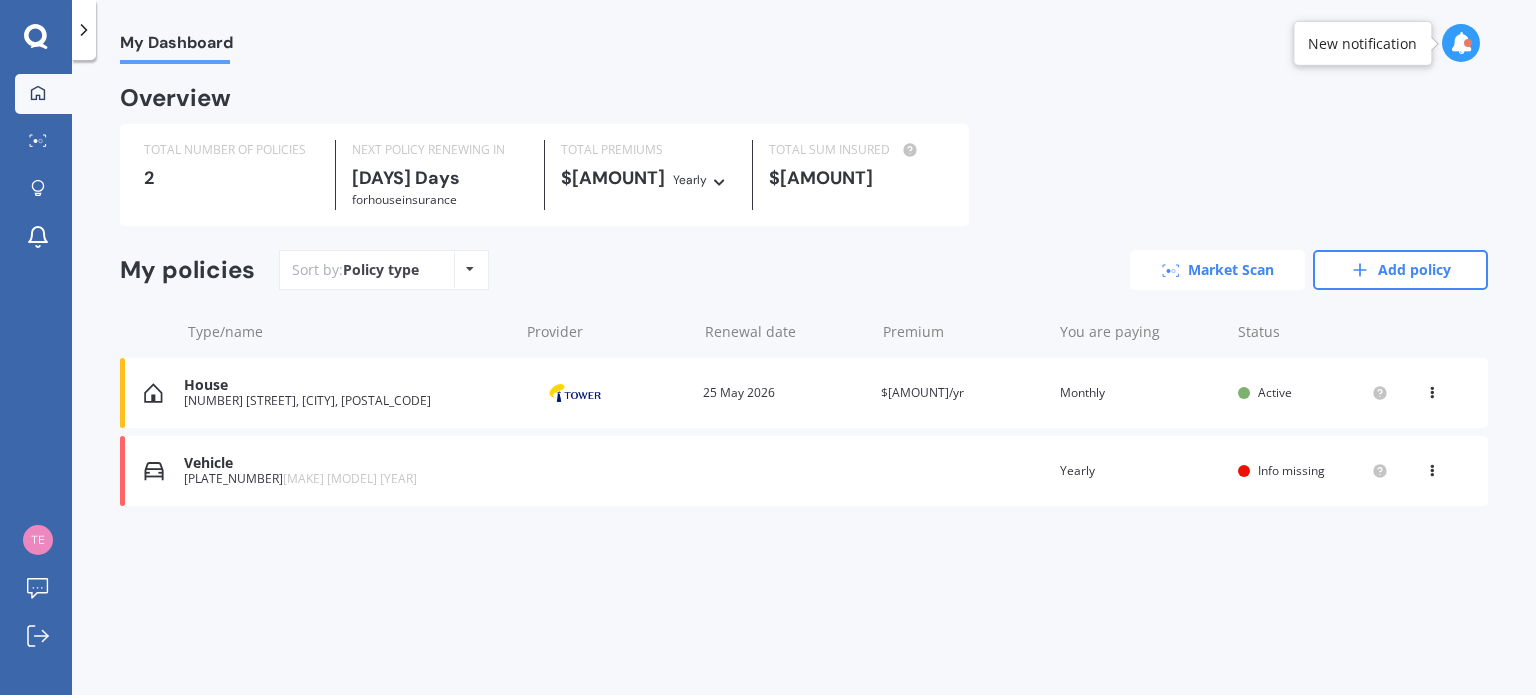 click on "Market Scan" at bounding box center [1217, 270] 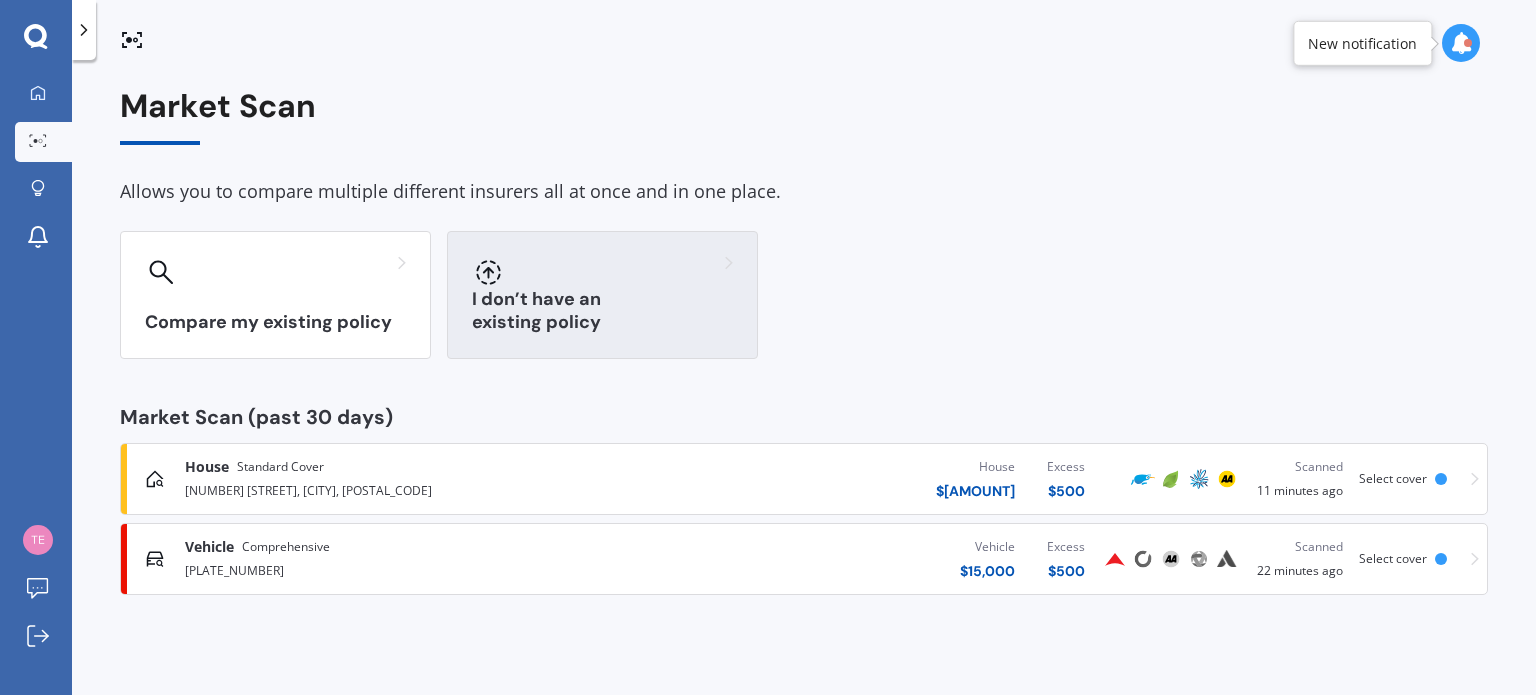 click on "I don’t have an existing policy" at bounding box center (275, 322) 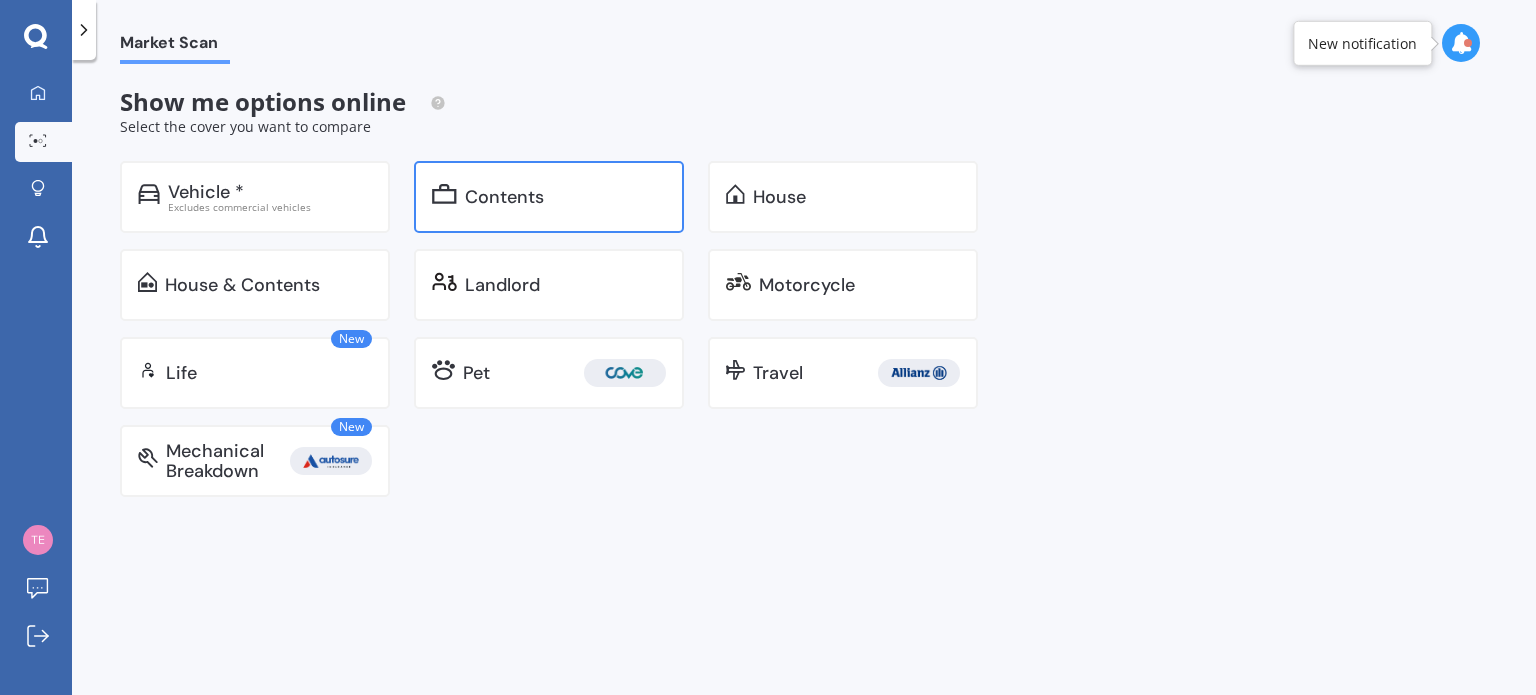 click on "Contents" at bounding box center (270, 192) 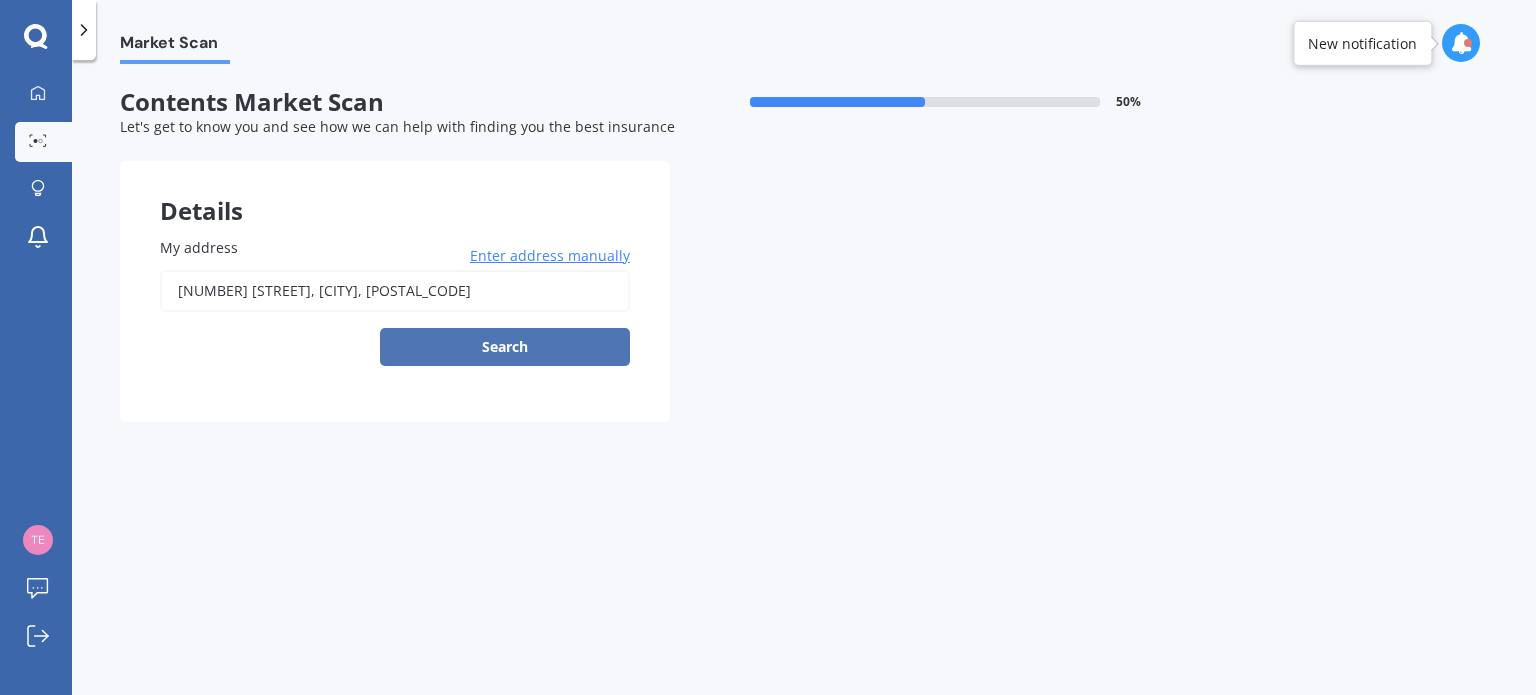 click on "Search" at bounding box center [505, 347] 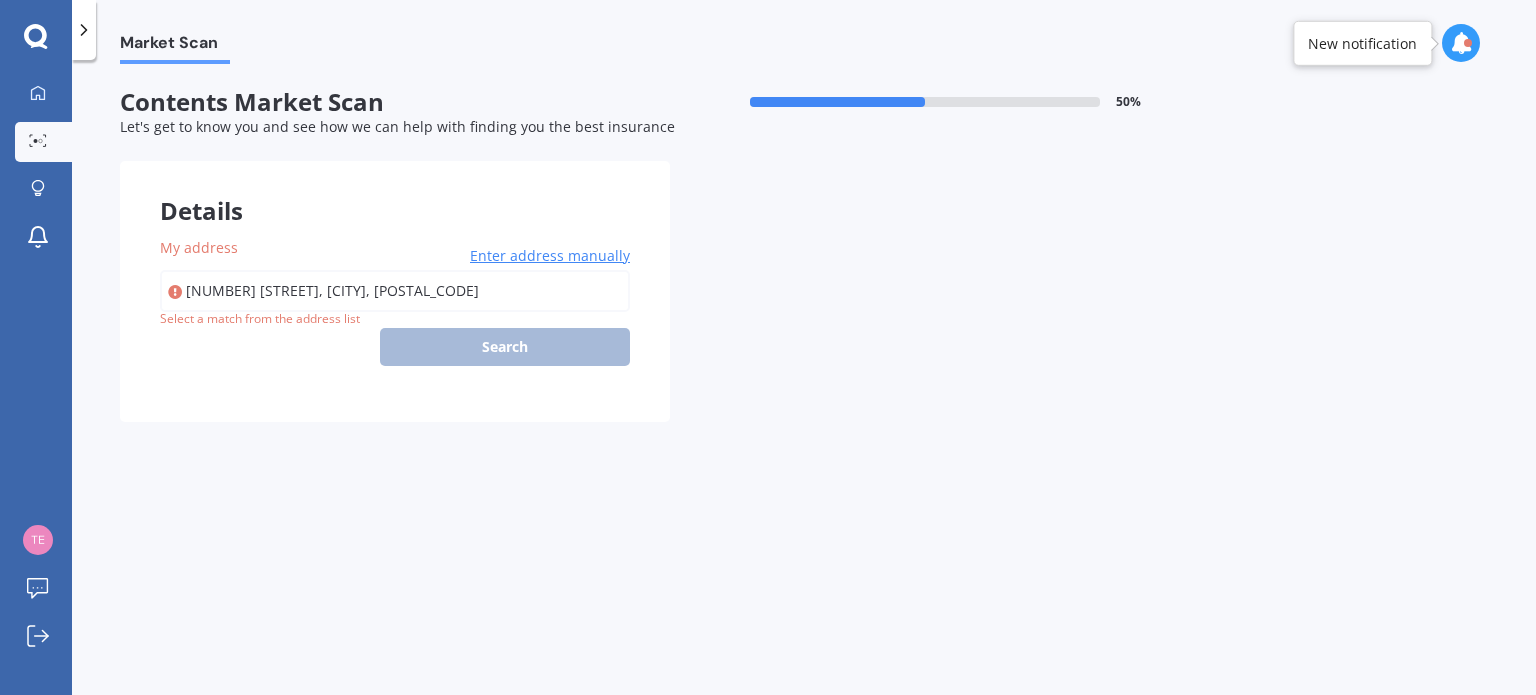 click on "[NUMBER] [STREET], [CITY], [POSTAL_CODE]" at bounding box center (395, 291) 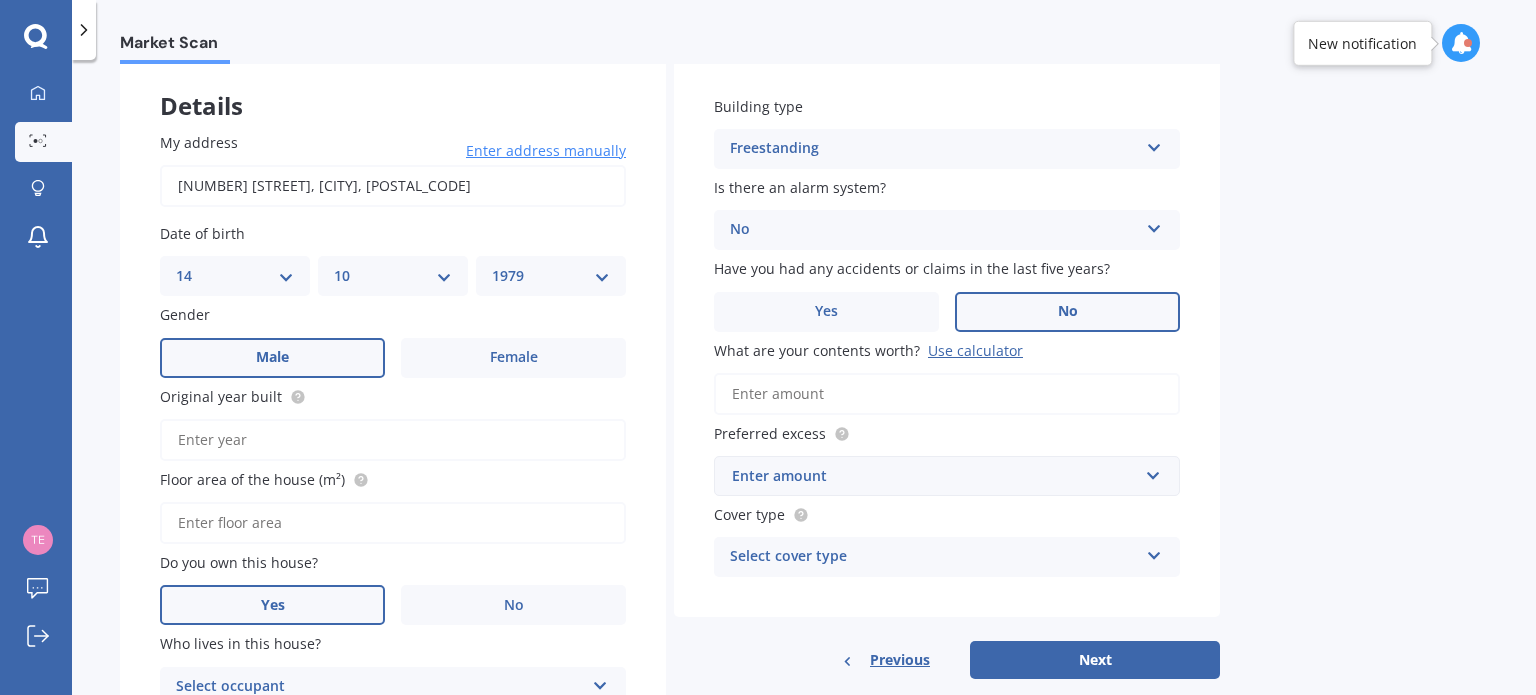 scroll, scrollTop: 200, scrollLeft: 0, axis: vertical 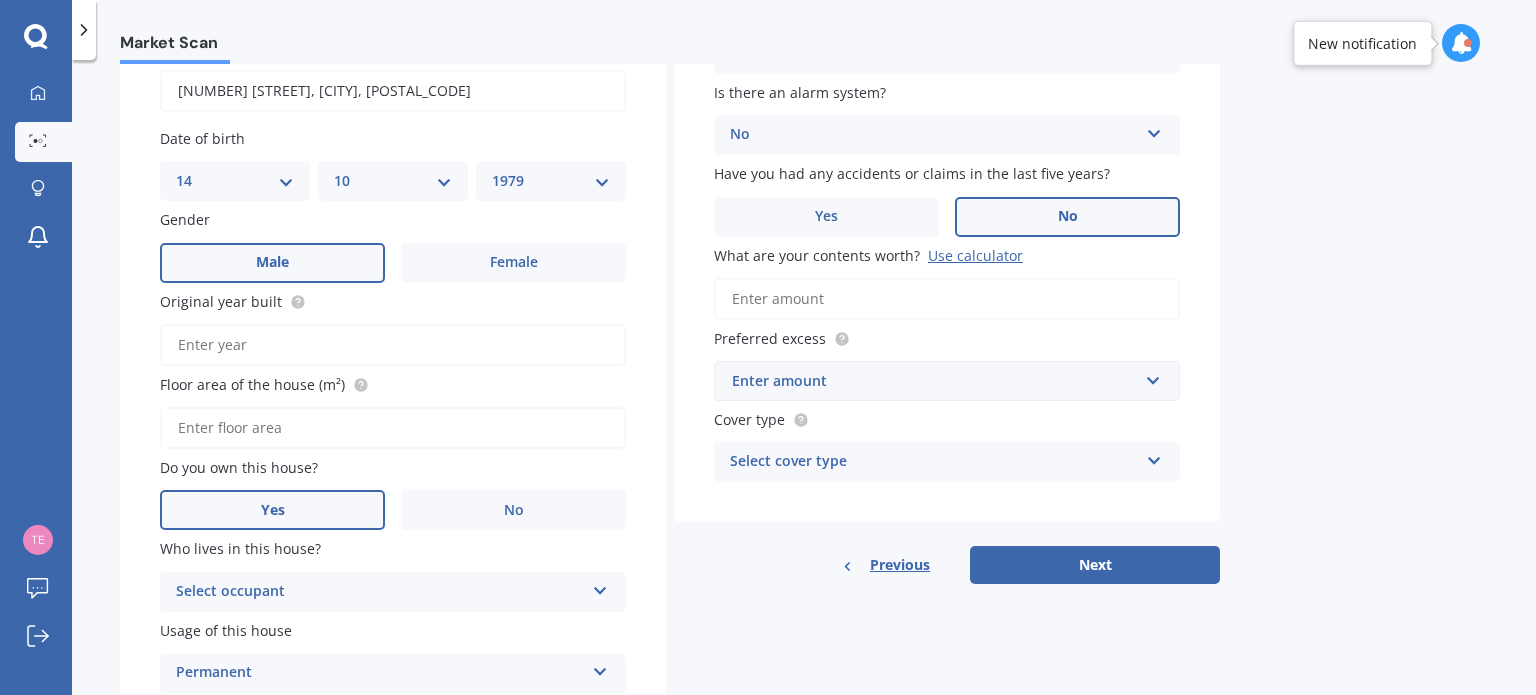 click on "Original year built" at bounding box center [393, 345] 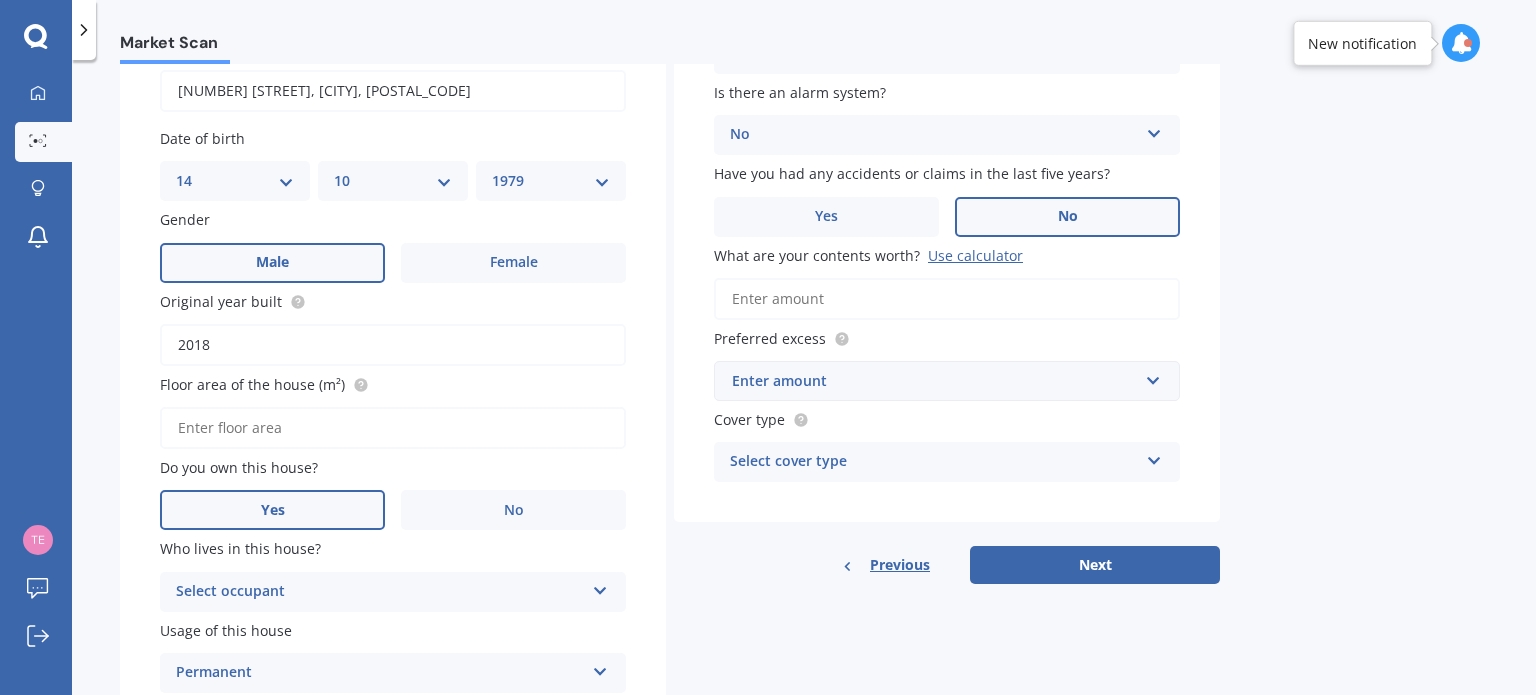 click on "Floor area of the house (m²)" at bounding box center (393, 428) 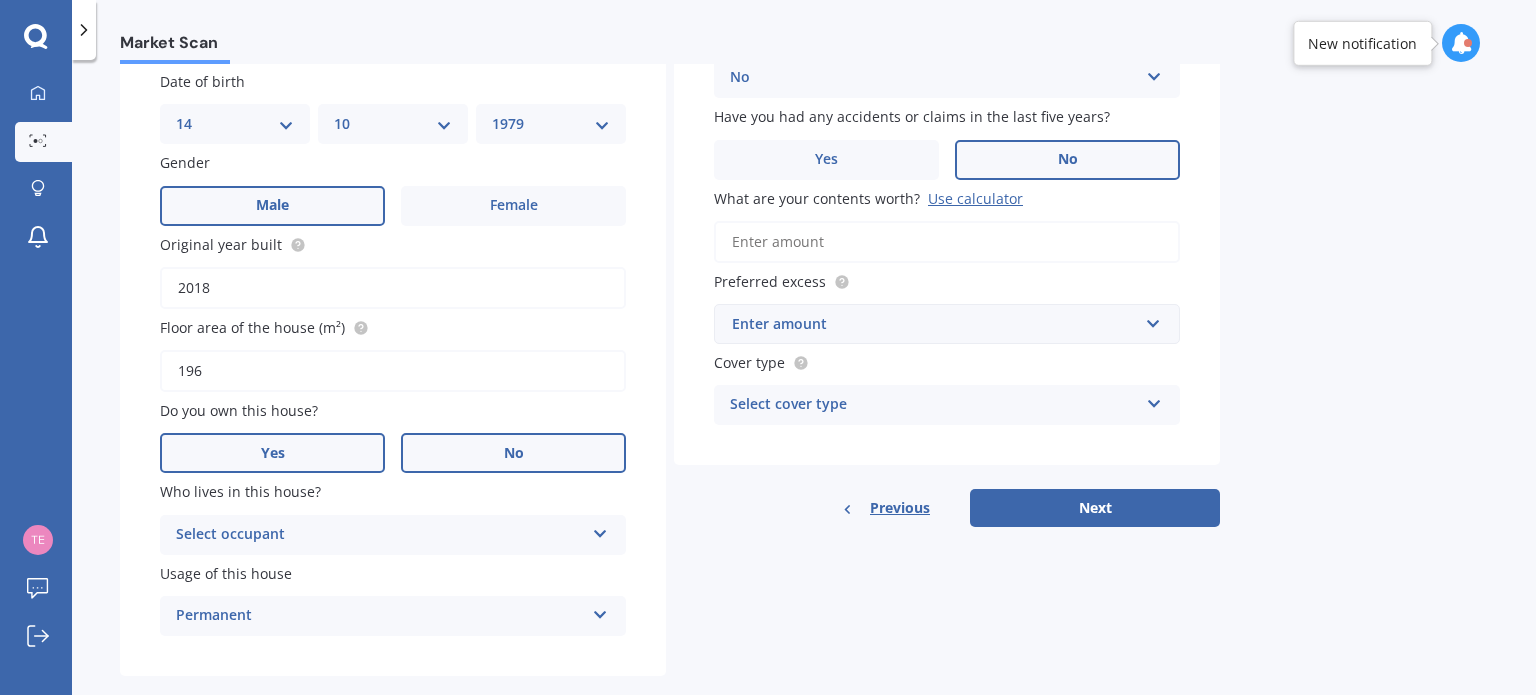 scroll, scrollTop: 288, scrollLeft: 0, axis: vertical 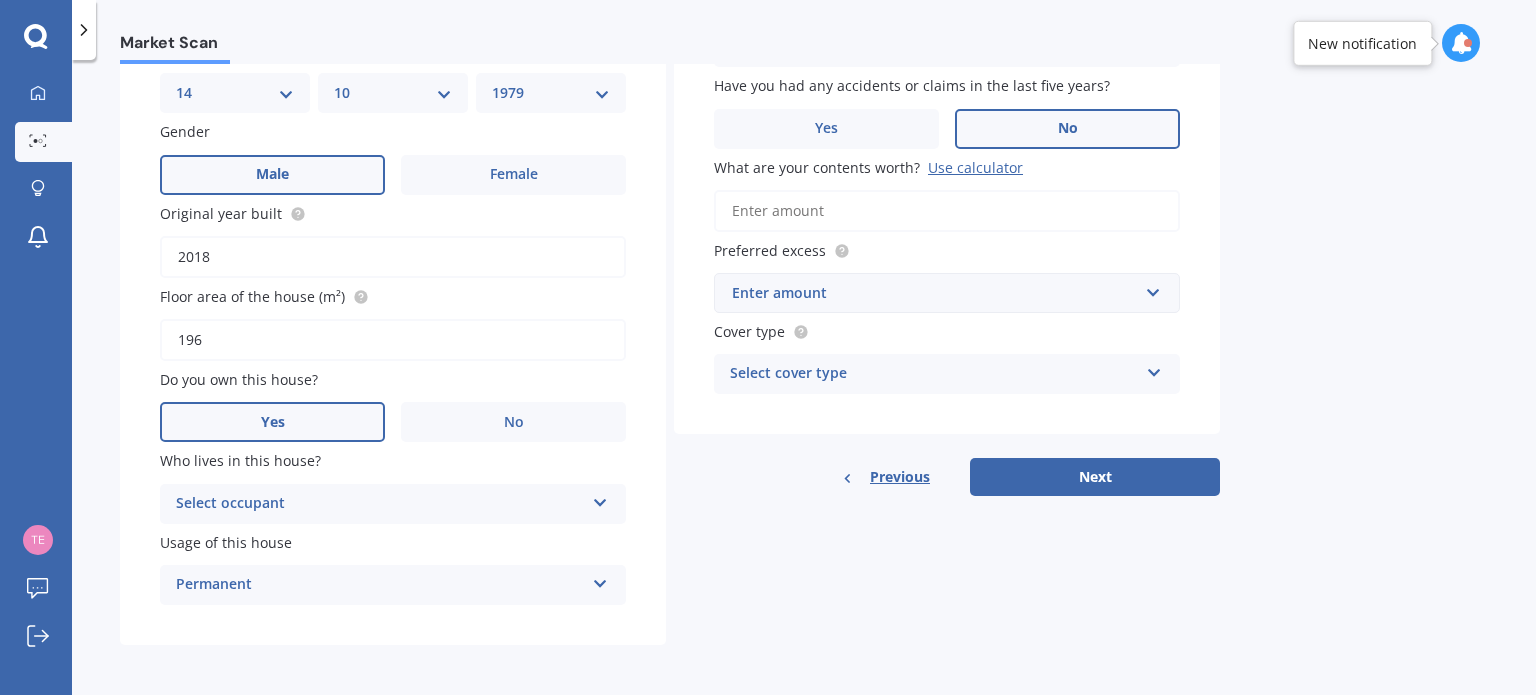 click on "Select occupant" at bounding box center (380, 504) 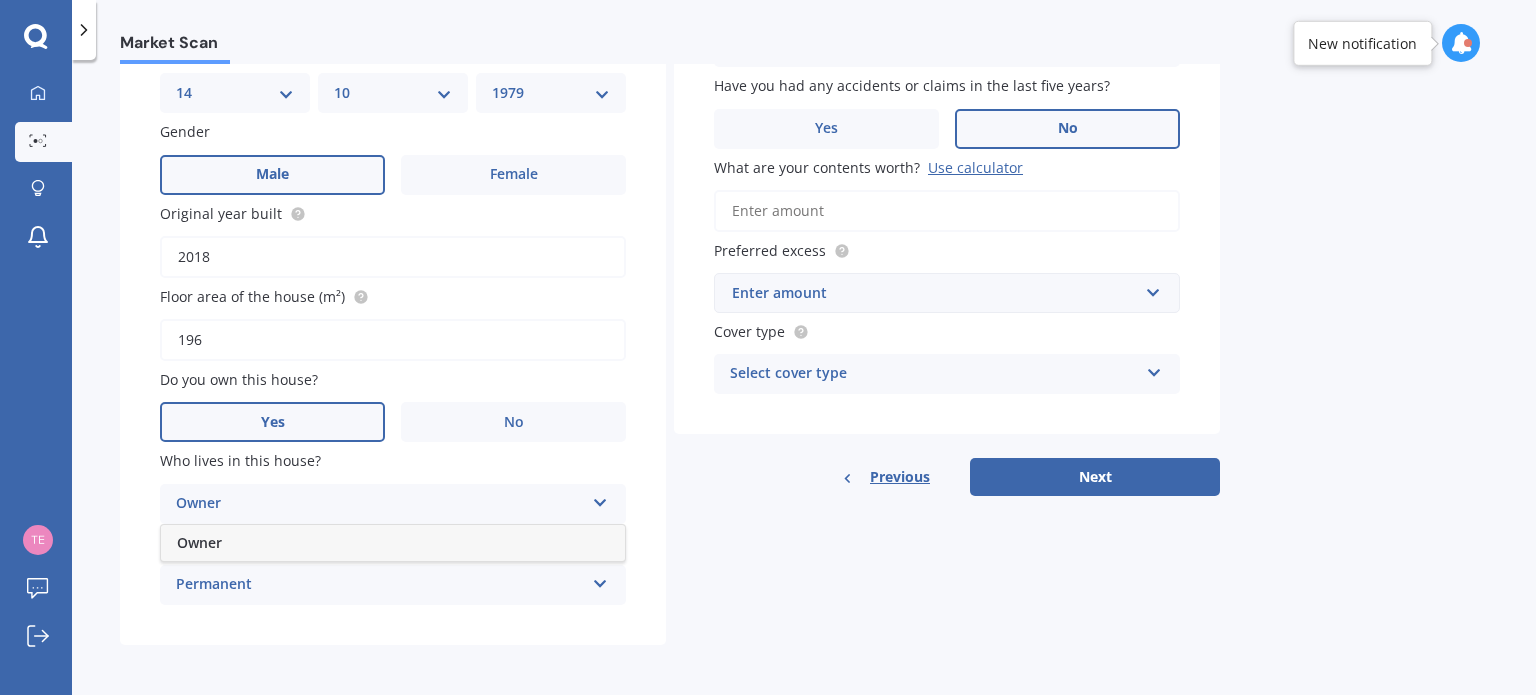 click on "Owner" at bounding box center [393, 543] 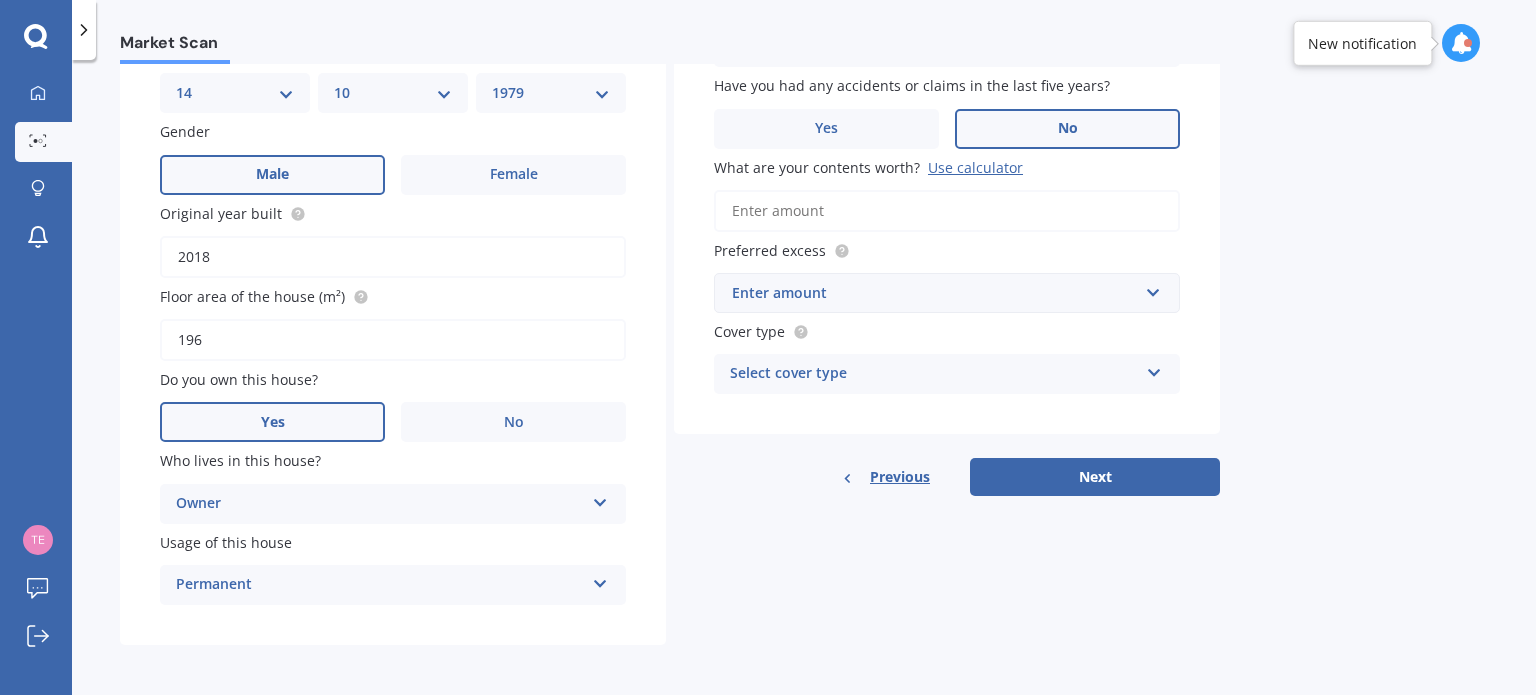 click on "Permanent" at bounding box center [380, 504] 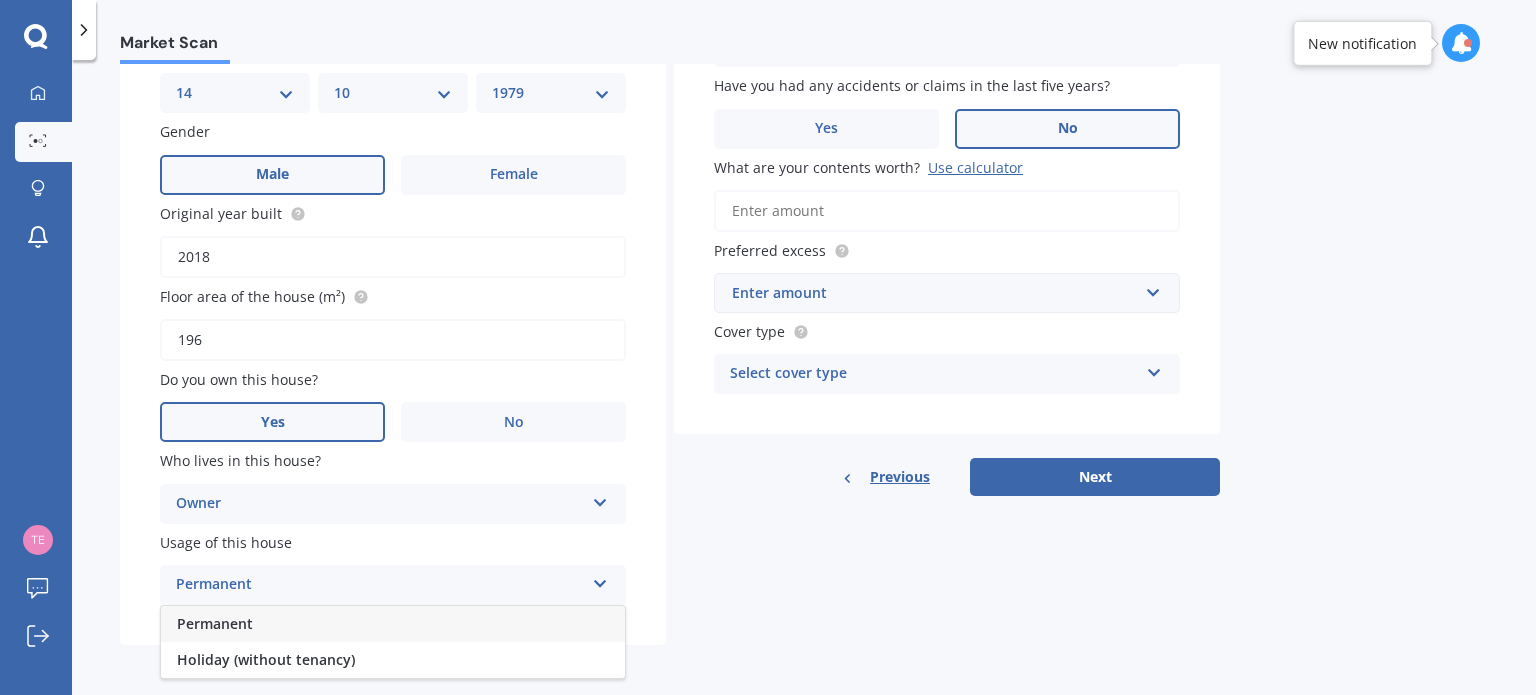 click on "Permanent" at bounding box center [393, 624] 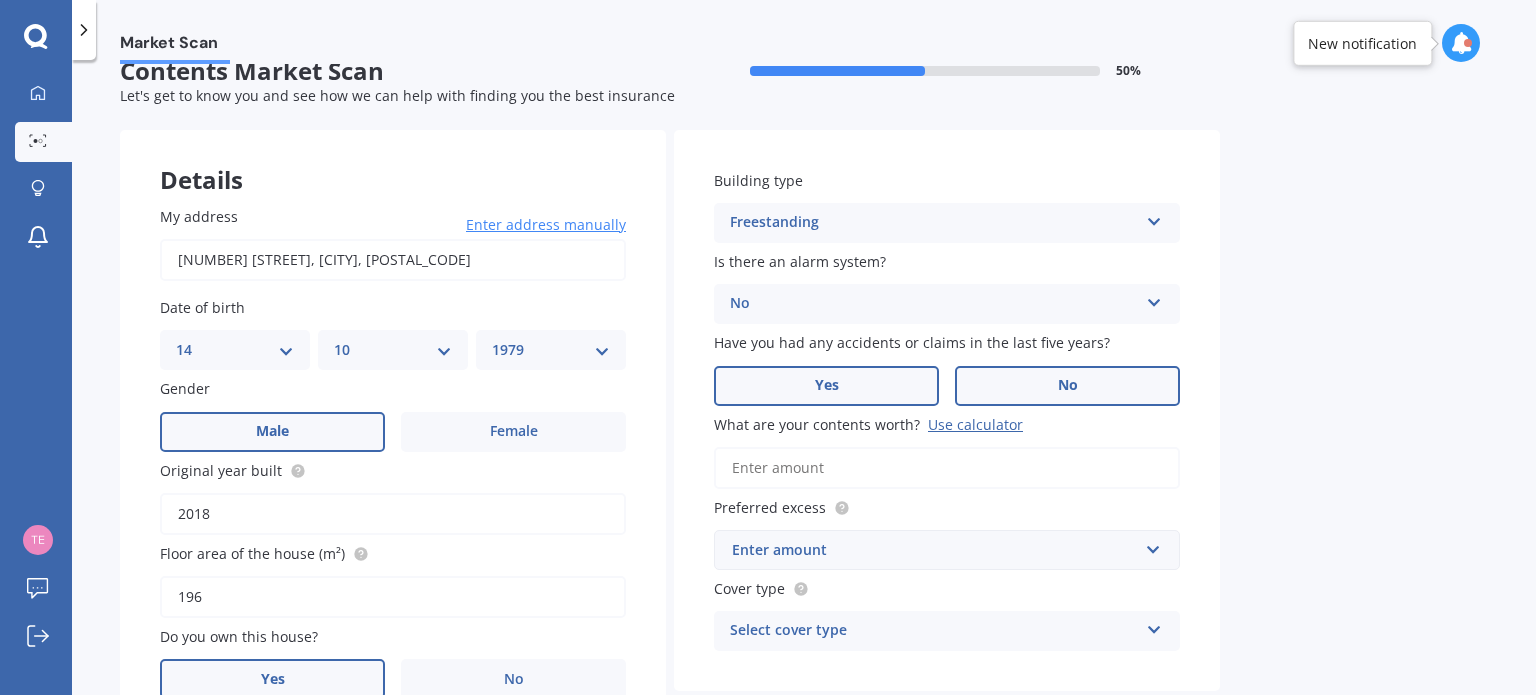 scroll, scrollTop: 0, scrollLeft: 0, axis: both 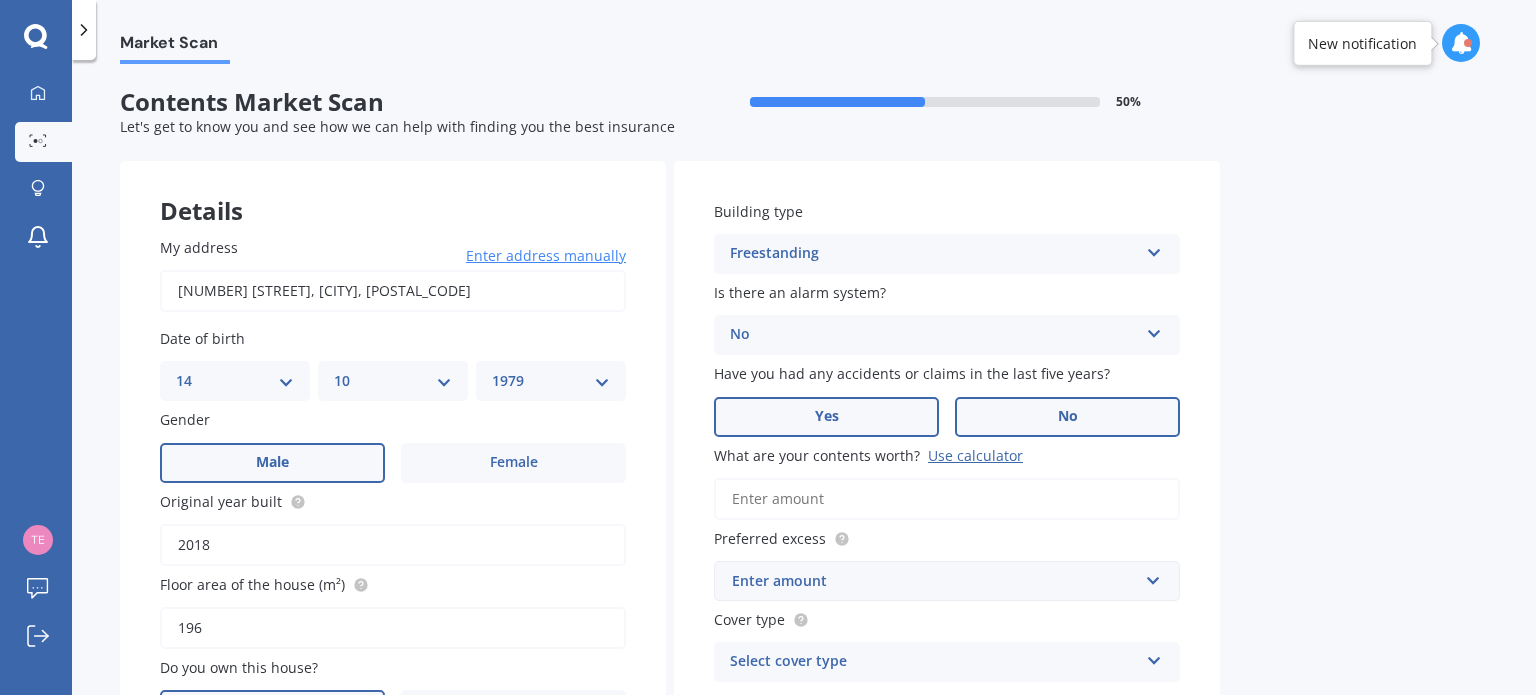 click on "Yes" at bounding box center (272, 462) 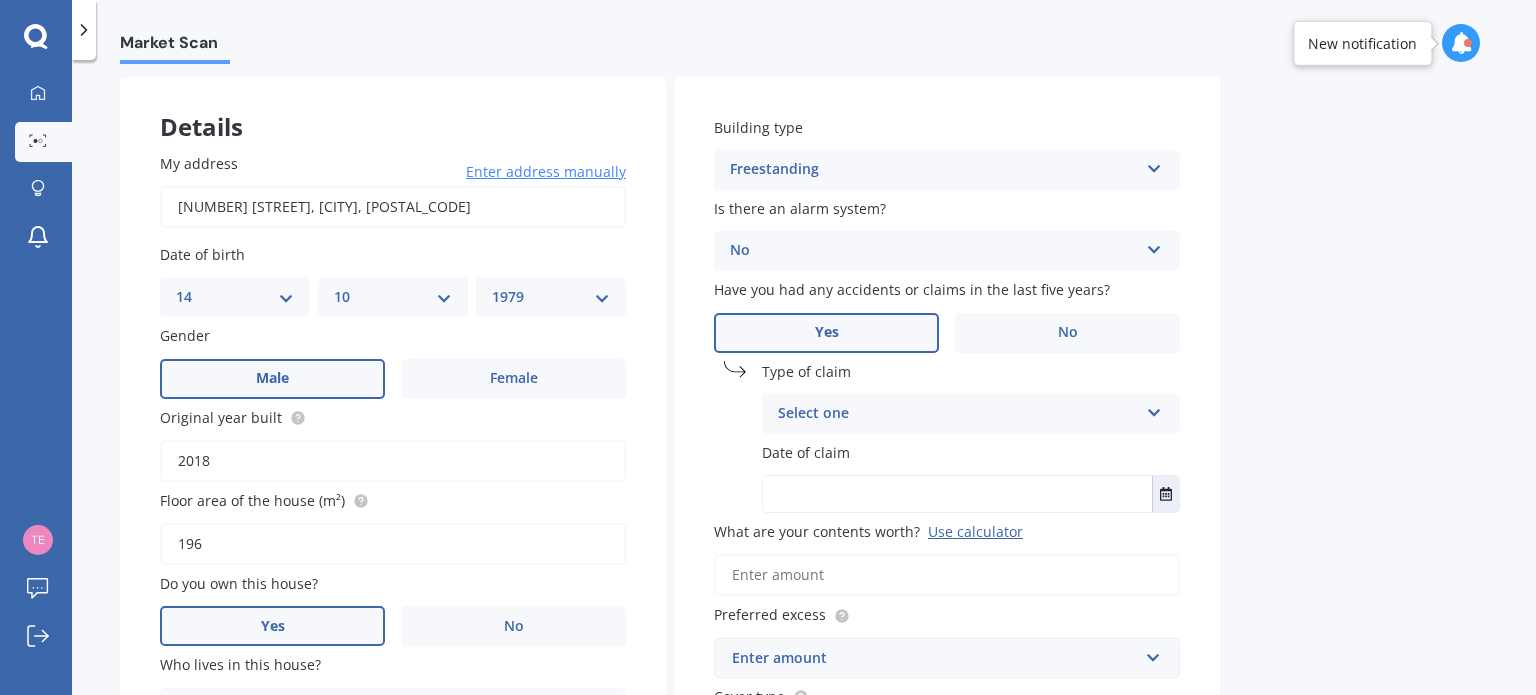 scroll, scrollTop: 200, scrollLeft: 0, axis: vertical 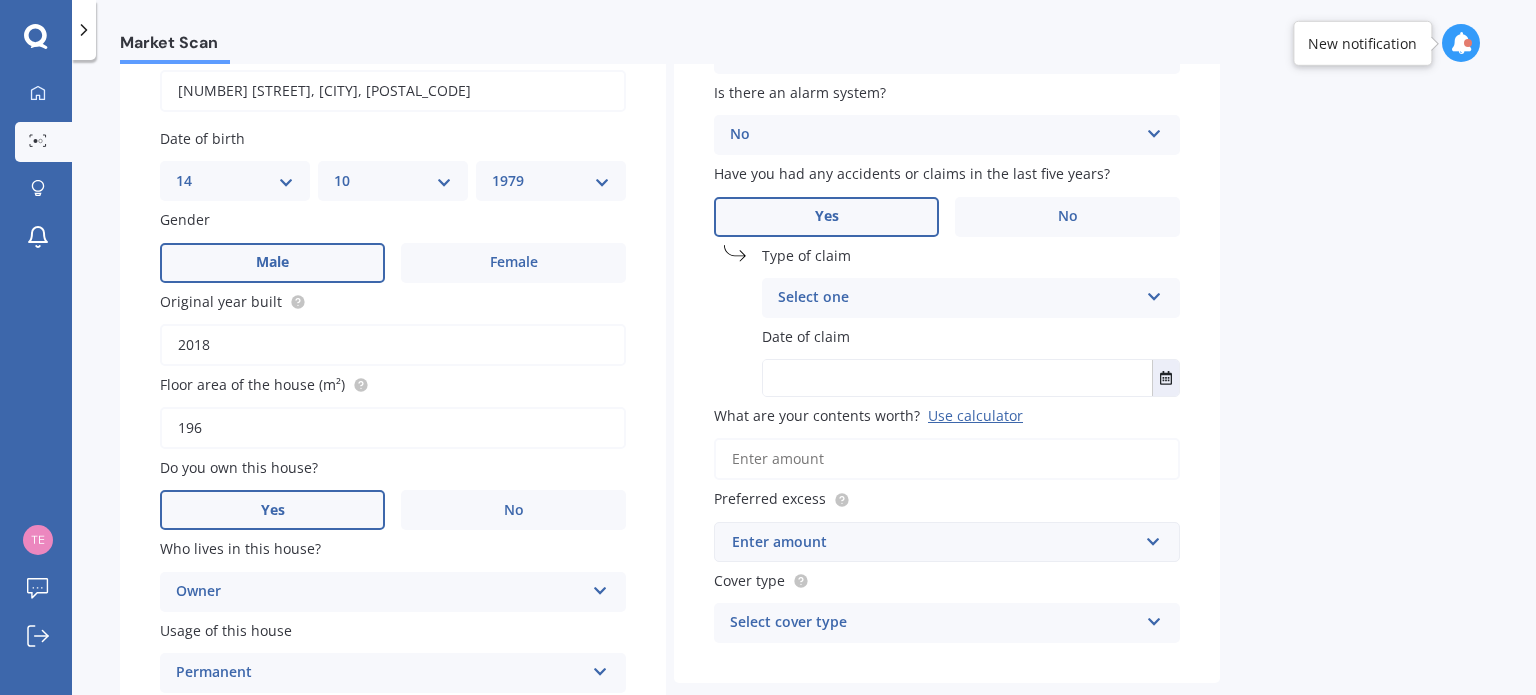 click on "Select one" at bounding box center [958, 298] 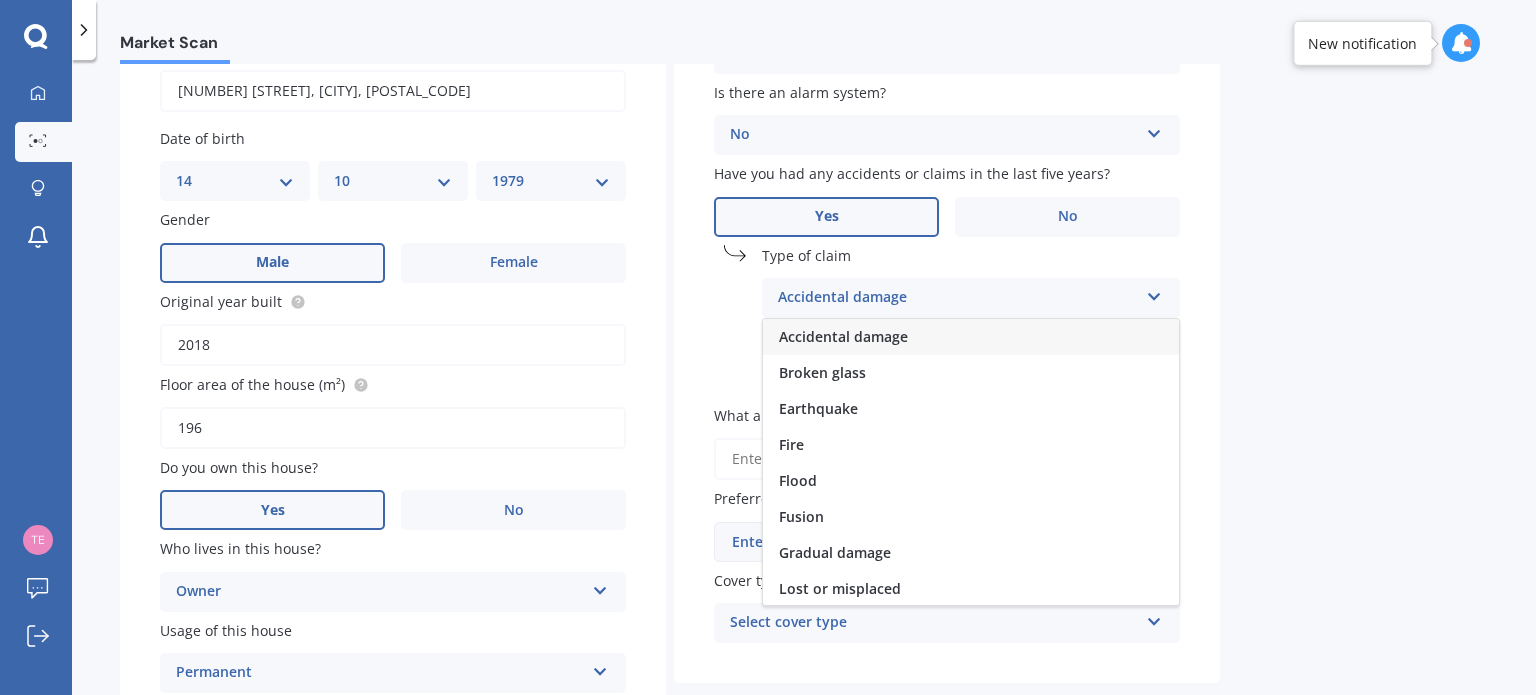 drag, startPoint x: 897, startPoint y: 582, endPoint x: 896, endPoint y: 564, distance: 18.027756 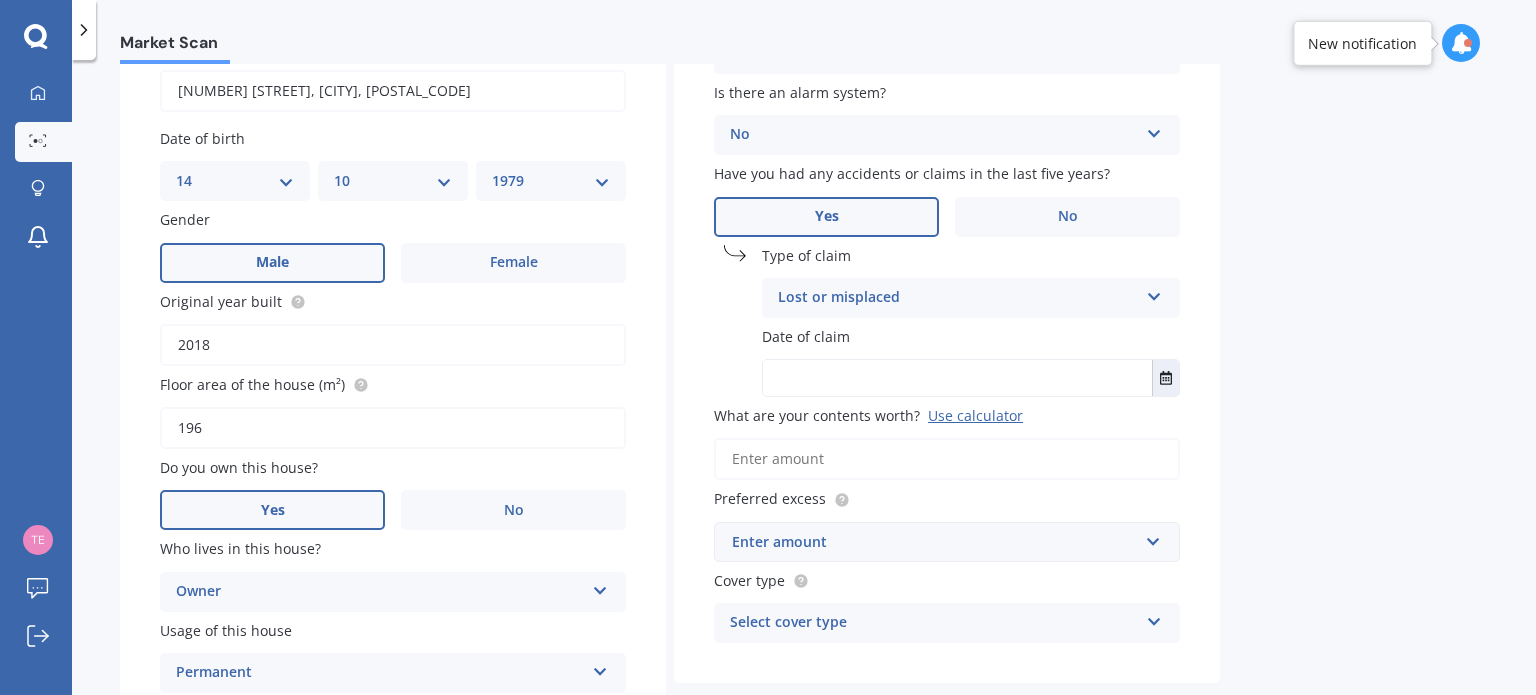 click at bounding box center (957, 378) 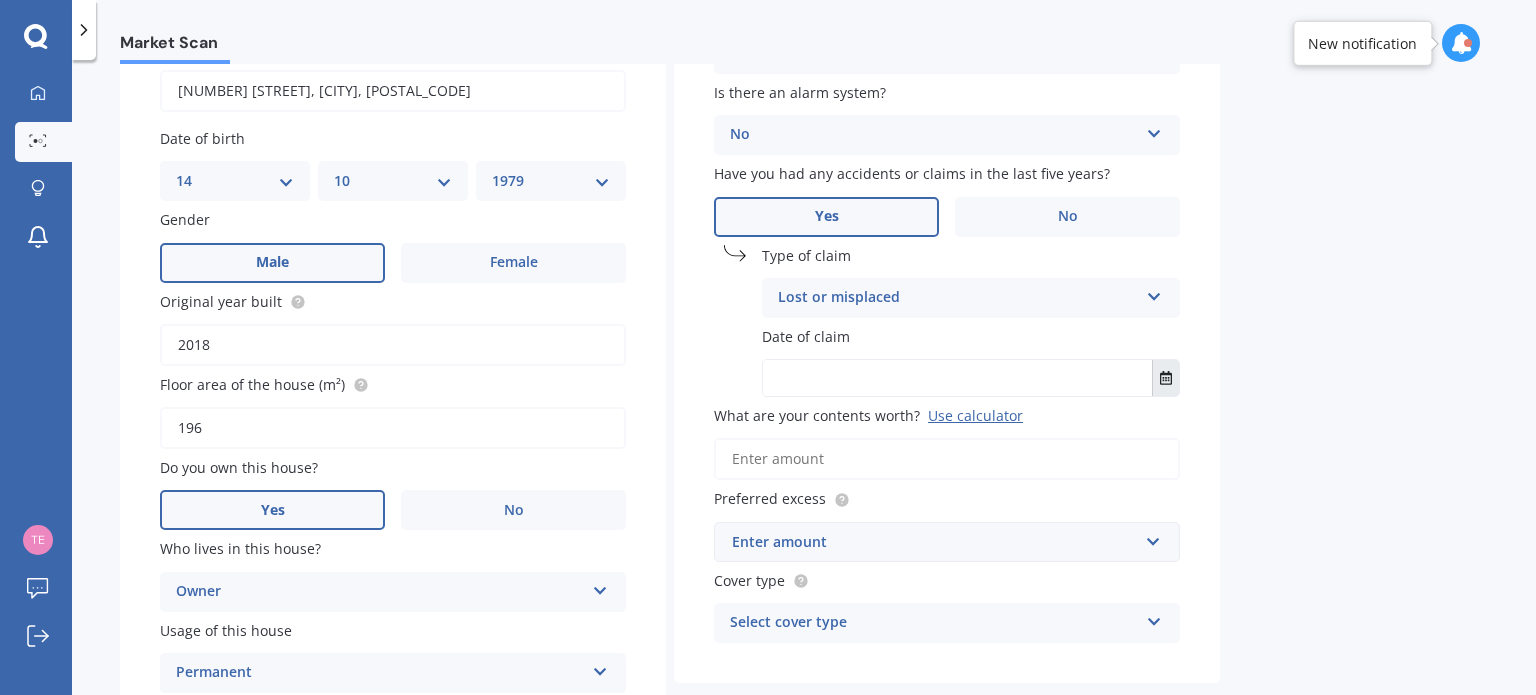 click at bounding box center [1166, 378] 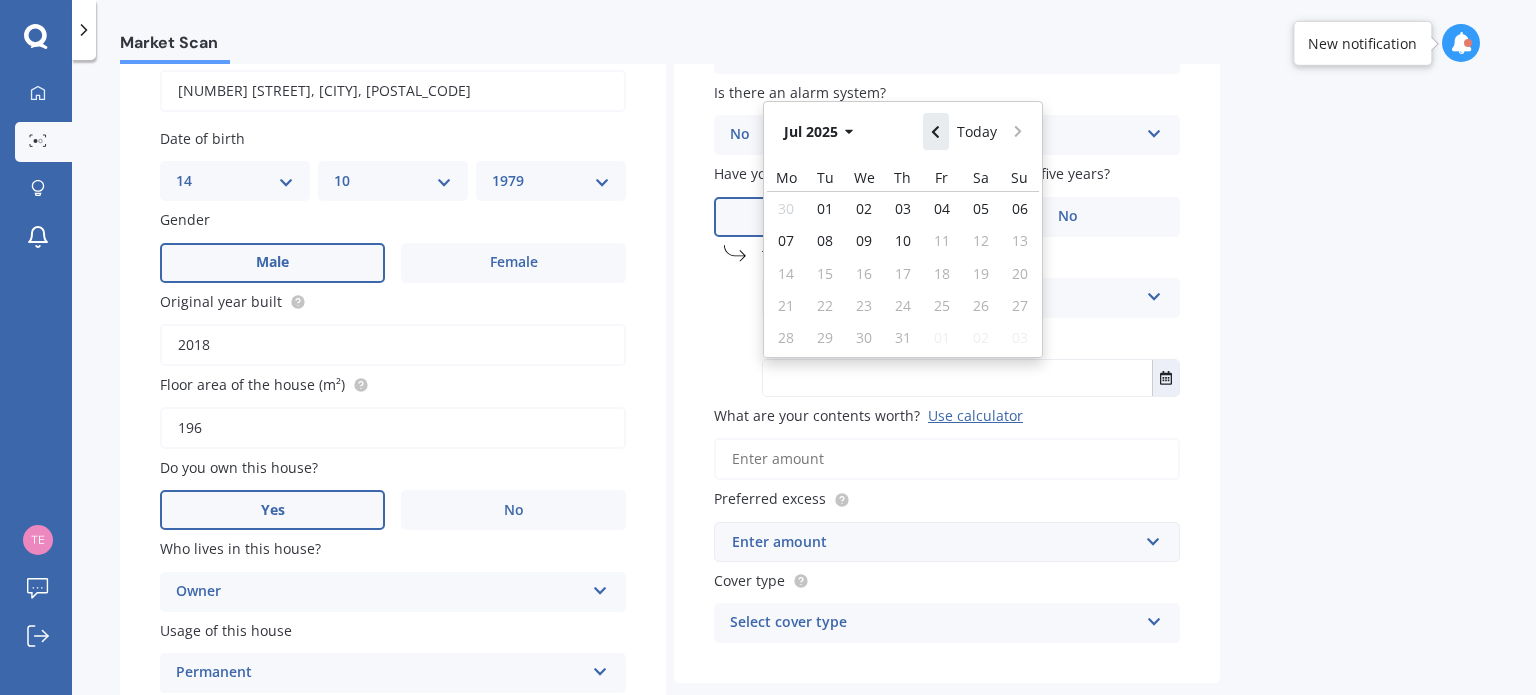 click at bounding box center (935, 132) 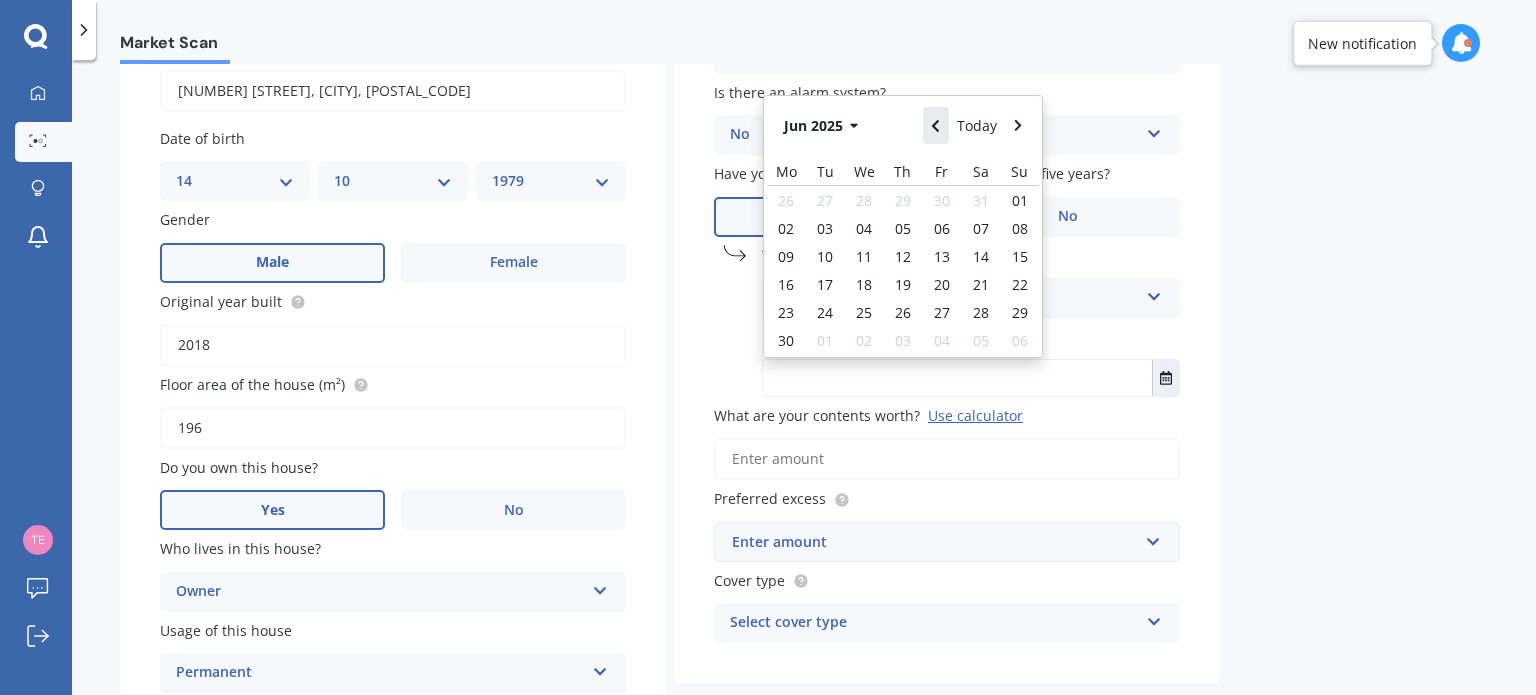 click at bounding box center (935, 126) 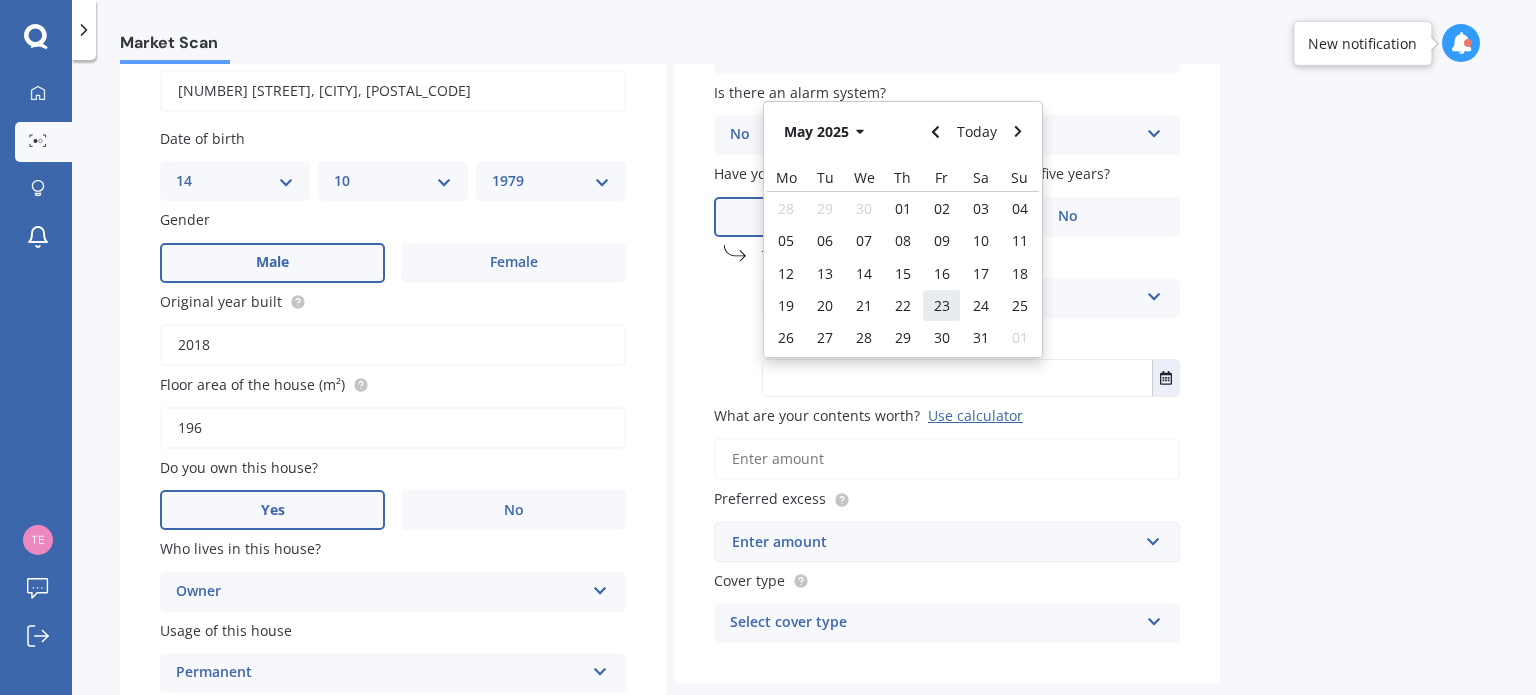 click on "23" at bounding box center [942, 305] 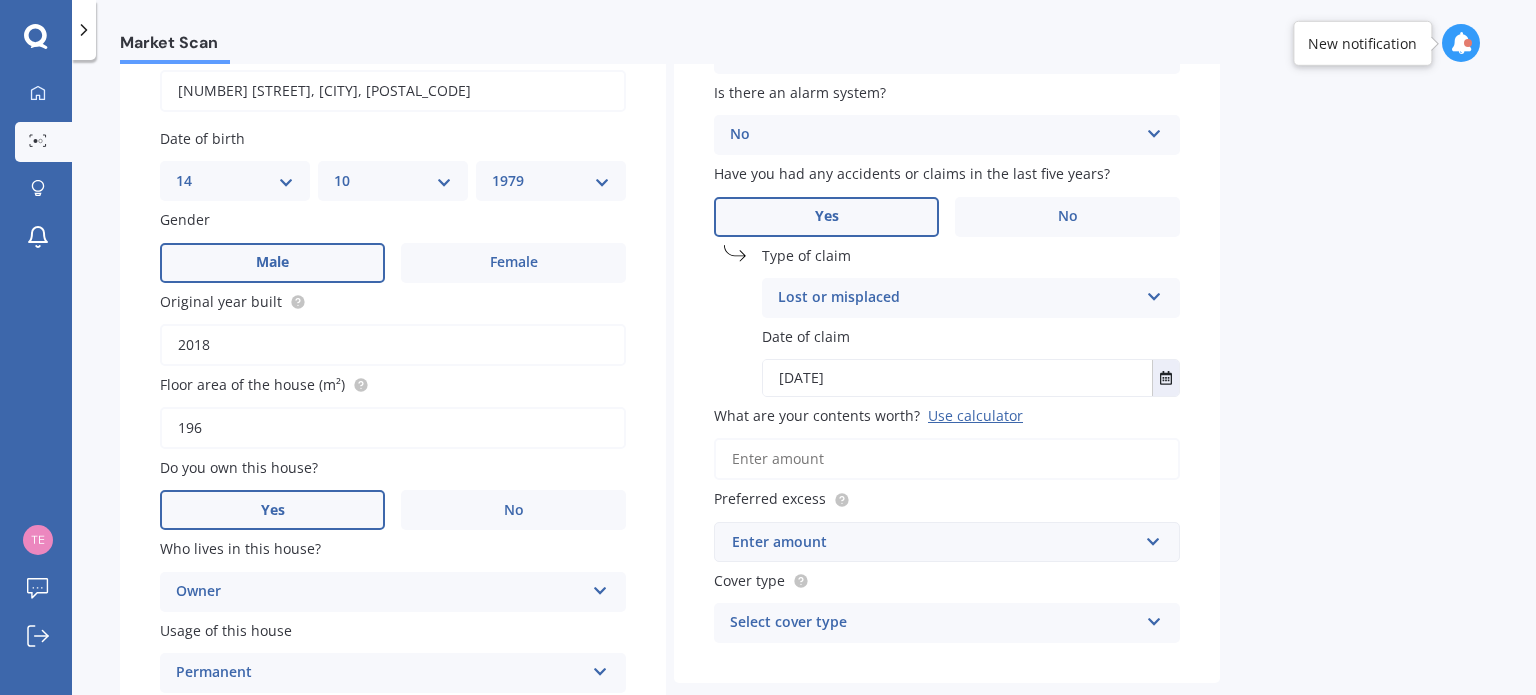 click on "Market Scan Contents Market Scan 50 % Let's get to know you and see how we can help with finding you the best insurance Details My address [NUMBER] [STREET], [CITY], [POSTAL_CODE] Enter address manually Search Date of birth DD 01 02 03 04 05 06 07 08 09 10 11 12 13 14 15 16 17 18 19 20 21 22 23 24 25 26 27 28 29 30 31 MM 01 02 03 04 05 06 07 08 09 10 11 12 YYYY 2009 2008 2007 2006 2005 2004 2003 2002 2001 2000 1999 1998 1997 1996 1995 1994 1993 1992 1991 1990 1989 1988 1987 1986 1985 1984 1983 1982 1981 1980 1979 1978 1977 1976 1975 1974 1973 1972 1971 1970 1969 1968 1967 1966 1965 1964 1963 1962 1961 1960 1959 1958 1957 1956 1955 1954 1953 1952 1951 1950 1949 1948 1947 1946 1945 1944 1943 1942 1941 1940 1939 1938 1937 1936 1935 1934 1933 1932 1931 1930 1929 1928 1927 1926 1925 1924 1923 1922 1921 1920 1919 1918 1917 1916 1915 1914 1913 1912 1911 1910 Gender Male Female Original year built [YEAR] Floor area of the house (m²) [AREA] Do you own this house? Yes No Who lives in this house? Owner Owner Permanent No" at bounding box center (804, 381) 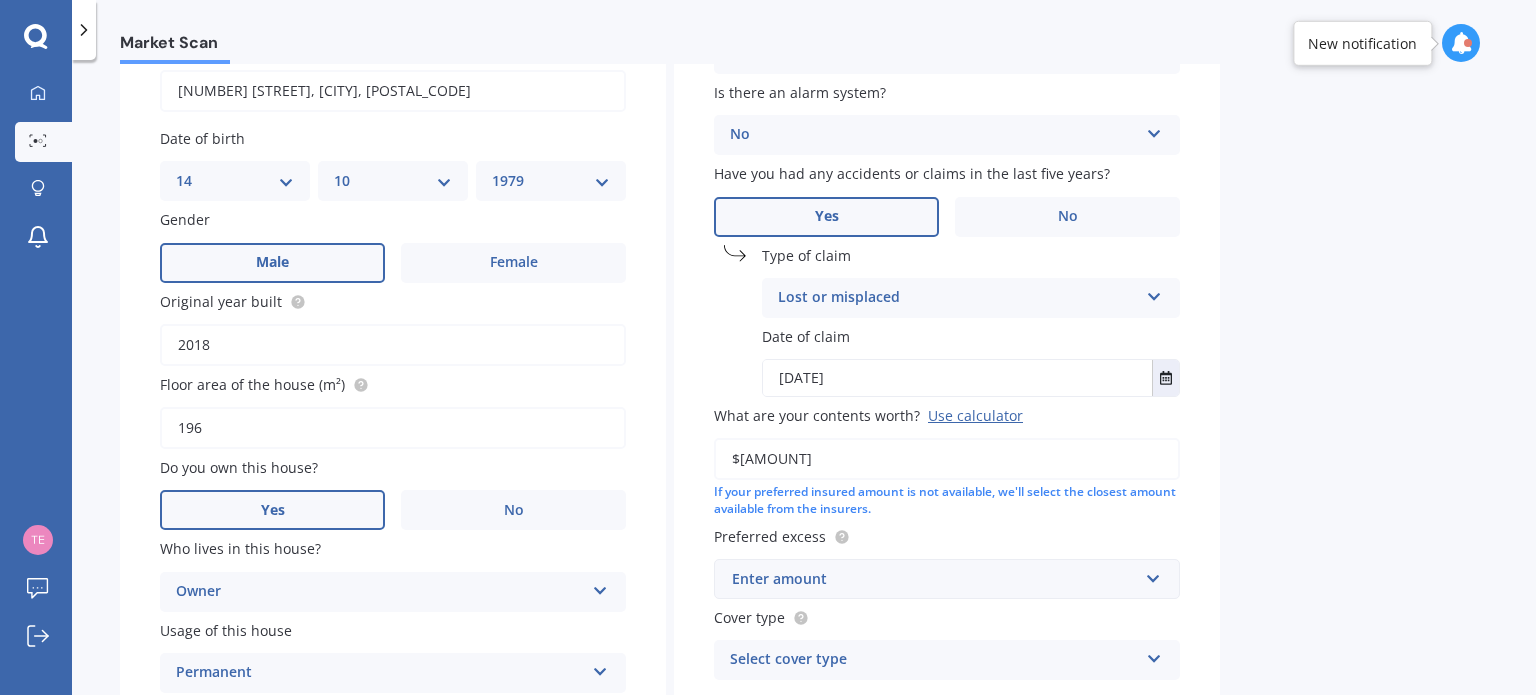 type on "$[AMOUNT]" 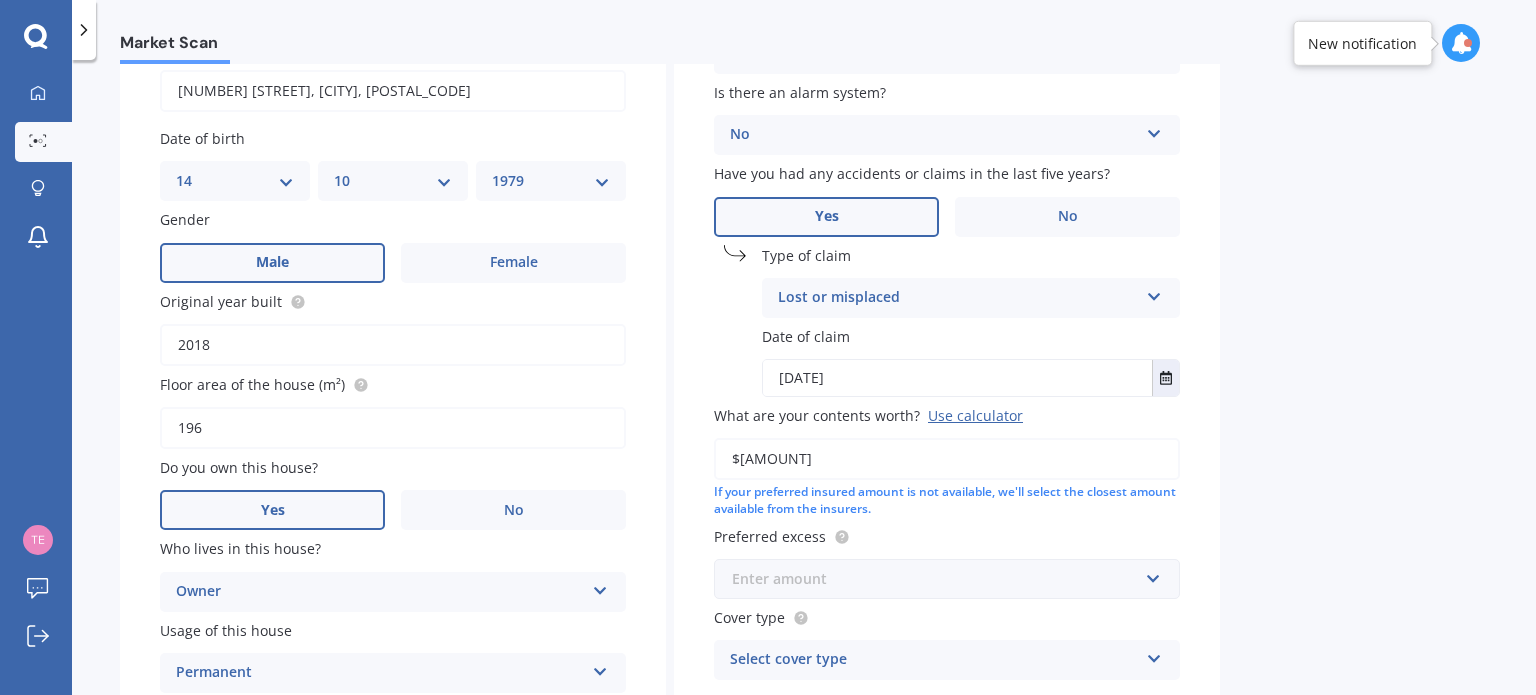 click at bounding box center (940, 579) 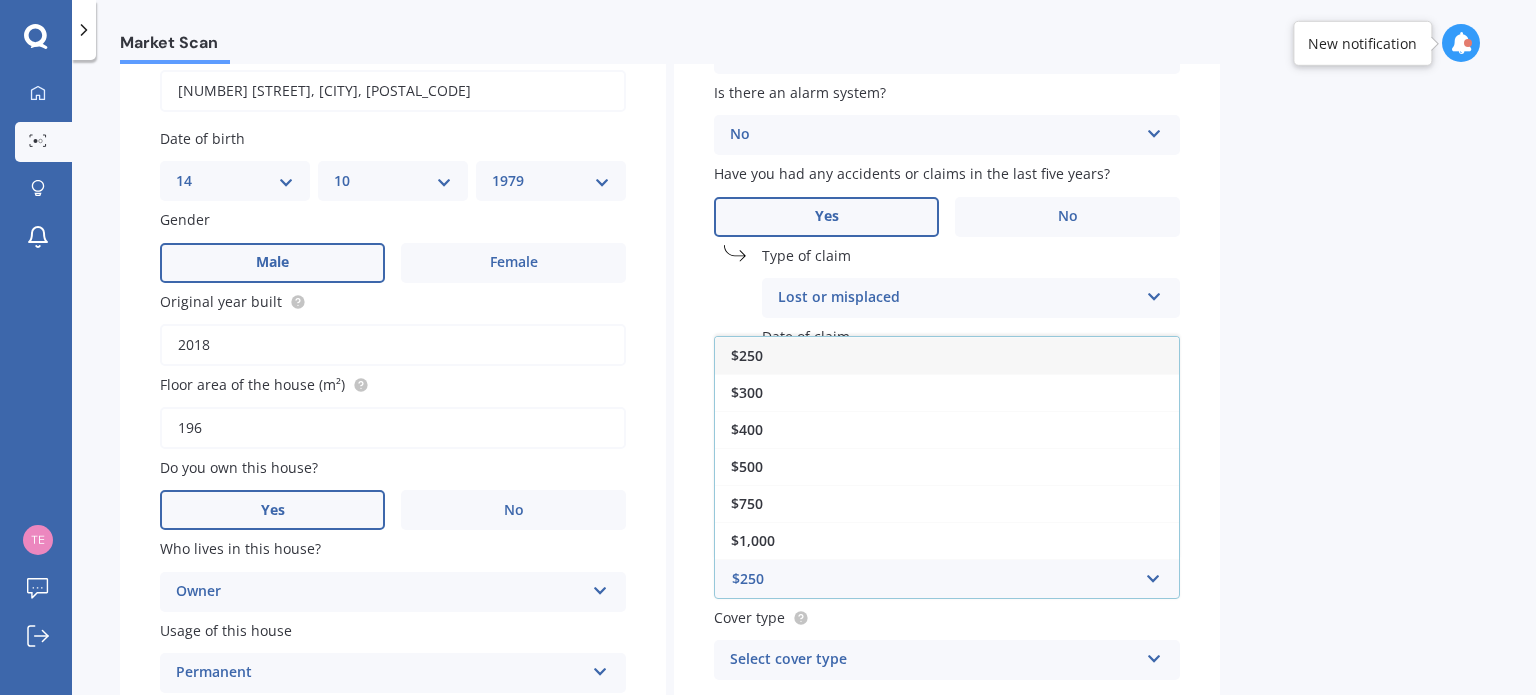 click on "$250" at bounding box center [947, 355] 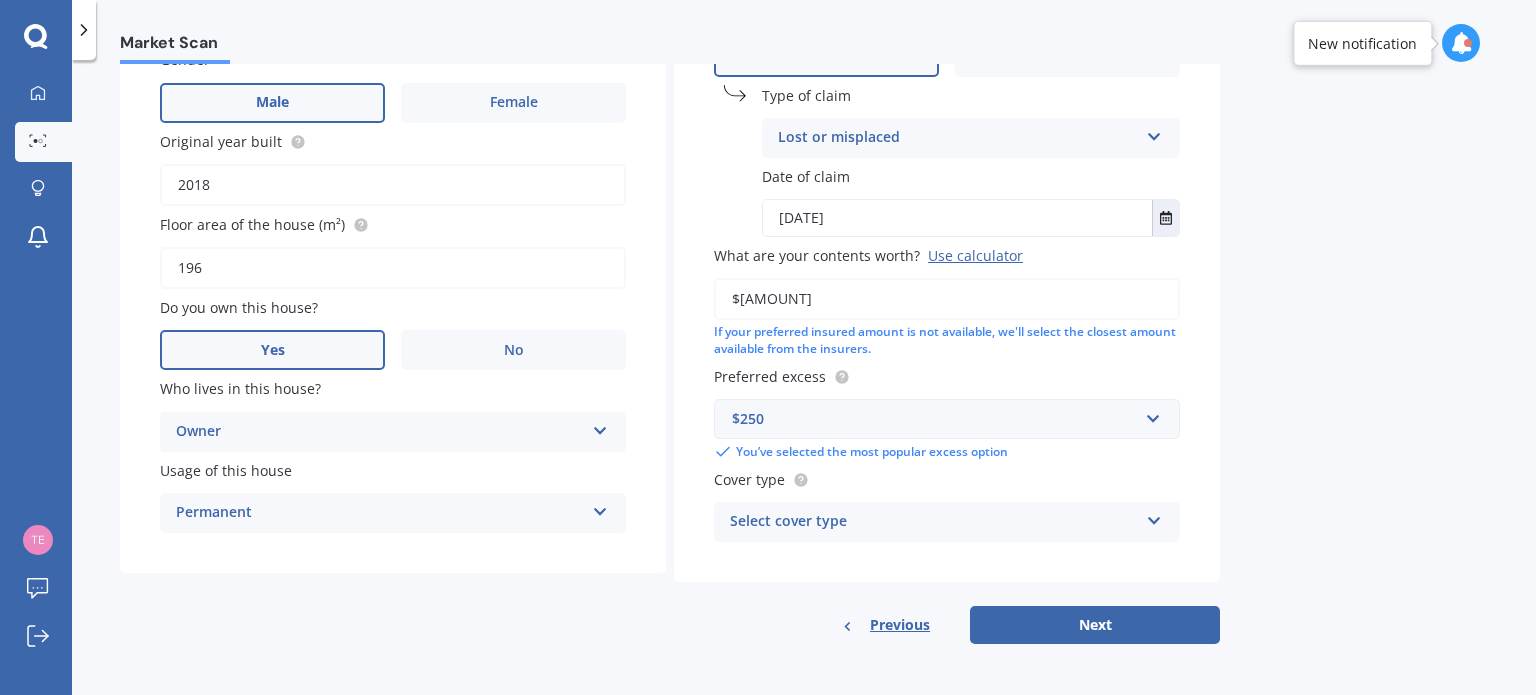 scroll, scrollTop: 361, scrollLeft: 0, axis: vertical 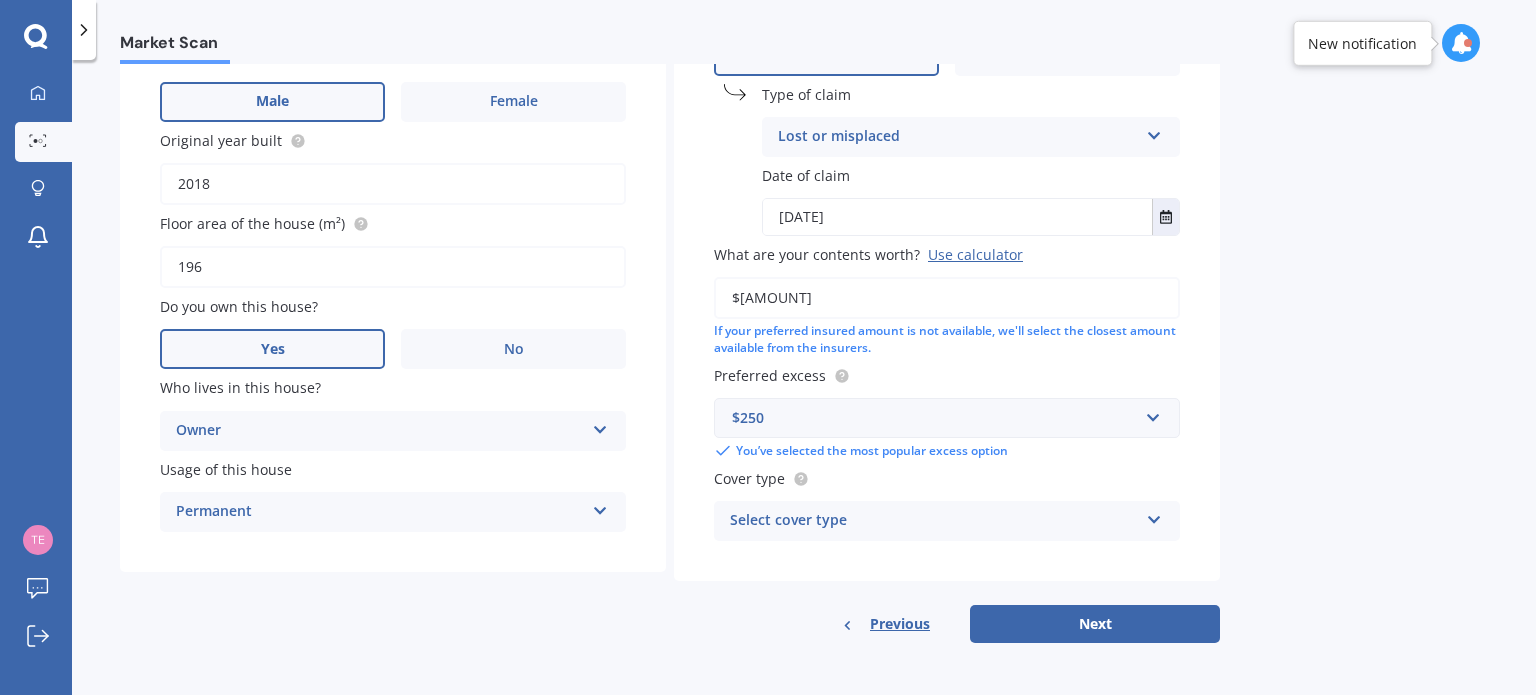 click on "Select cover type" at bounding box center [934, 521] 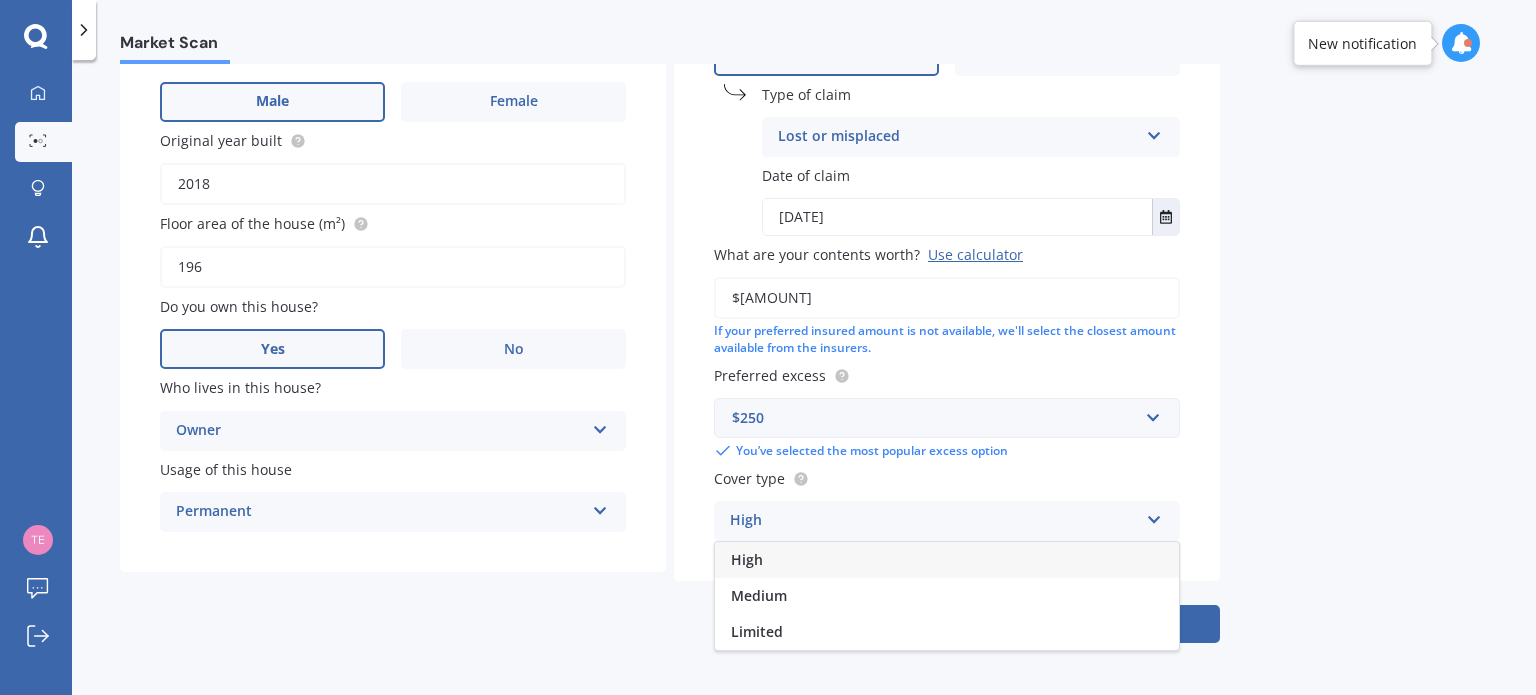 click on "Market Scan Contents Market Scan 50 % Let's get to know you and see how we can help with finding you the best insurance Details My address [NUMBER] [STREET], [CITY], [POSTAL_CODE] Enter address manually Search Date of birth DD 01 02 03 04 05 06 07 08 09 10 11 12 13 14 15 16 17 18 19 20 21 22 23 24 25 26 27 28 29 30 31 MM 01 02 03 04 05 06 07 08 09 10 11 12 YYYY 2009 2008 2007 2006 2005 2004 2003 2002 2001 2000 1999 1998 1997 1996 1995 1994 1993 1992 1991 1990 1989 1988 1987 1986 1985 1984 1983 1982 1981 1980 1979 1978 1977 1976 1975 1974 1973 1972 1971 1970 1969 1968 1967 1966 1965 1964 1963 1962 1961 1960 1959 1958 1957 1956 1955 1954 1953 1952 1951 1950 1949 1948 1947 1946 1945 1944 1943 1942 1941 1940 1939 1938 1937 1936 1935 1934 1933 1932 1931 1930 1929 1928 1927 1926 1925 1924 1923 1922 1921 1920 1919 1918 1917 1916 1915 1914 1913 1912 1911 1910 Gender Male Female Original year built [YEAR] Floor area of the house (m²) [AREA] Do you own this house? Yes No Who lives in this house? Owner Owner Permanent No" at bounding box center [804, 381] 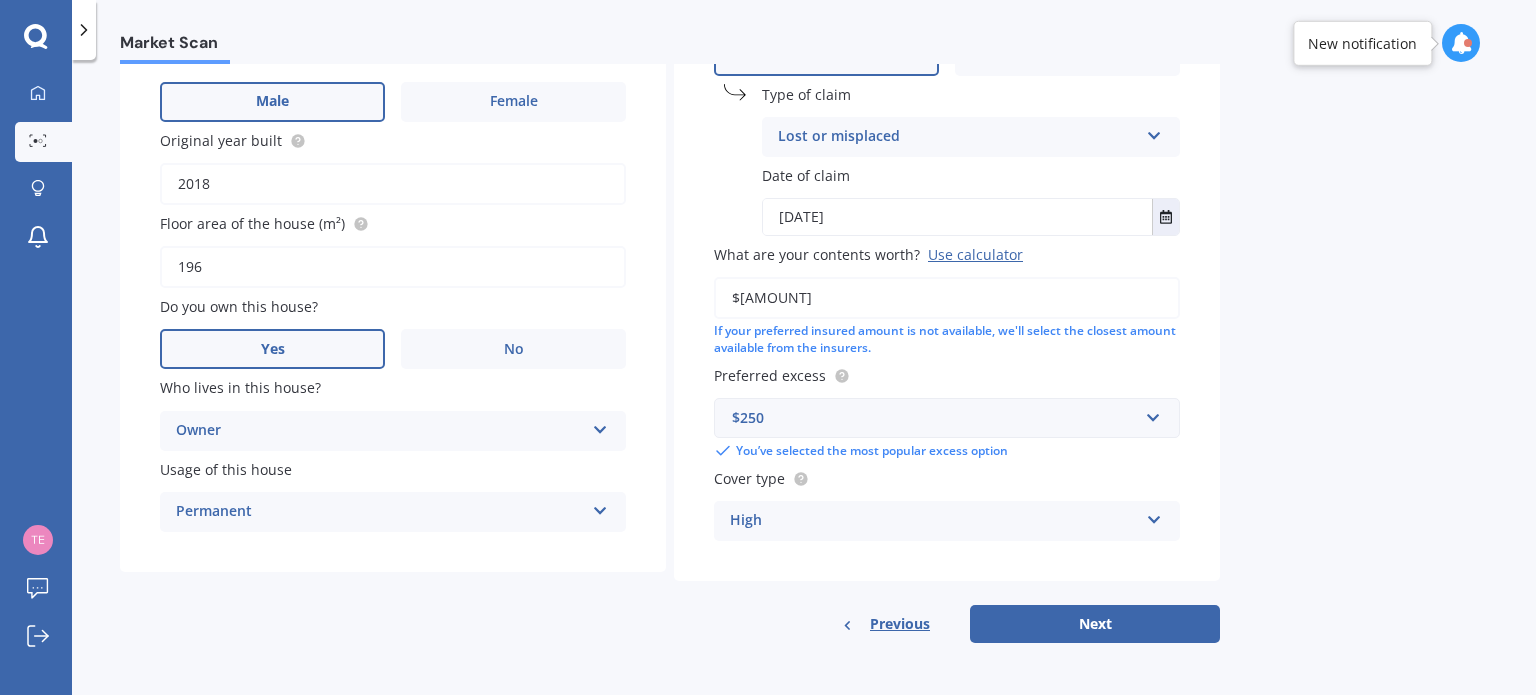 click on "High High Medium Limited" at bounding box center [393, 431] 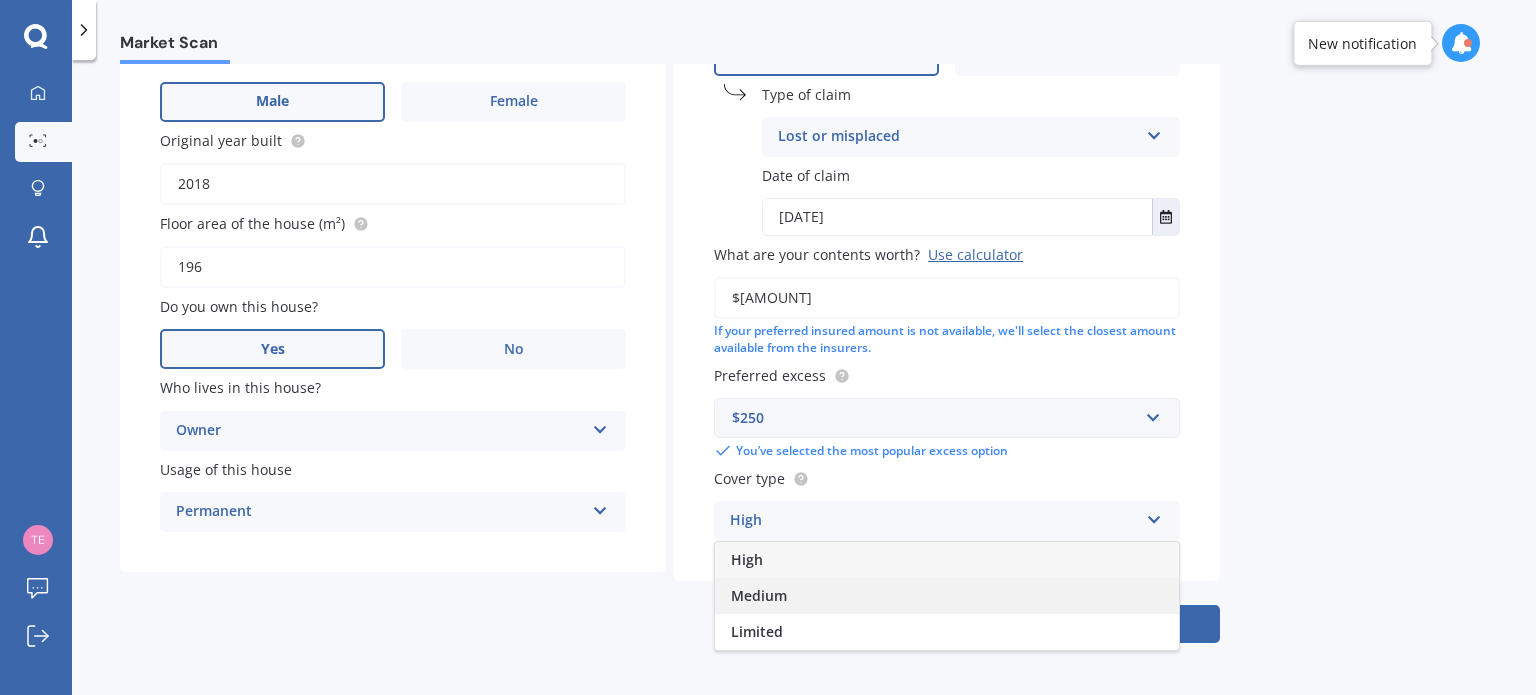 click on "Medium" at bounding box center (947, 596) 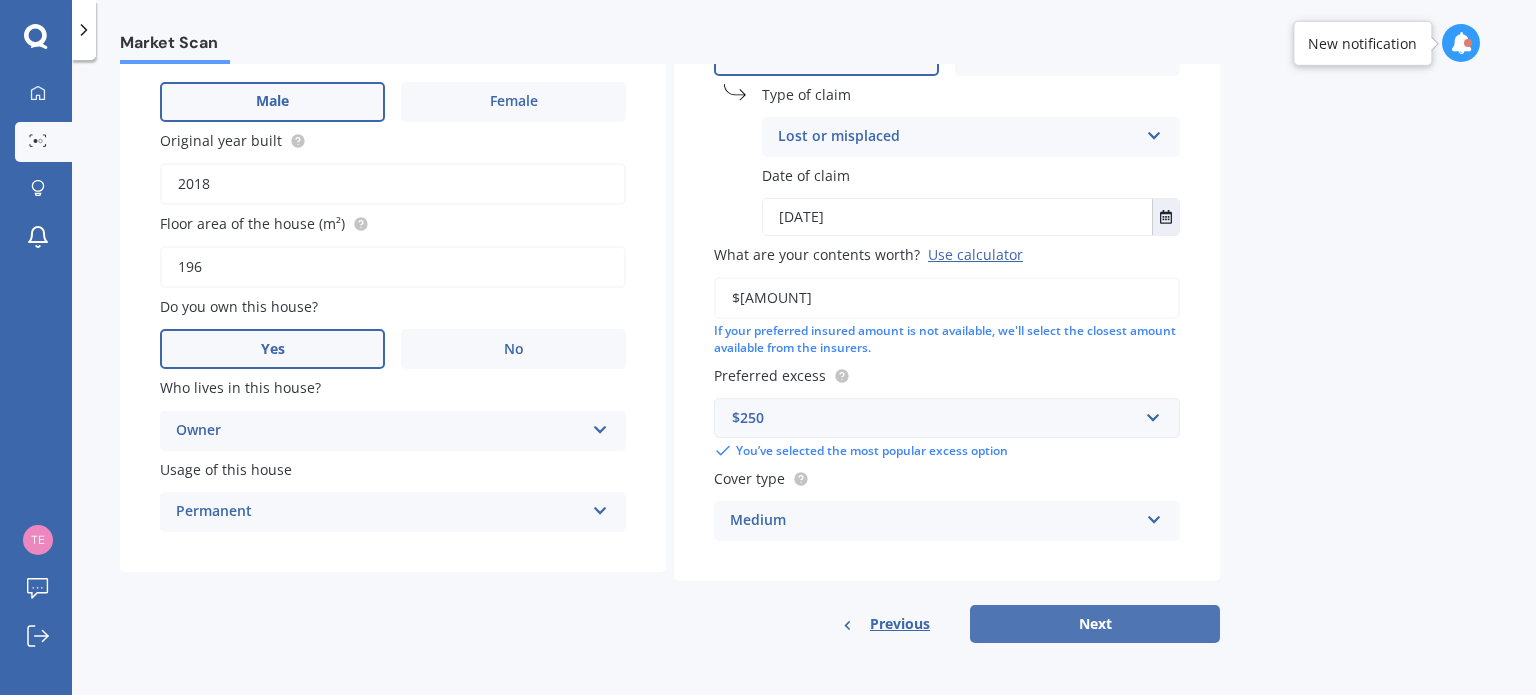 click on "Next" at bounding box center (1095, 624) 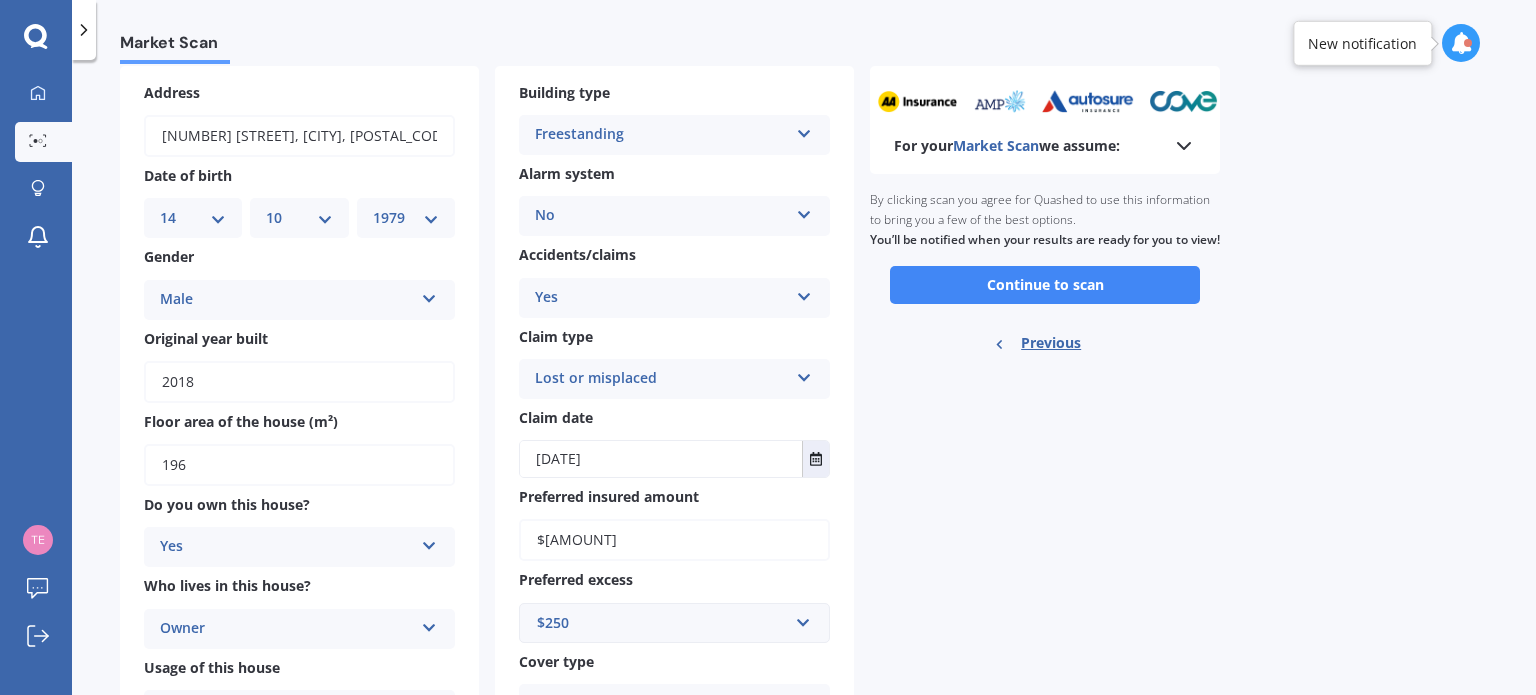 scroll, scrollTop: 0, scrollLeft: 0, axis: both 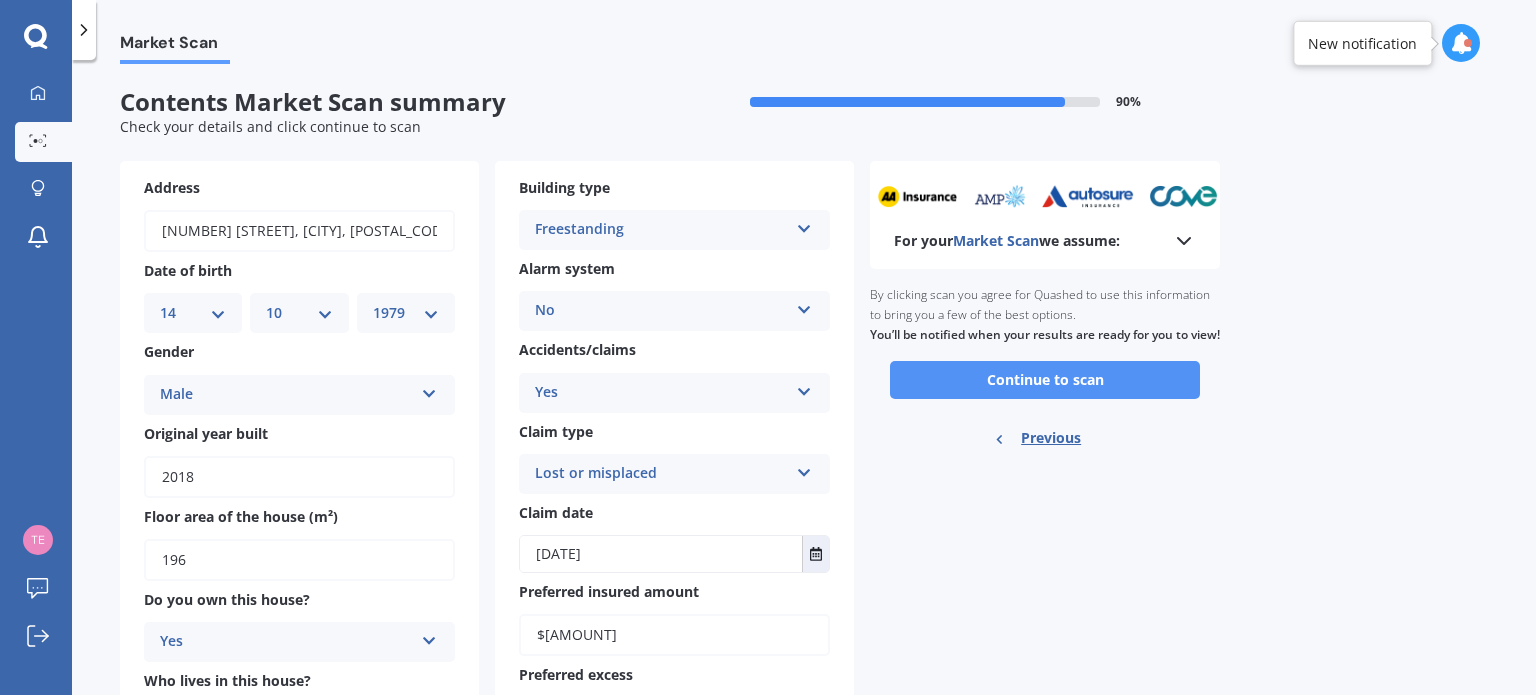 click on "Continue to scan" at bounding box center [1045, 380] 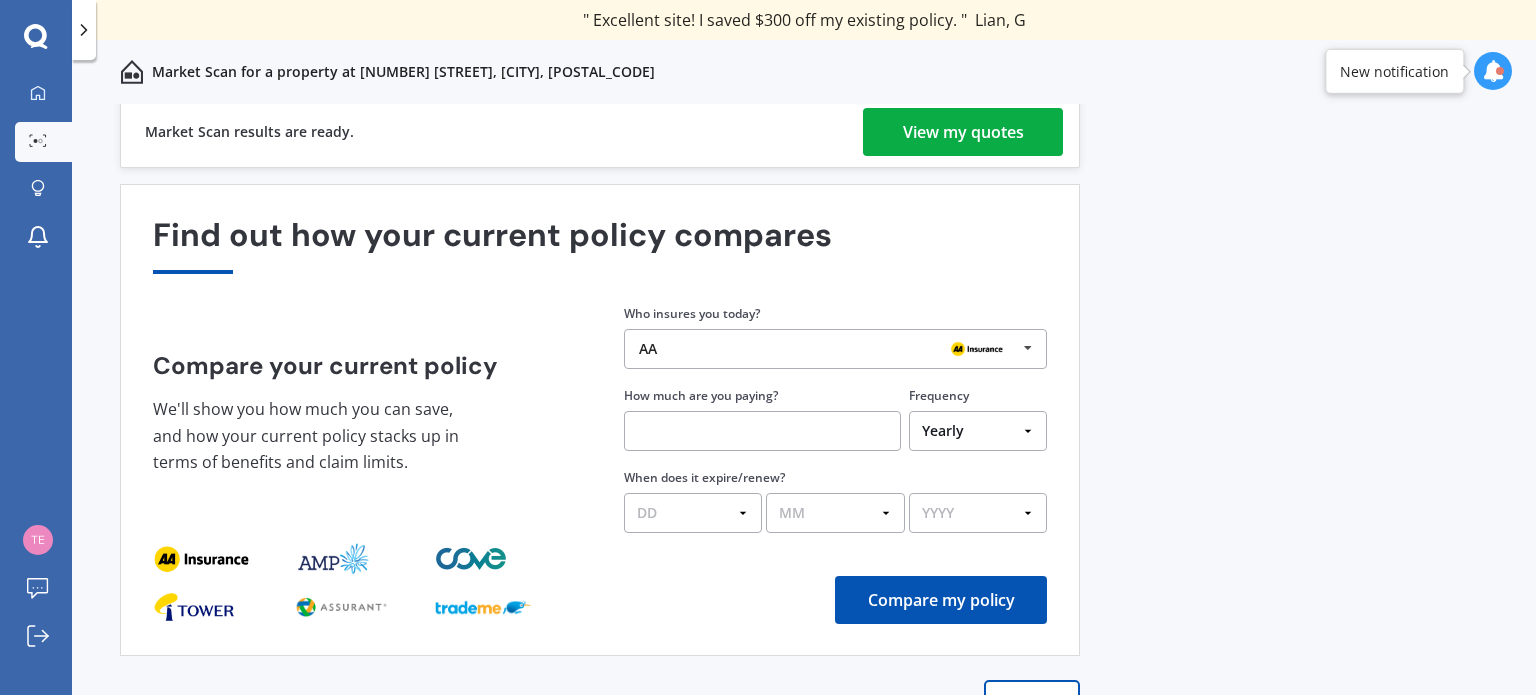 scroll, scrollTop: 0, scrollLeft: 0, axis: both 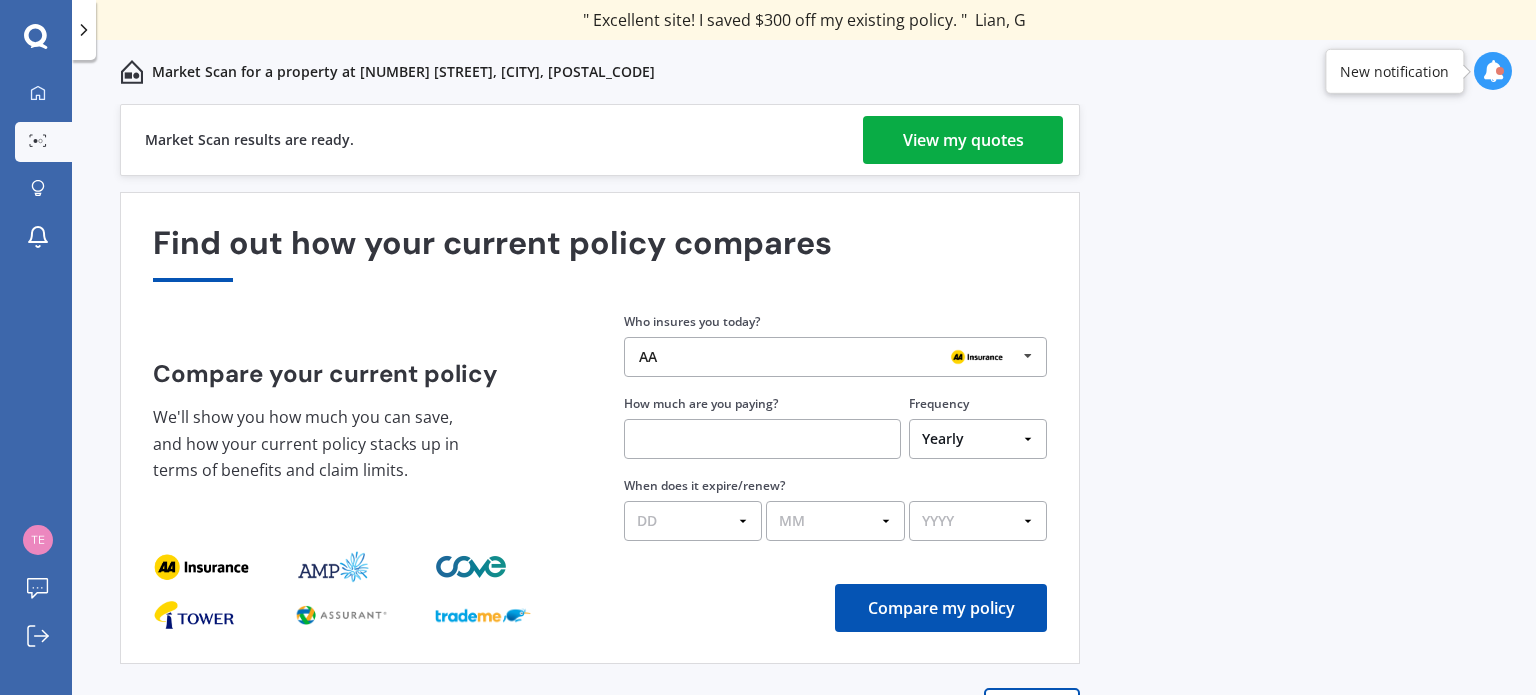 click on "View my quotes" at bounding box center (963, 140) 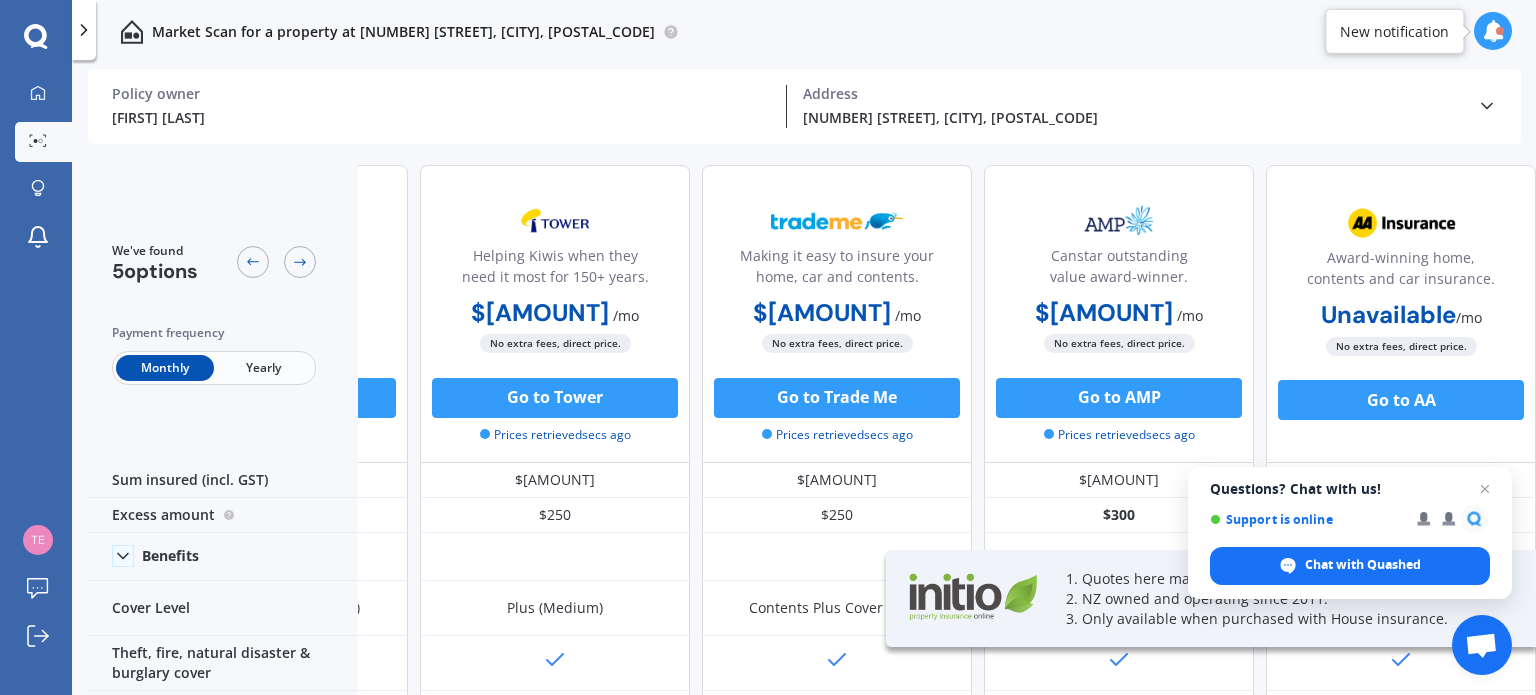 scroll, scrollTop: 0, scrollLeft: 0, axis: both 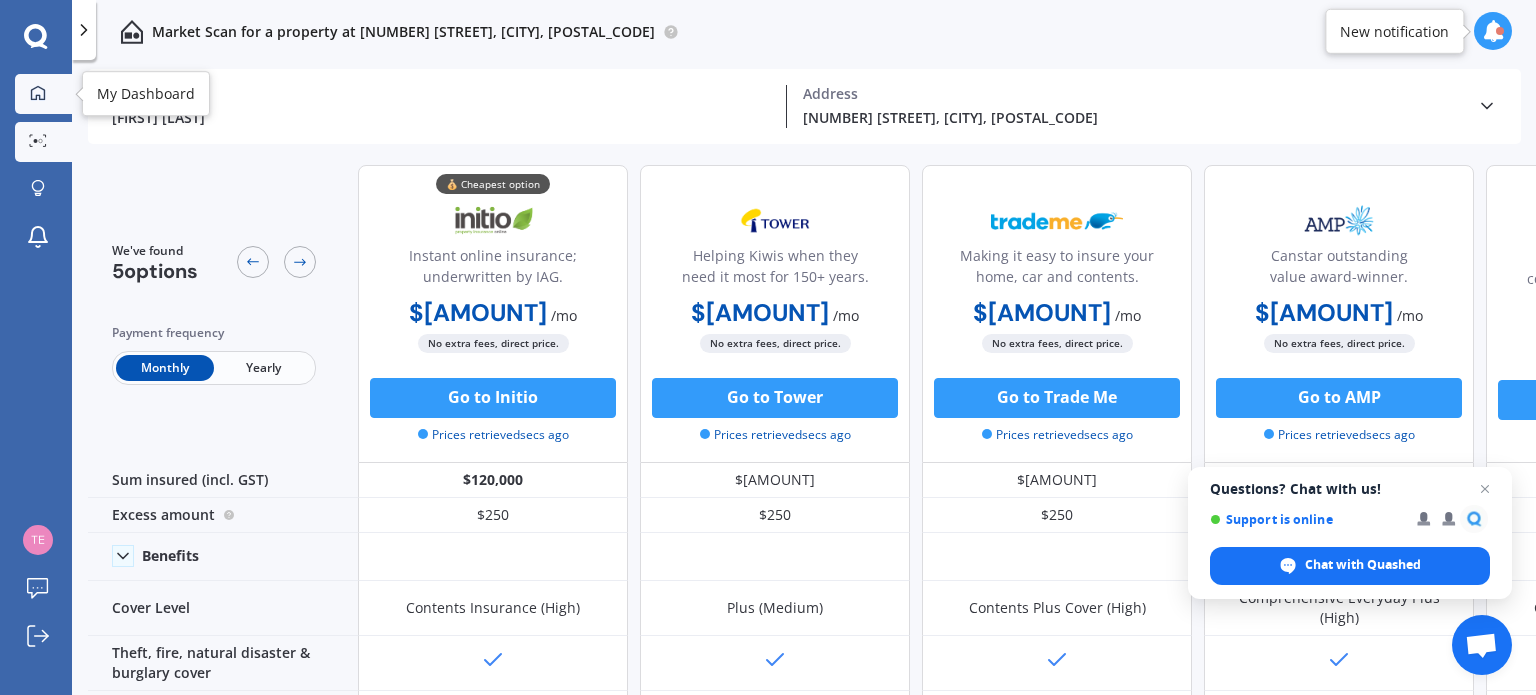 click at bounding box center (38, 92) 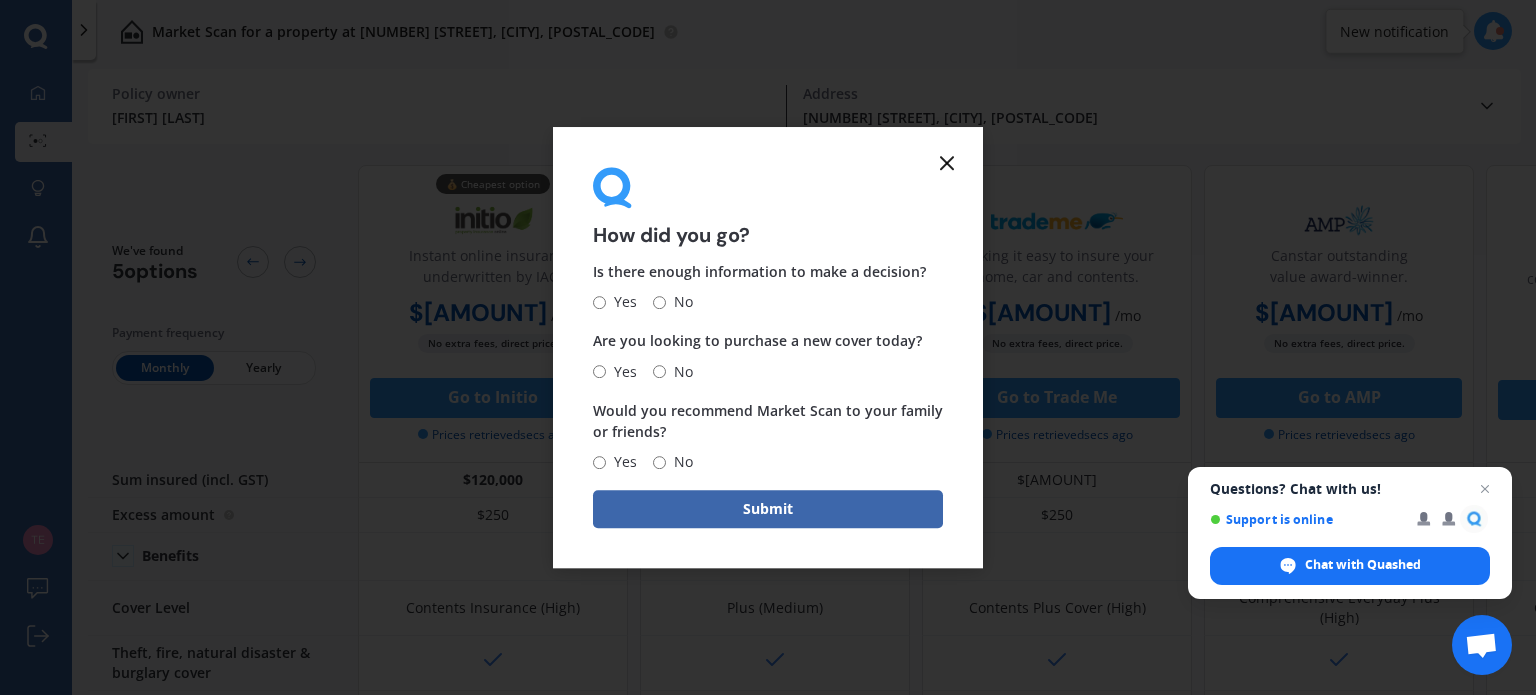 click at bounding box center [947, 163] 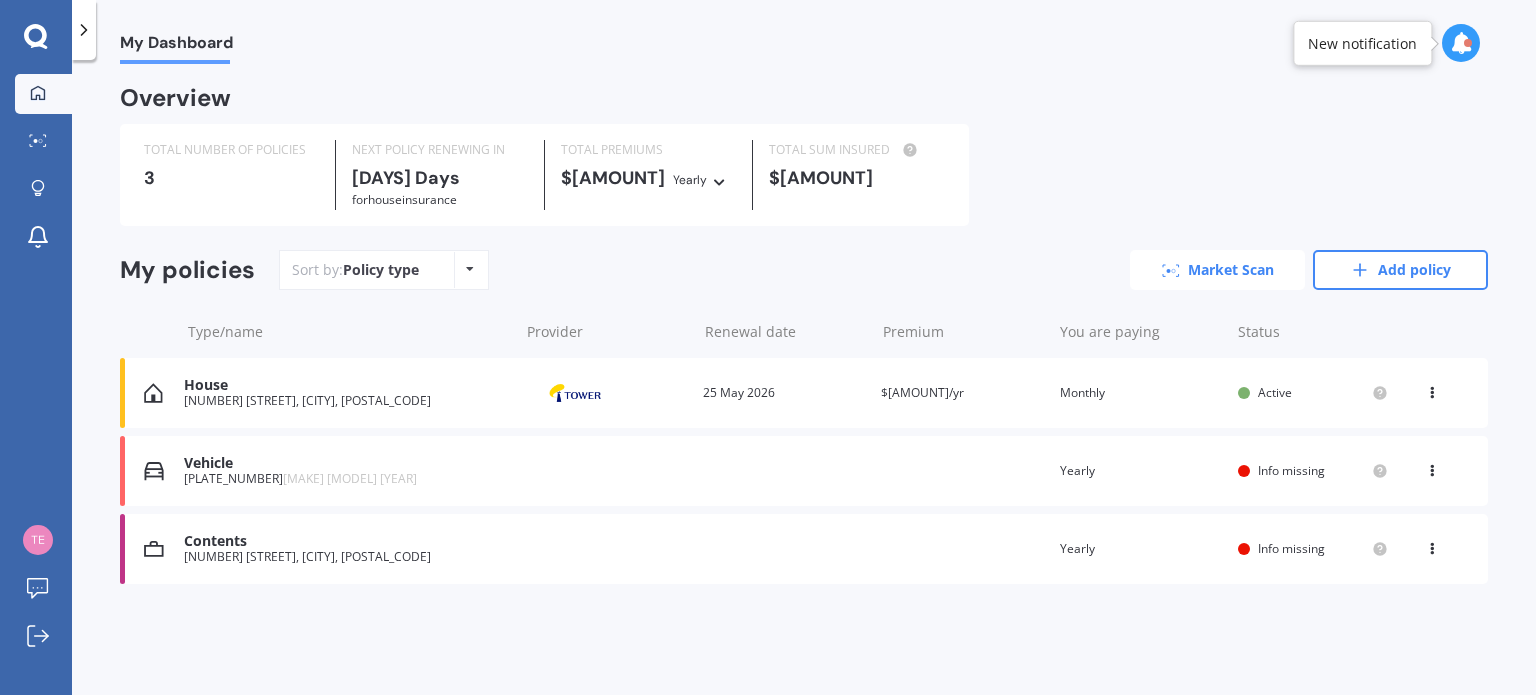 click on "Market Scan" at bounding box center [1217, 270] 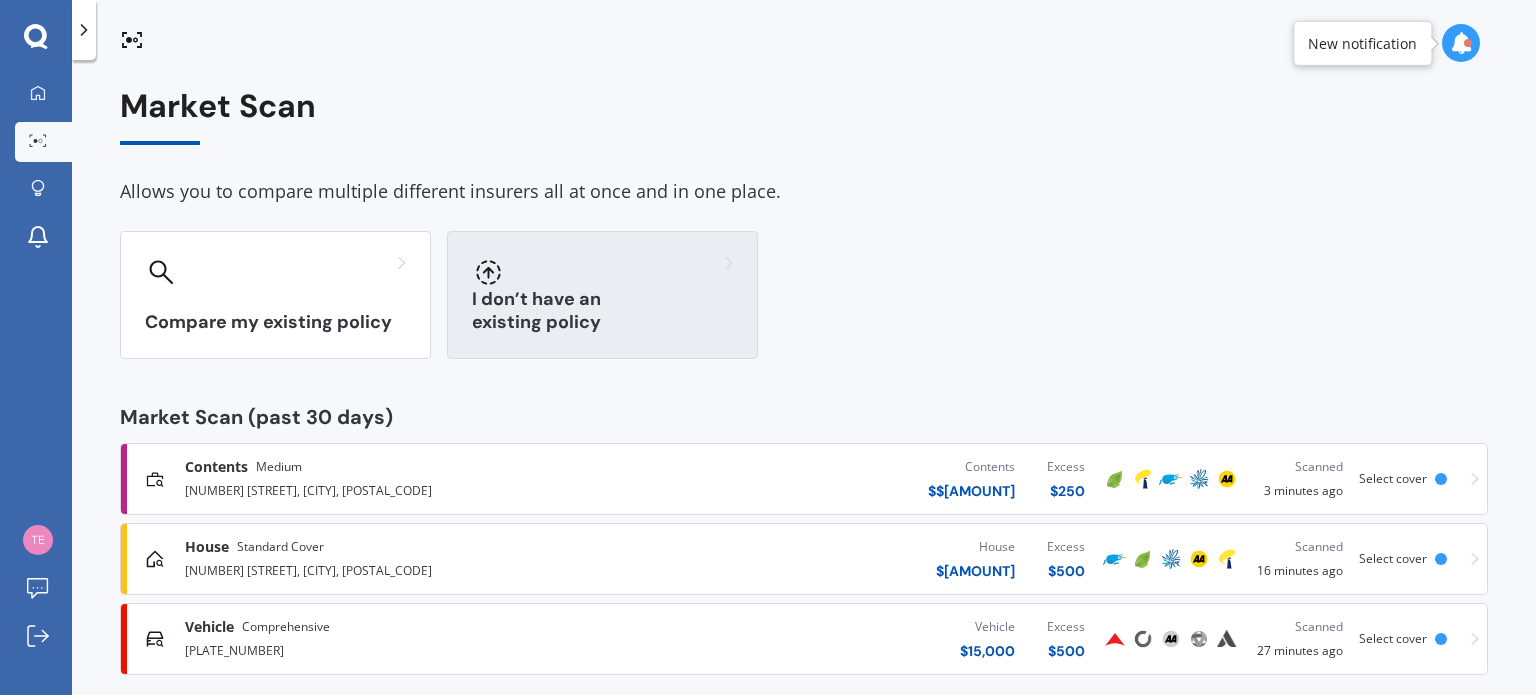click on "I don’t have an existing policy" at bounding box center (275, 322) 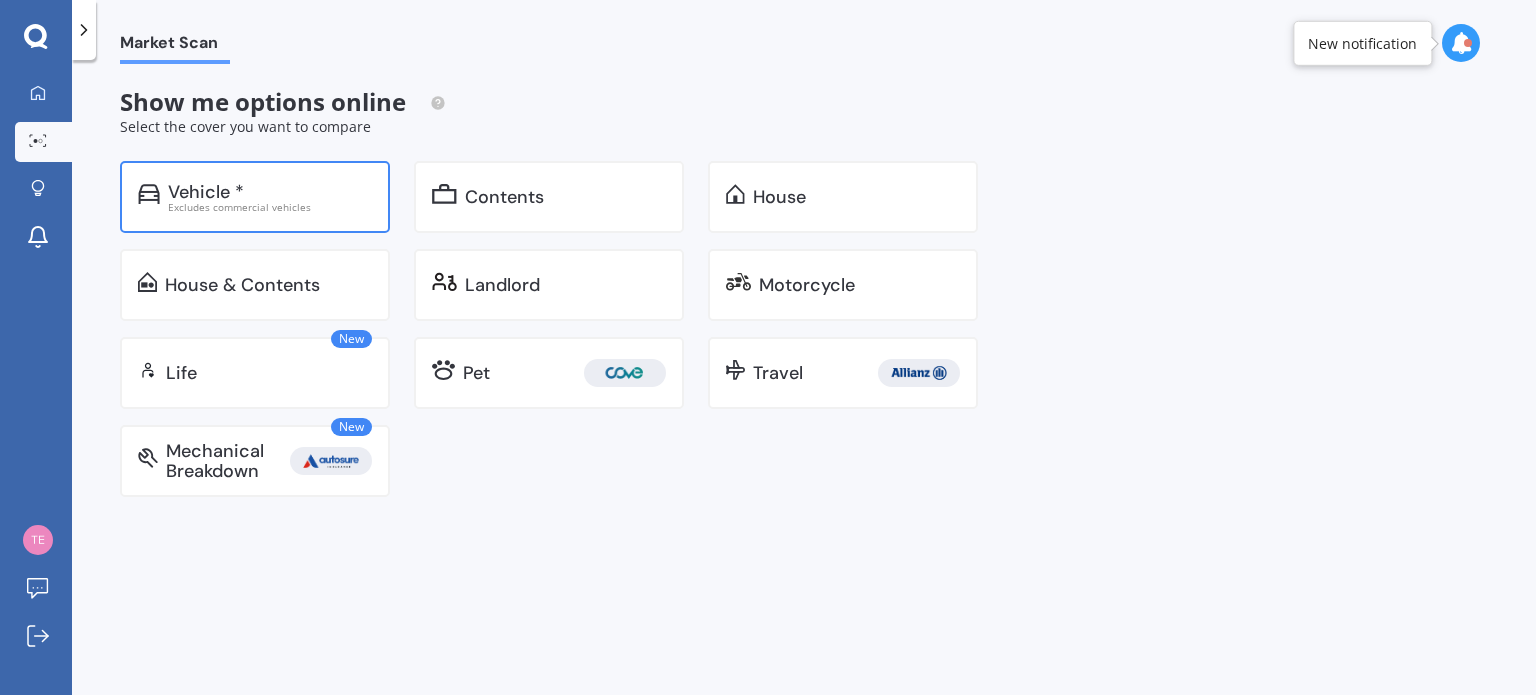 click on "Excludes commercial vehicles" at bounding box center [270, 207] 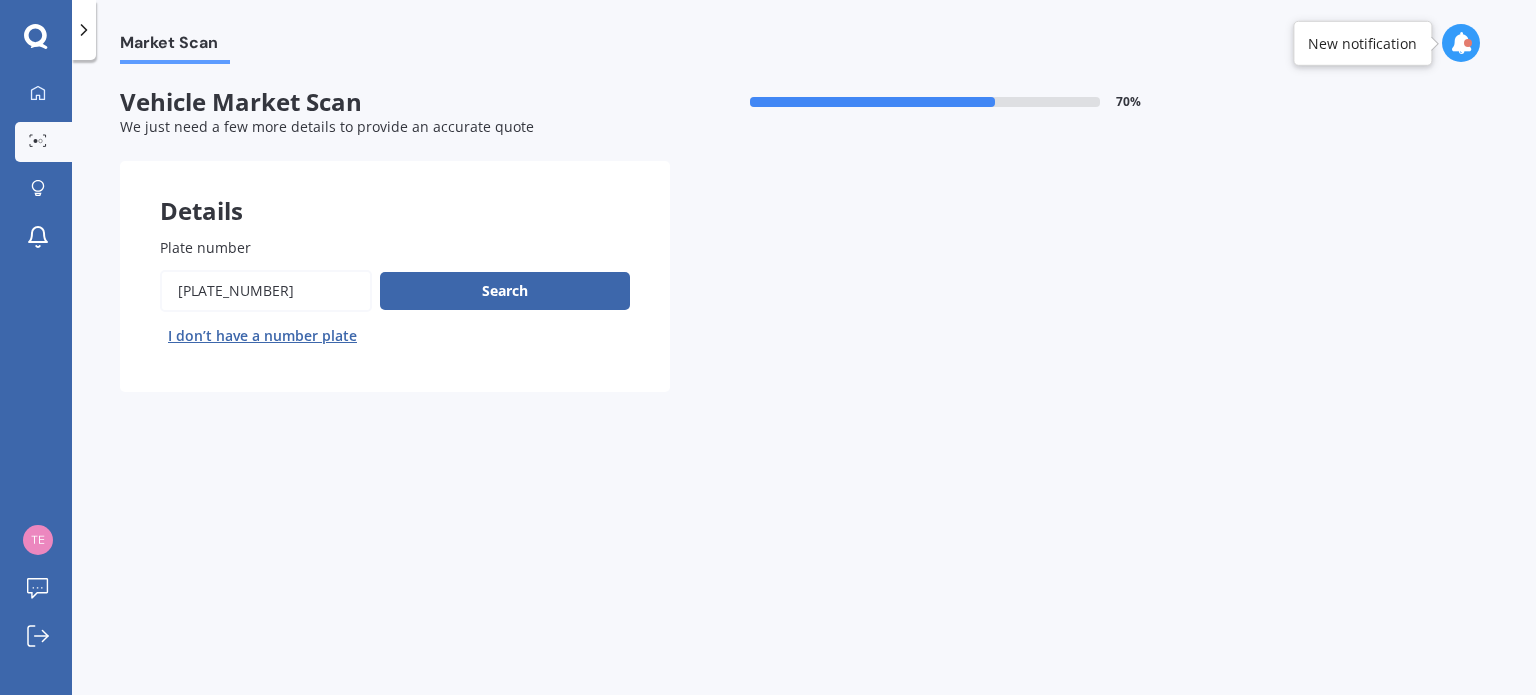 drag, startPoint x: 254, startPoint y: 287, endPoint x: 139, endPoint y: 291, distance: 115.06954 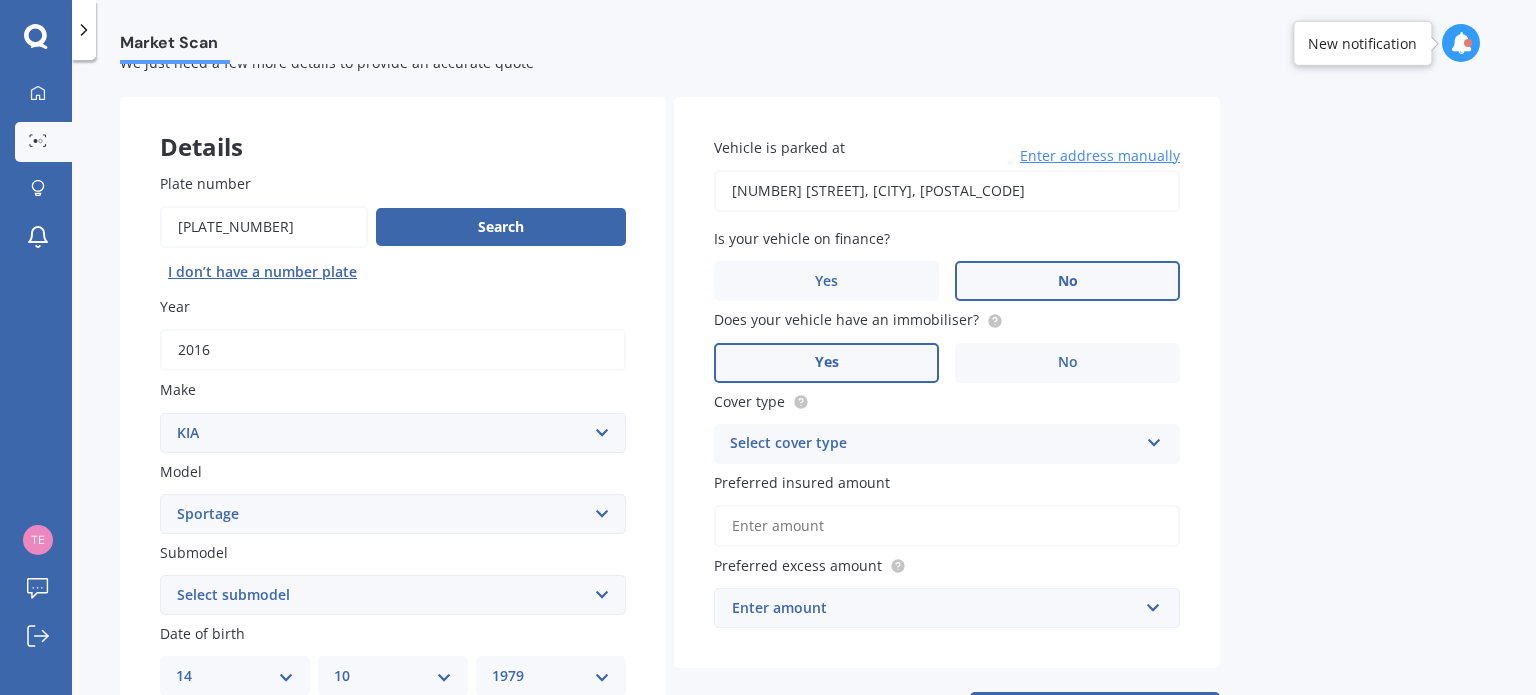 scroll, scrollTop: 200, scrollLeft: 0, axis: vertical 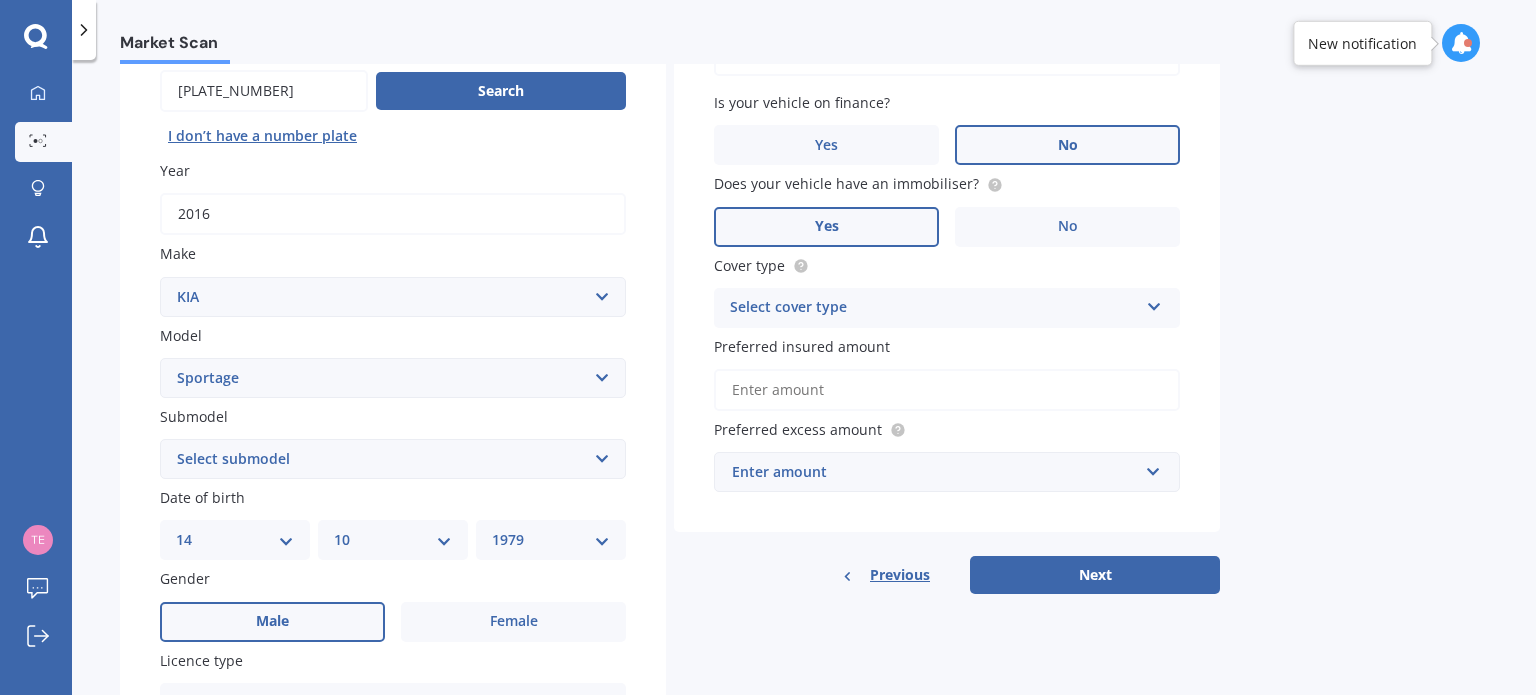 click on "Select submodel (All other) 2.0 4WD Petrol 2.0 EX Diesel 2.0 LX Diesel 2.4 EX AWD EX Urban 2WD GT Line AWD Limited AWD LTD Urban 2WD LX Urban 2WD Urban GT-Line 2.0P 2WD" at bounding box center (393, 459) 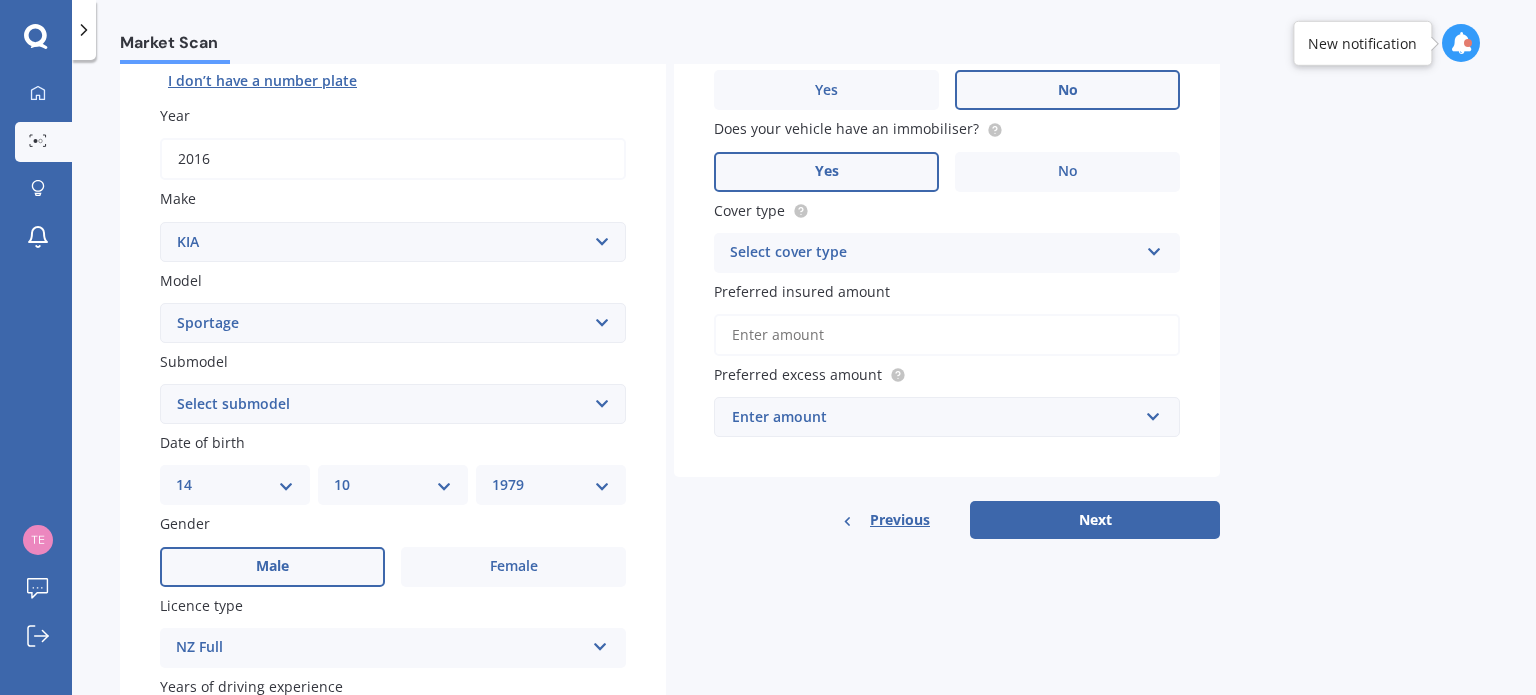 scroll, scrollTop: 300, scrollLeft: 0, axis: vertical 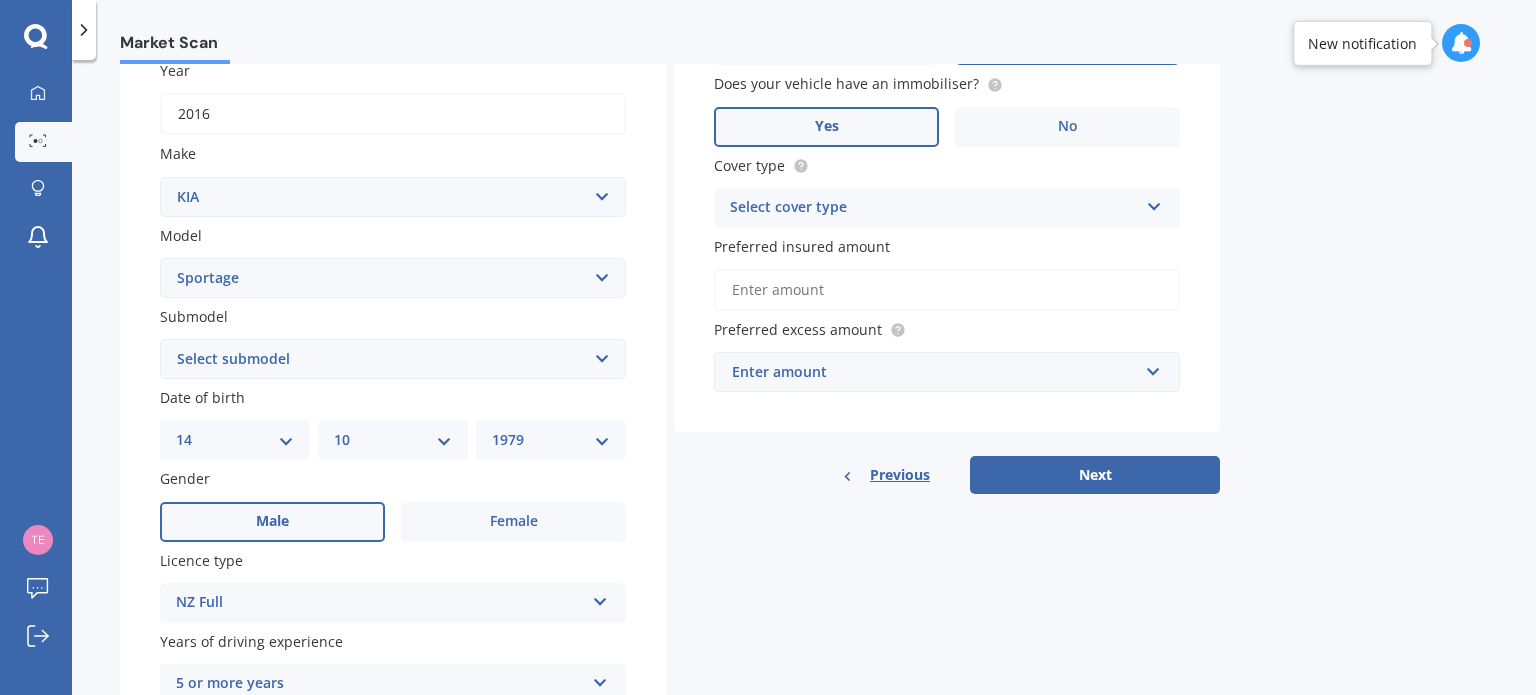 click on "DD 01 02 03 04 05 06 07 08 09 10 11 12 13 14 15 16 17 18 19 20 21 22 23 24 25 26 27 28 29 30 31" at bounding box center (235, 440) 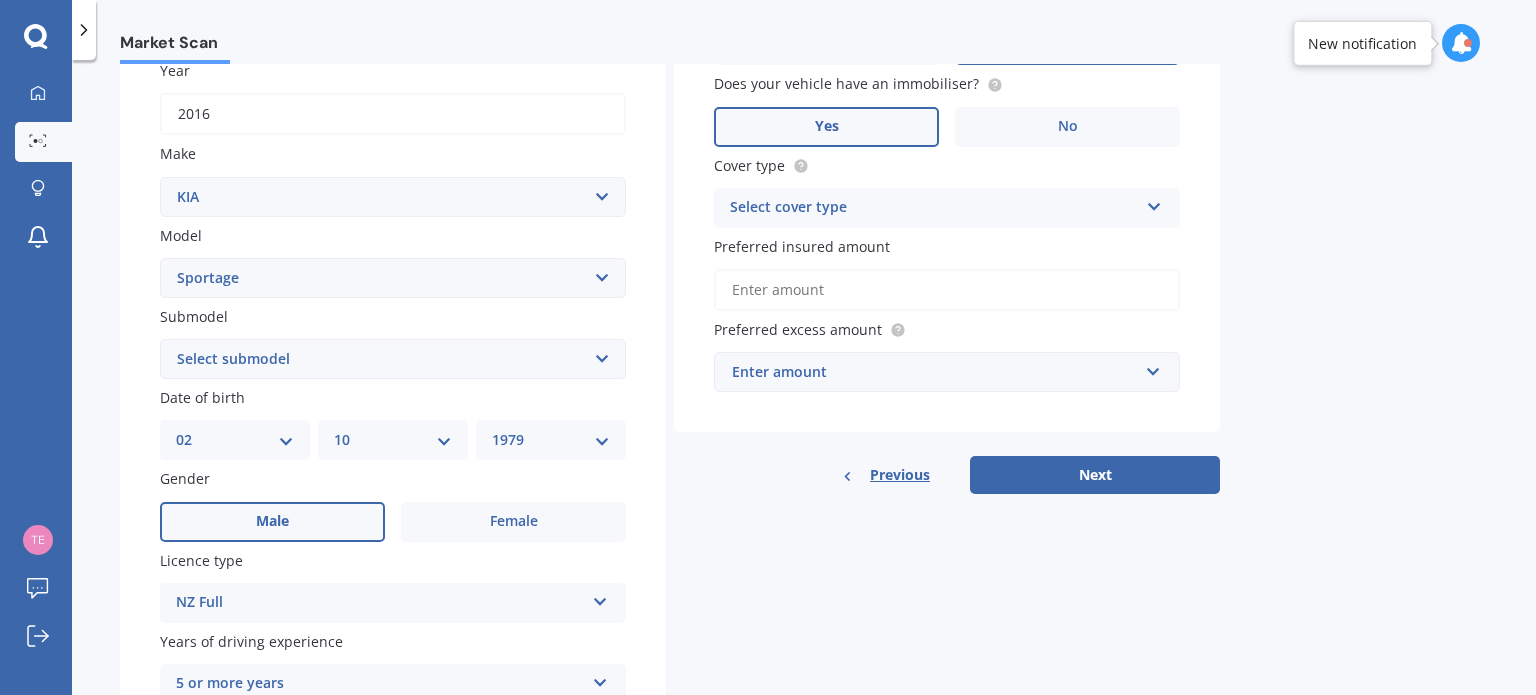 click on "DD 01 02 03 04 05 06 07 08 09 10 11 12 13 14 15 16 17 18 19 20 21 22 23 24 25 26 27 28 29 30 31" at bounding box center (235, 440) 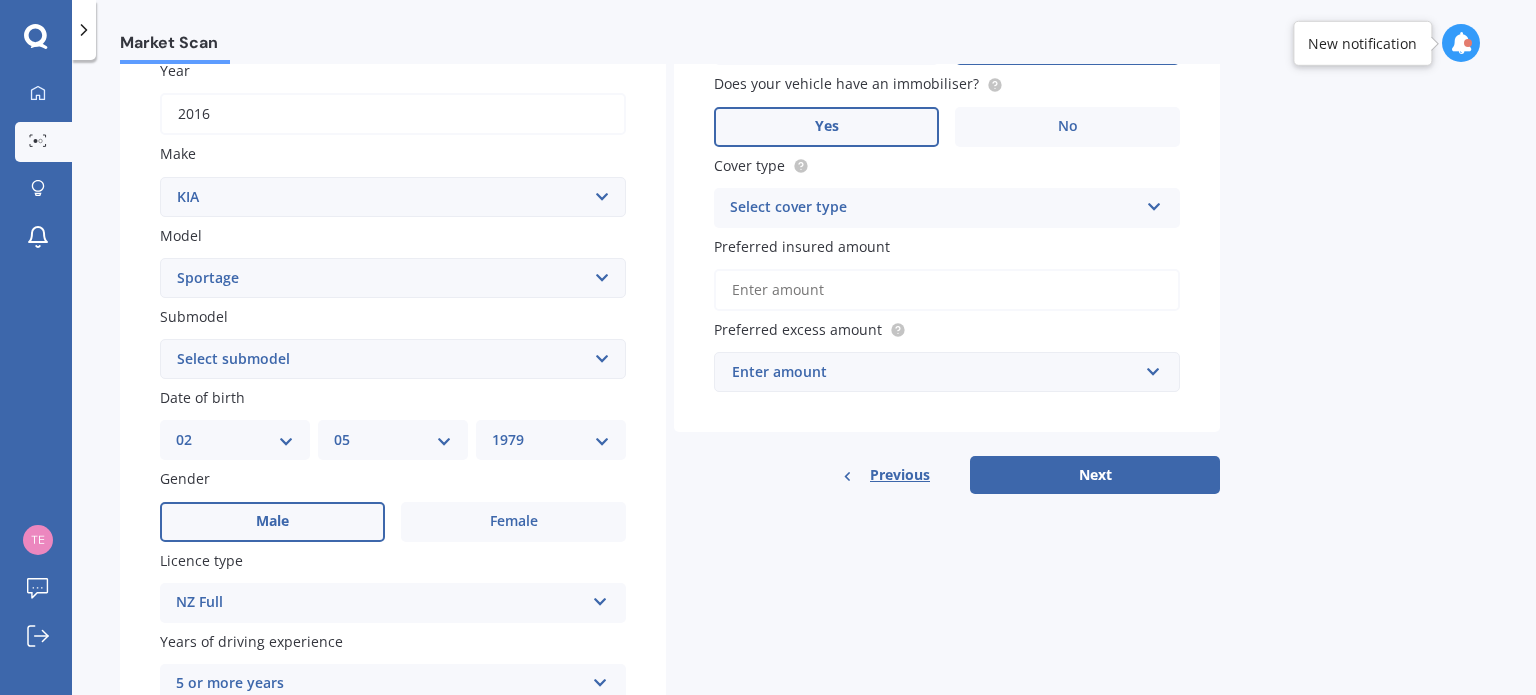 click on "MM 01 02 03 04 05 06 07 08 09 10 11 12" at bounding box center [393, 440] 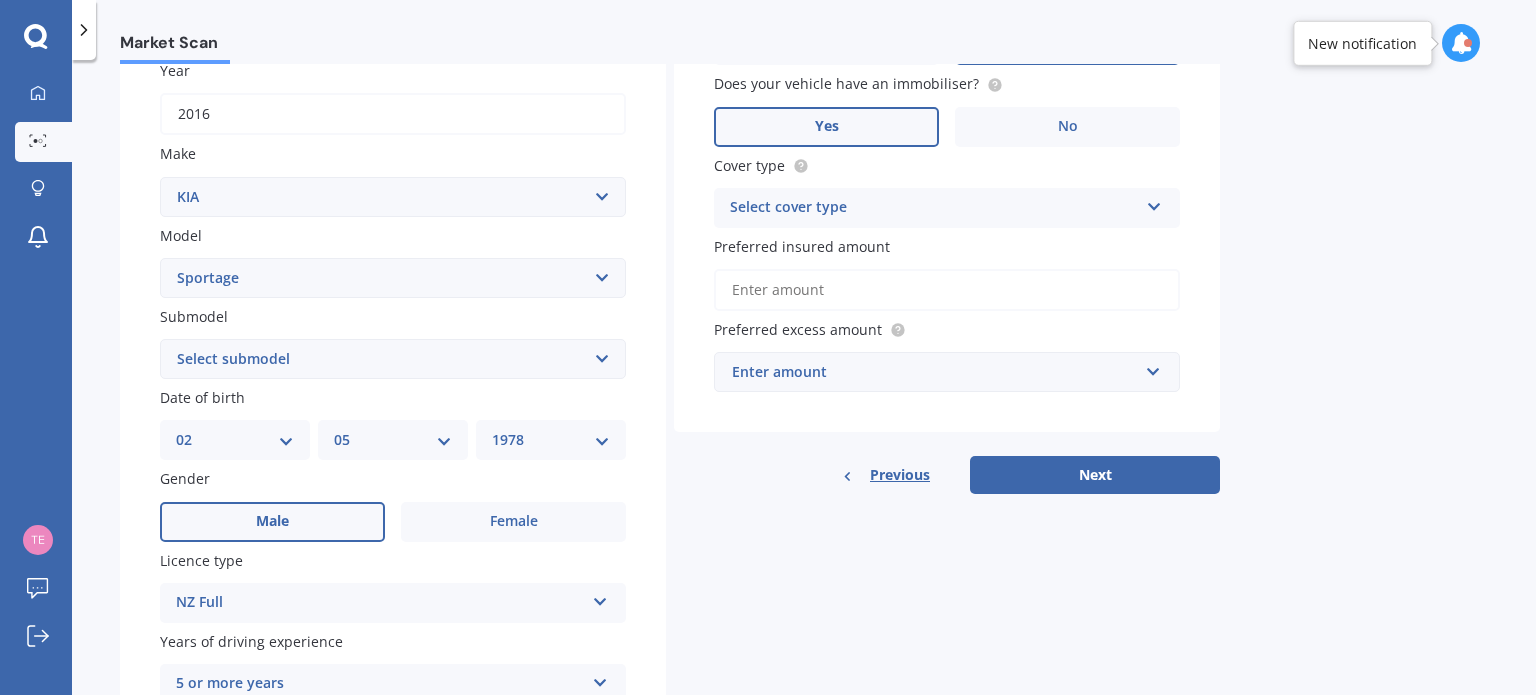 click on "YYYY 2025 2024 2023 2022 2021 2020 2019 2018 2017 2016 2015 2014 2013 2012 2011 2010 2009 2008 2007 2006 2005 2004 2003 2002 2001 2000 1999 1998 1997 1996 1995 1994 1993 1992 1991 1990 1989 1988 1987 1986 1985 1984 1983 1982 1981 1980 1979 1978 1977 1976 1975 1974 1973 1972 1971 1970 1969 1968 1967 1966 1965 1964 1963 1962 1961 1960 1959 1958 1957 1956 1955 1954 1953 1952 1951 1950 1949 1948 1947 1946 1945 1944 1943 1942 1941 1940 1939 1938 1937 1936 1935 1934 1933 1932 1931 1930 1929 1928 1927 1926" at bounding box center [551, 440] 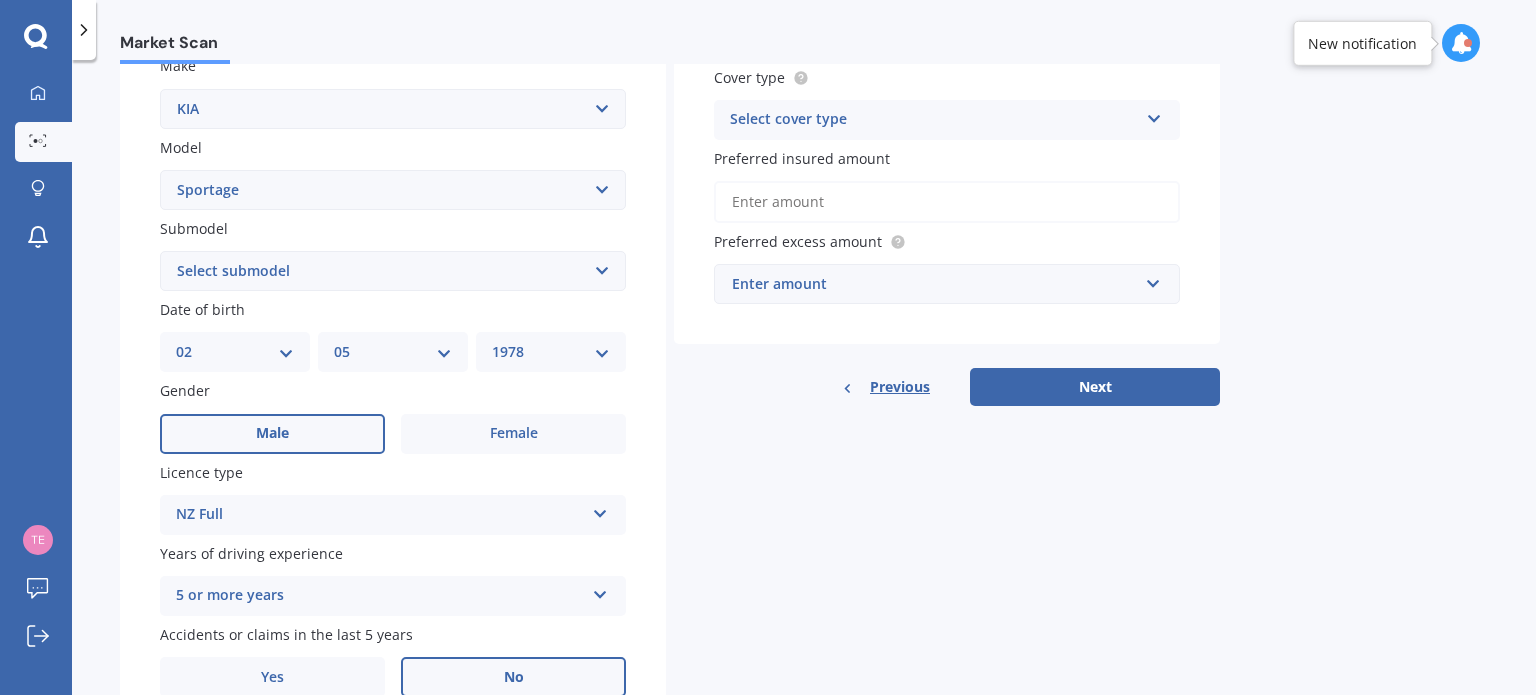 scroll, scrollTop: 482, scrollLeft: 0, axis: vertical 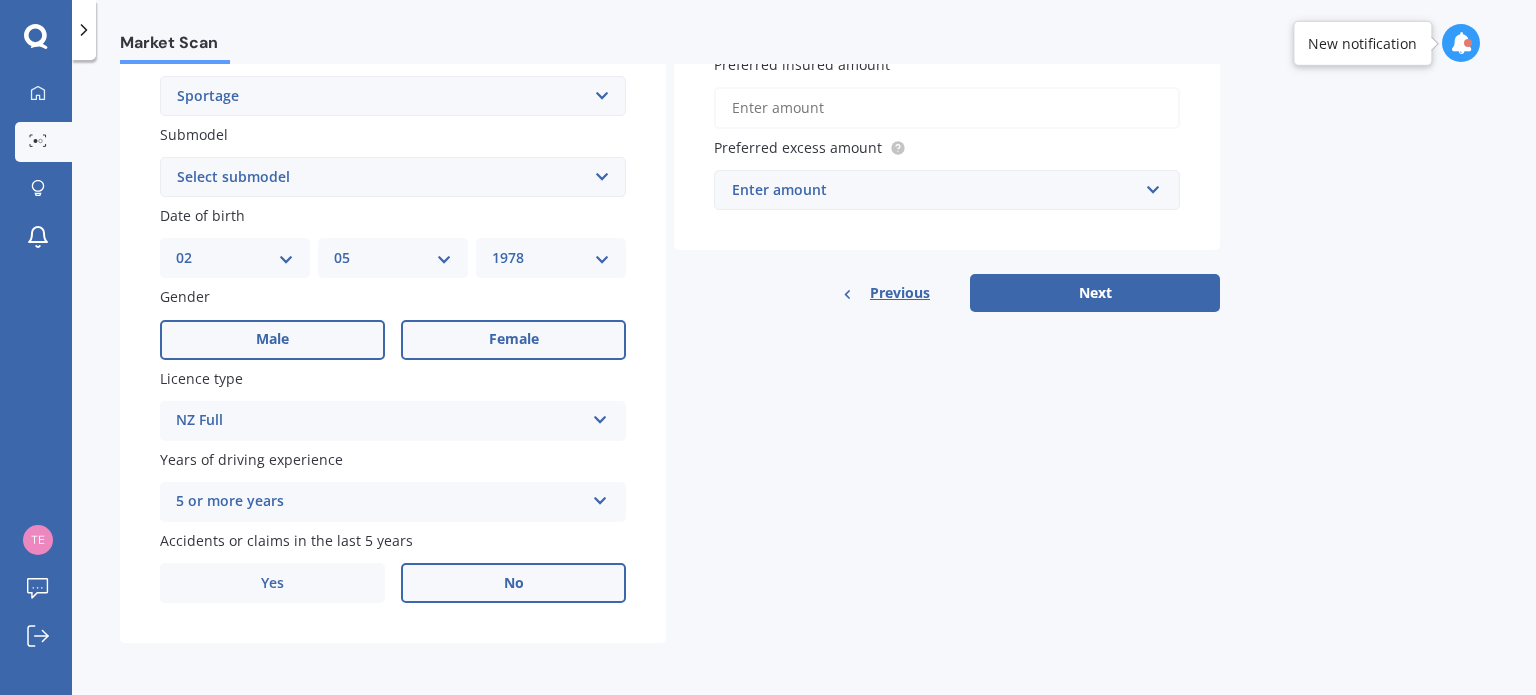 click on "Female" at bounding box center [513, 340] 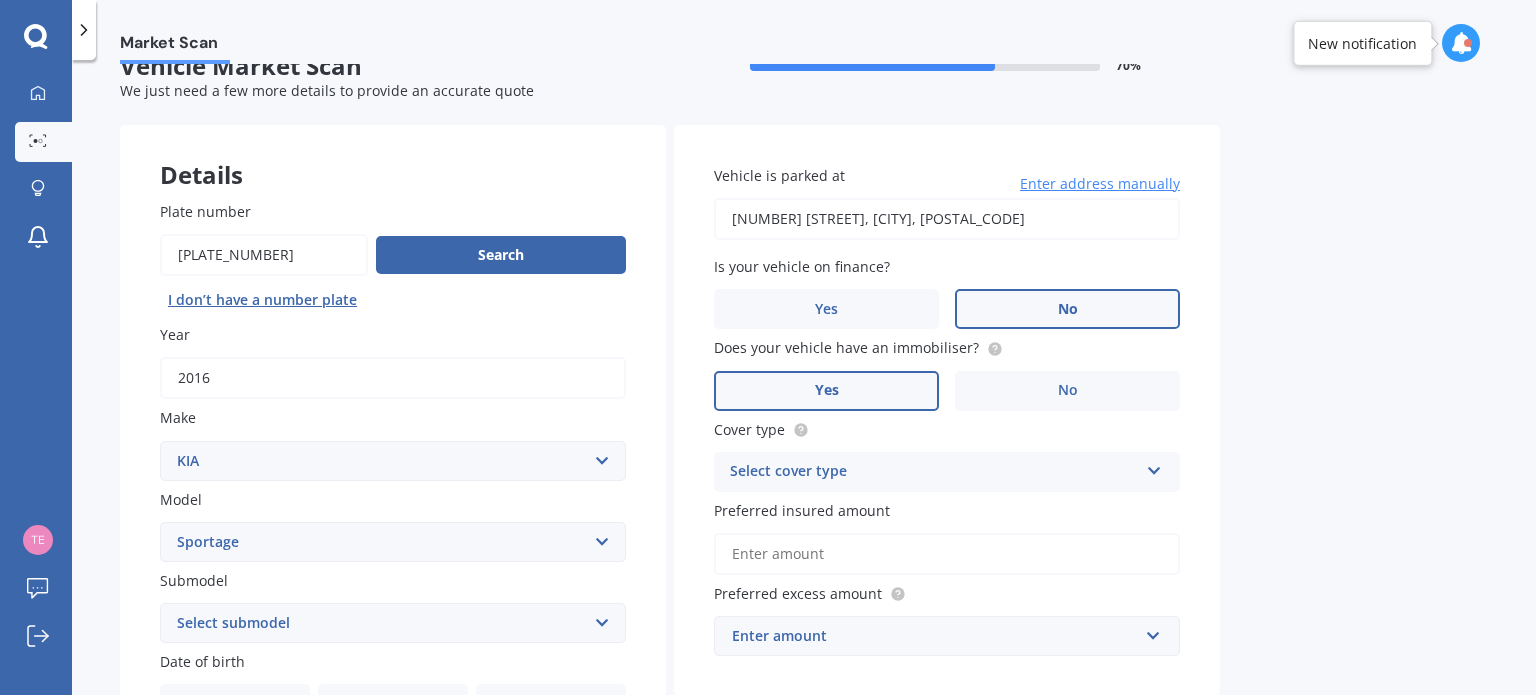 scroll, scrollTop: 100, scrollLeft: 0, axis: vertical 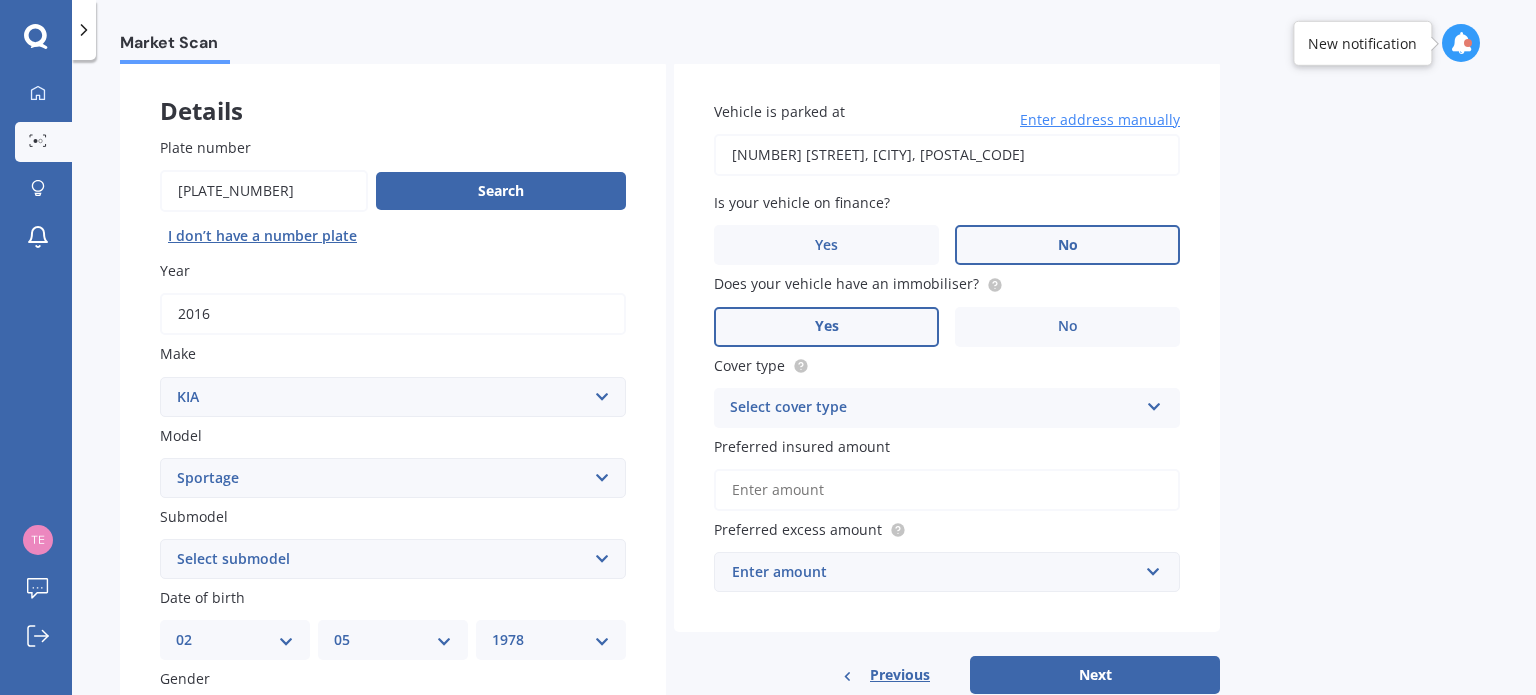 click on "Select cover type" at bounding box center [934, 408] 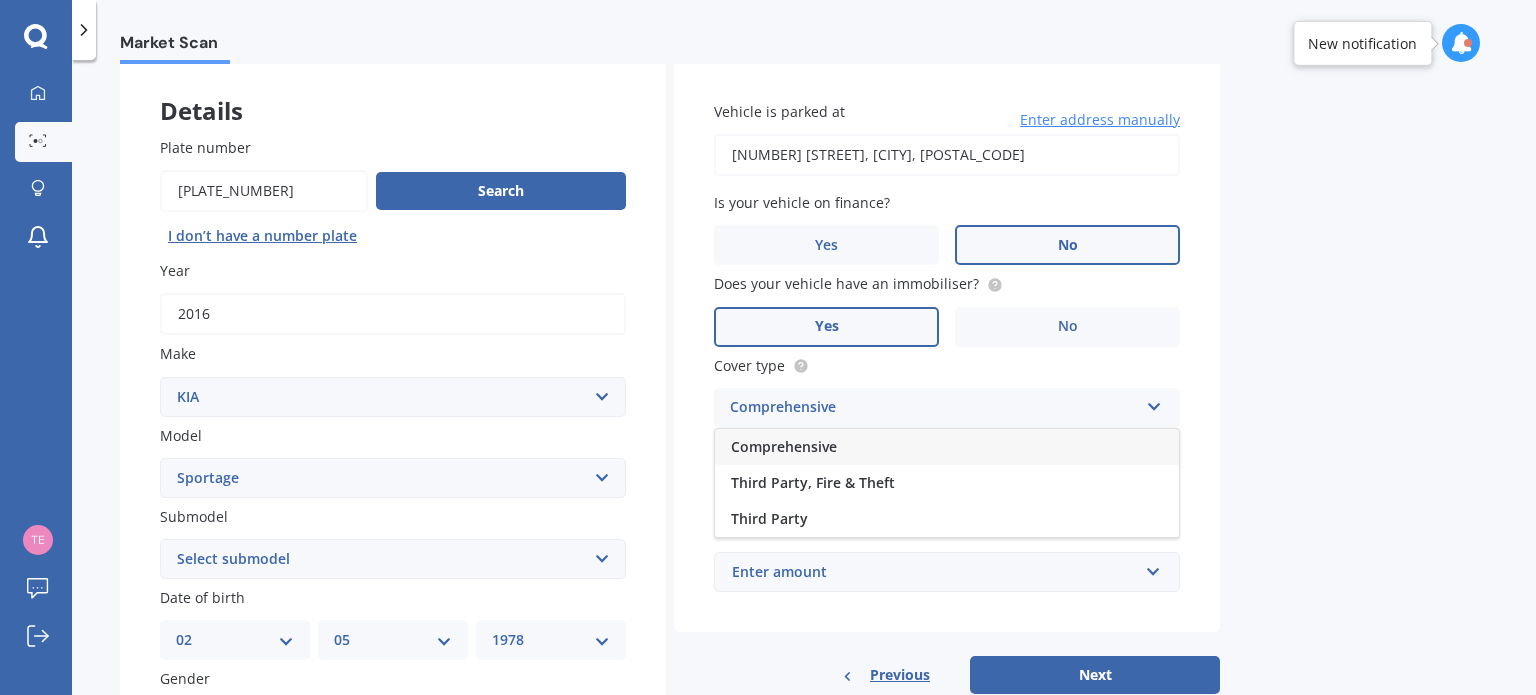 click on "Comprehensive" at bounding box center [784, 446] 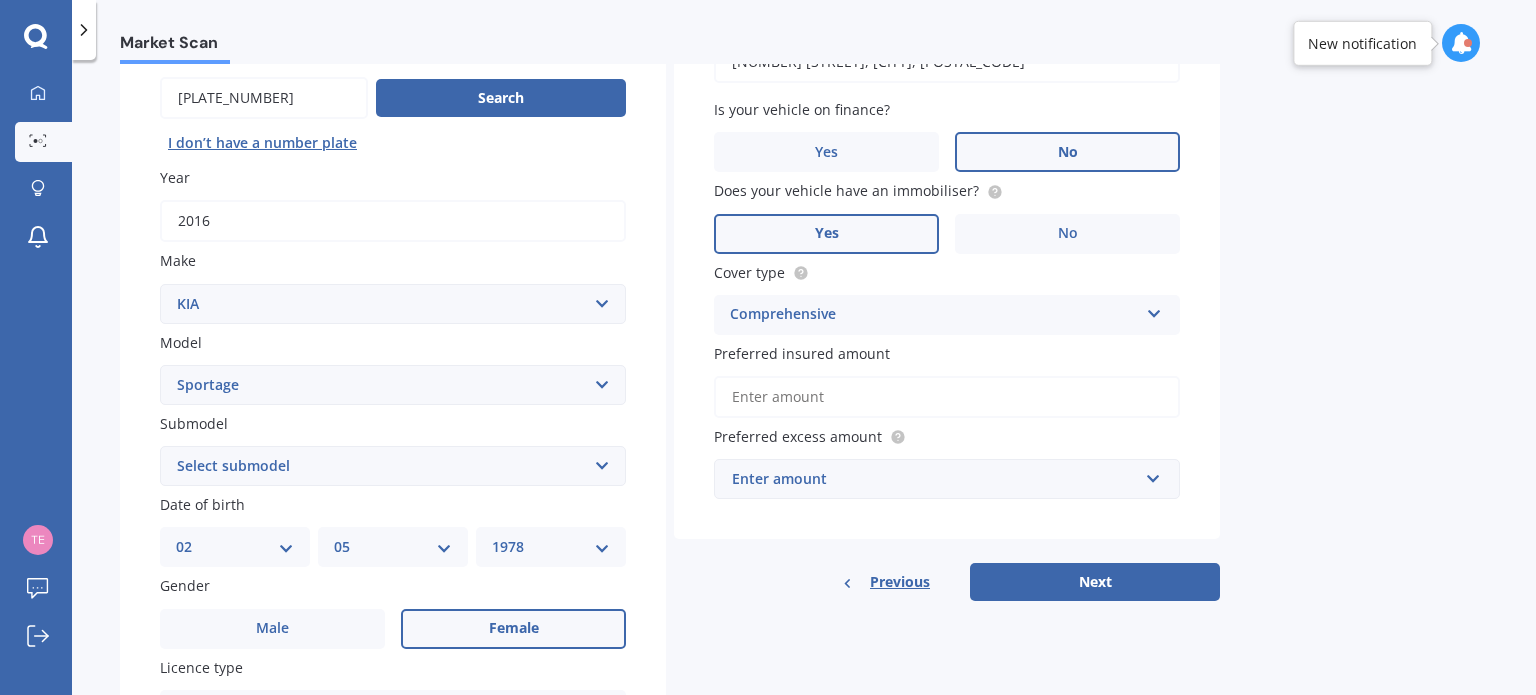 scroll, scrollTop: 300, scrollLeft: 0, axis: vertical 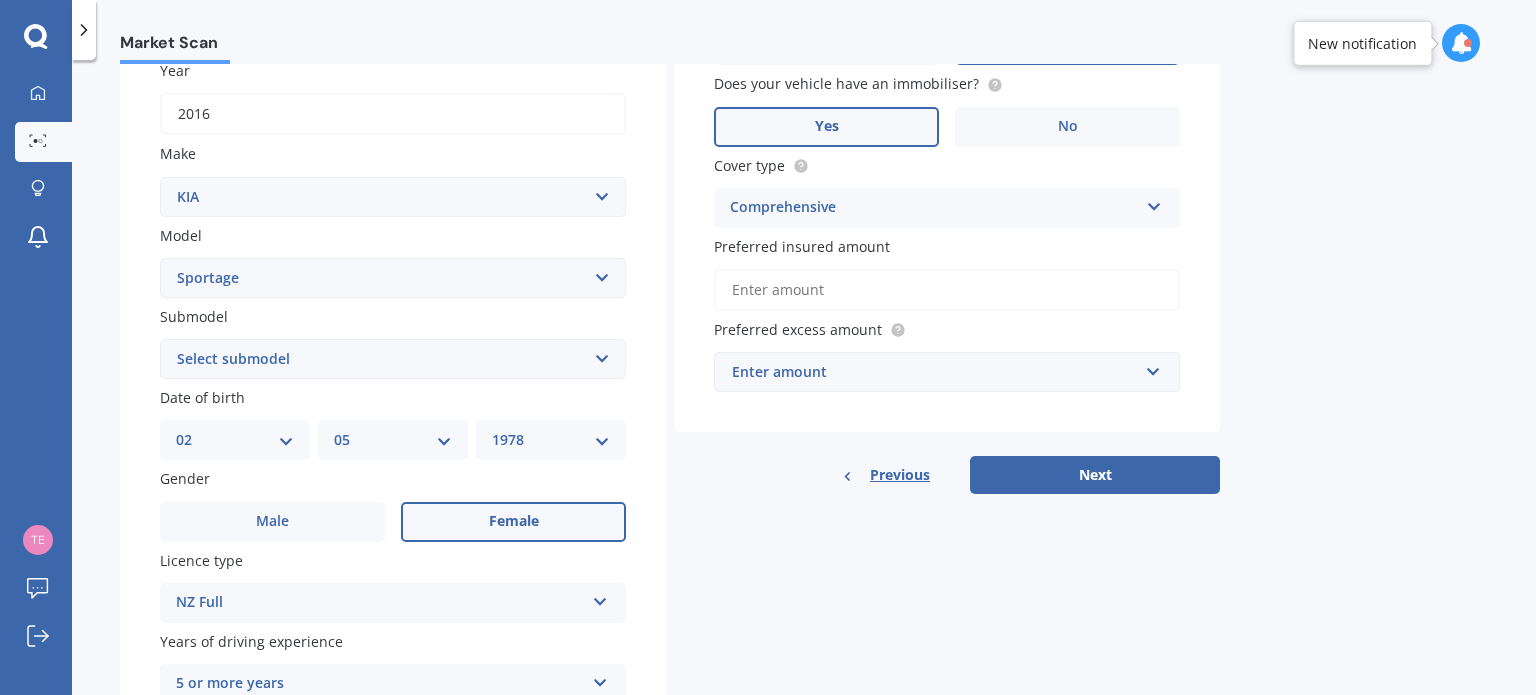 click on "Preferred insured amount" at bounding box center [947, 290] 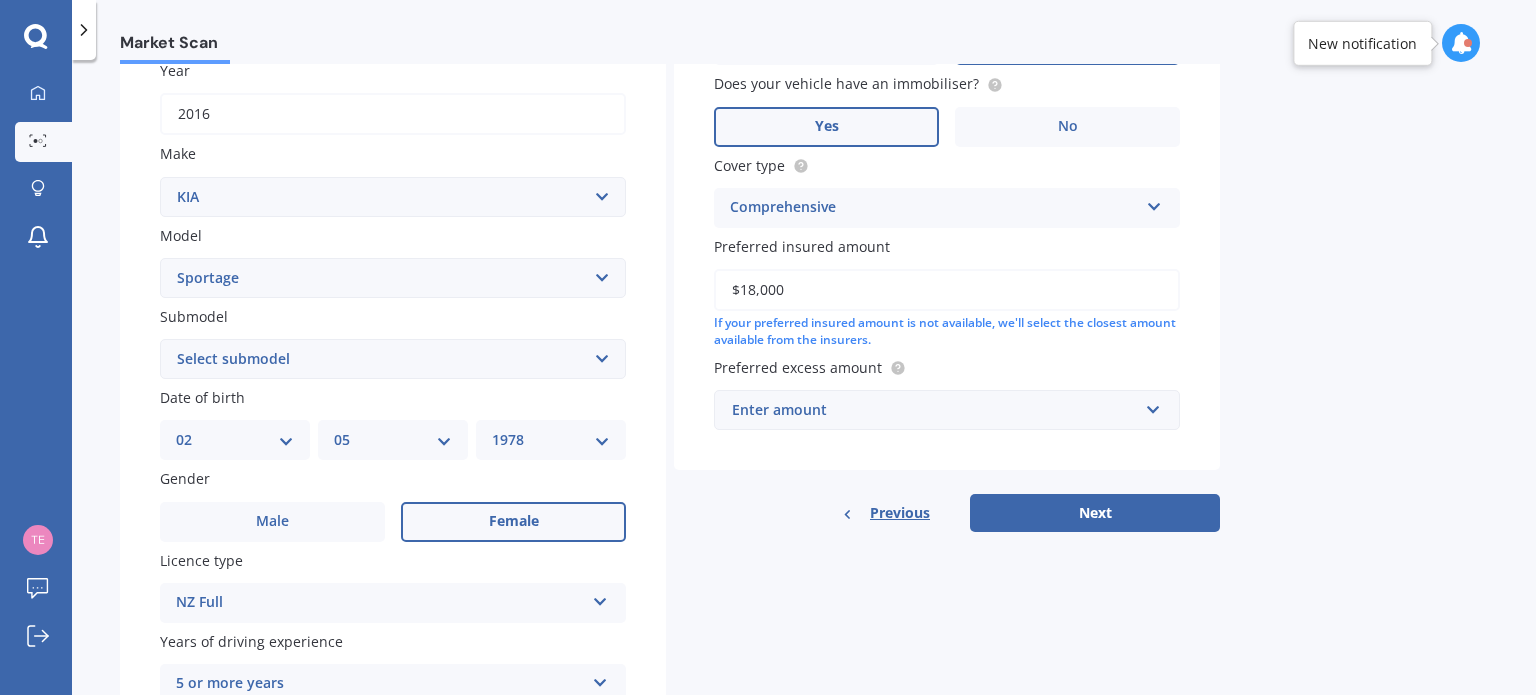 type on "$18,000" 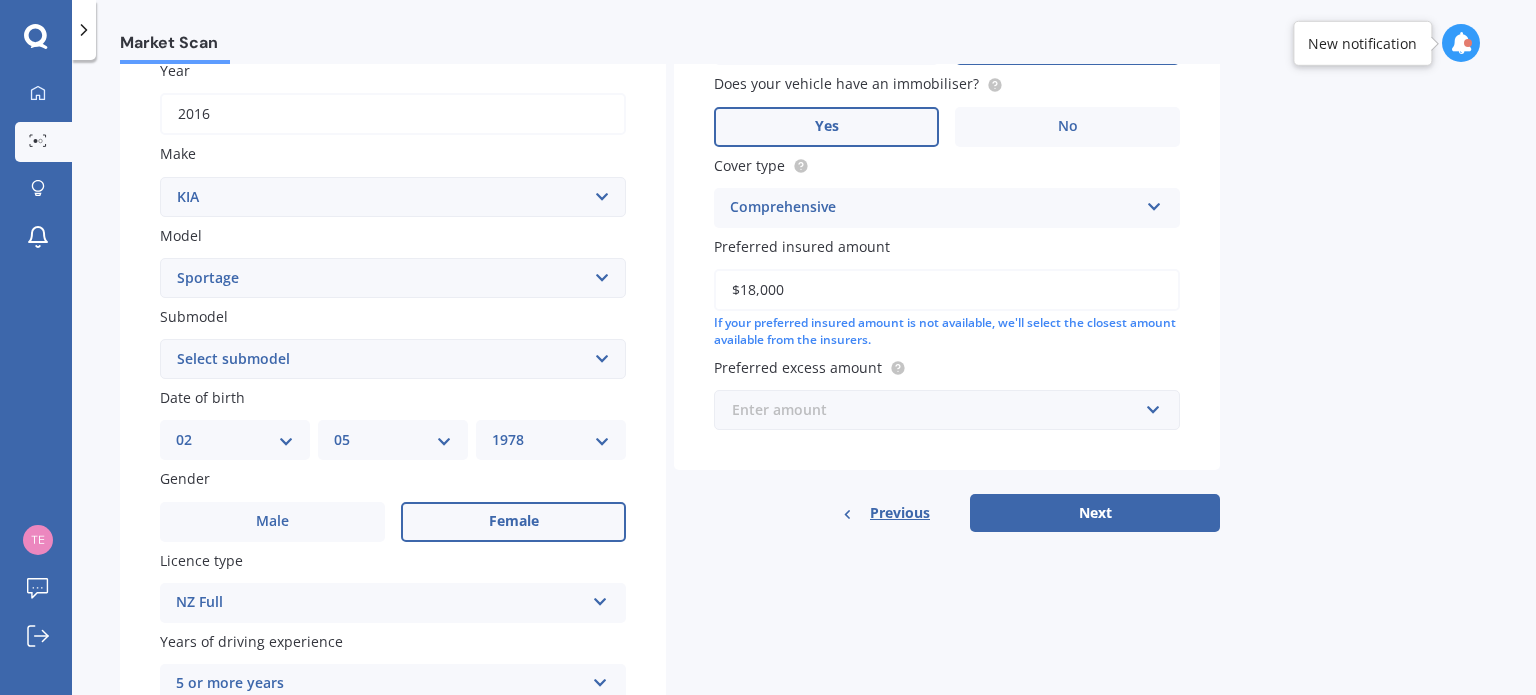click at bounding box center (940, 410) 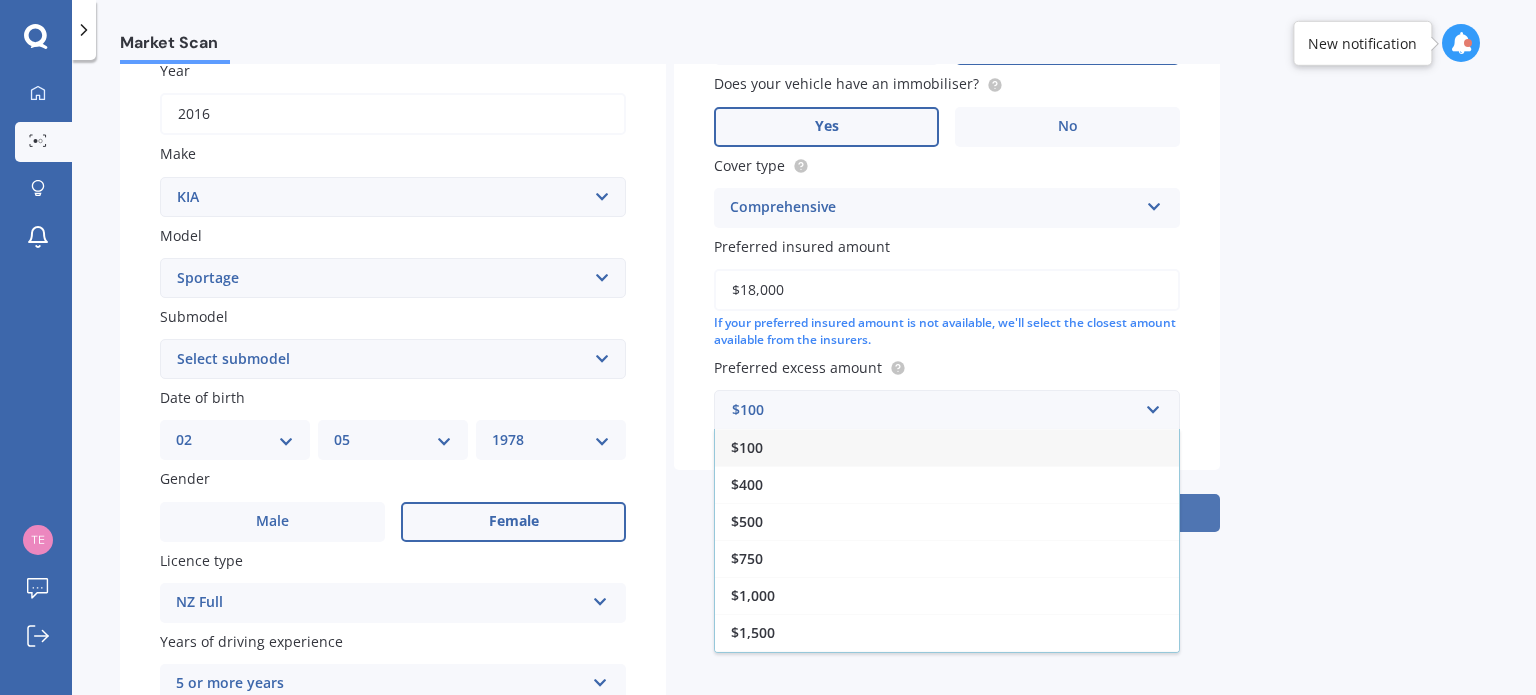click on "$500" at bounding box center (947, 521) 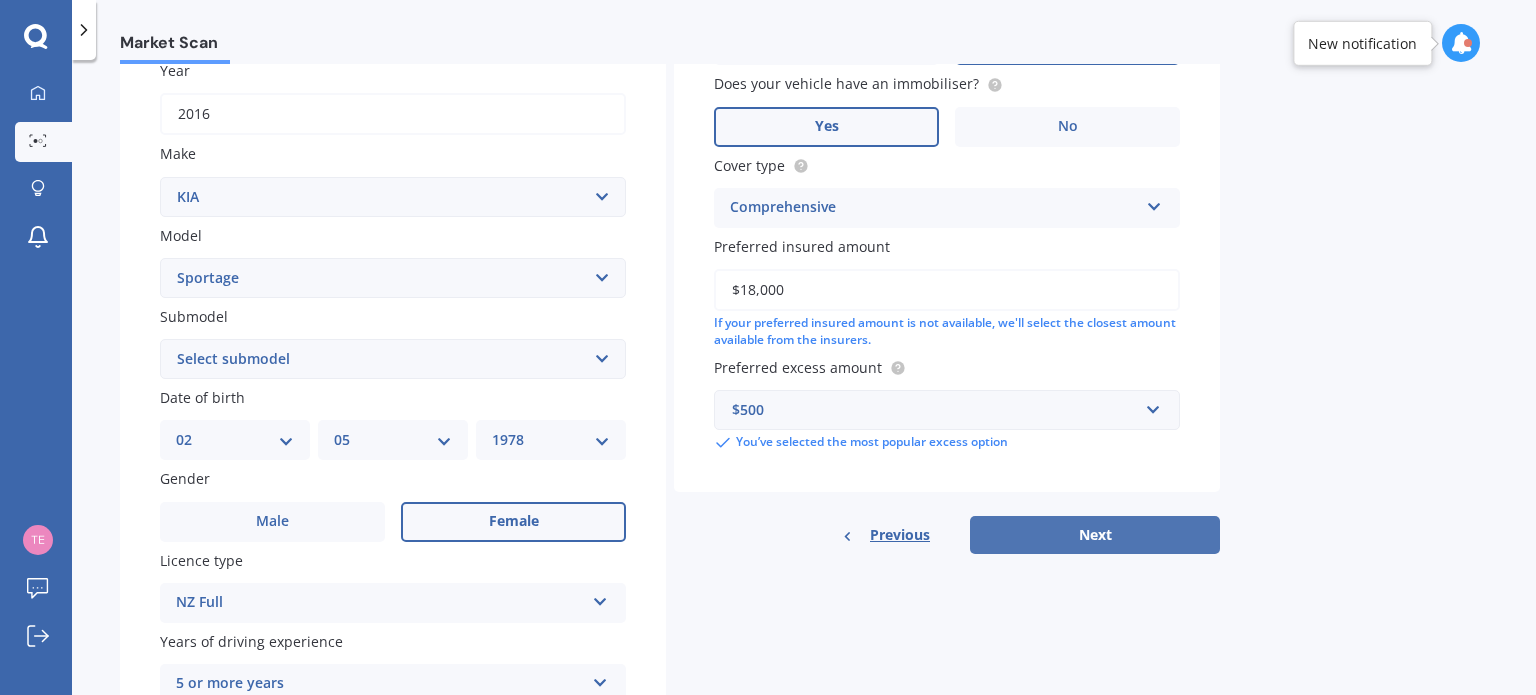 click on "Next" at bounding box center [1095, 535] 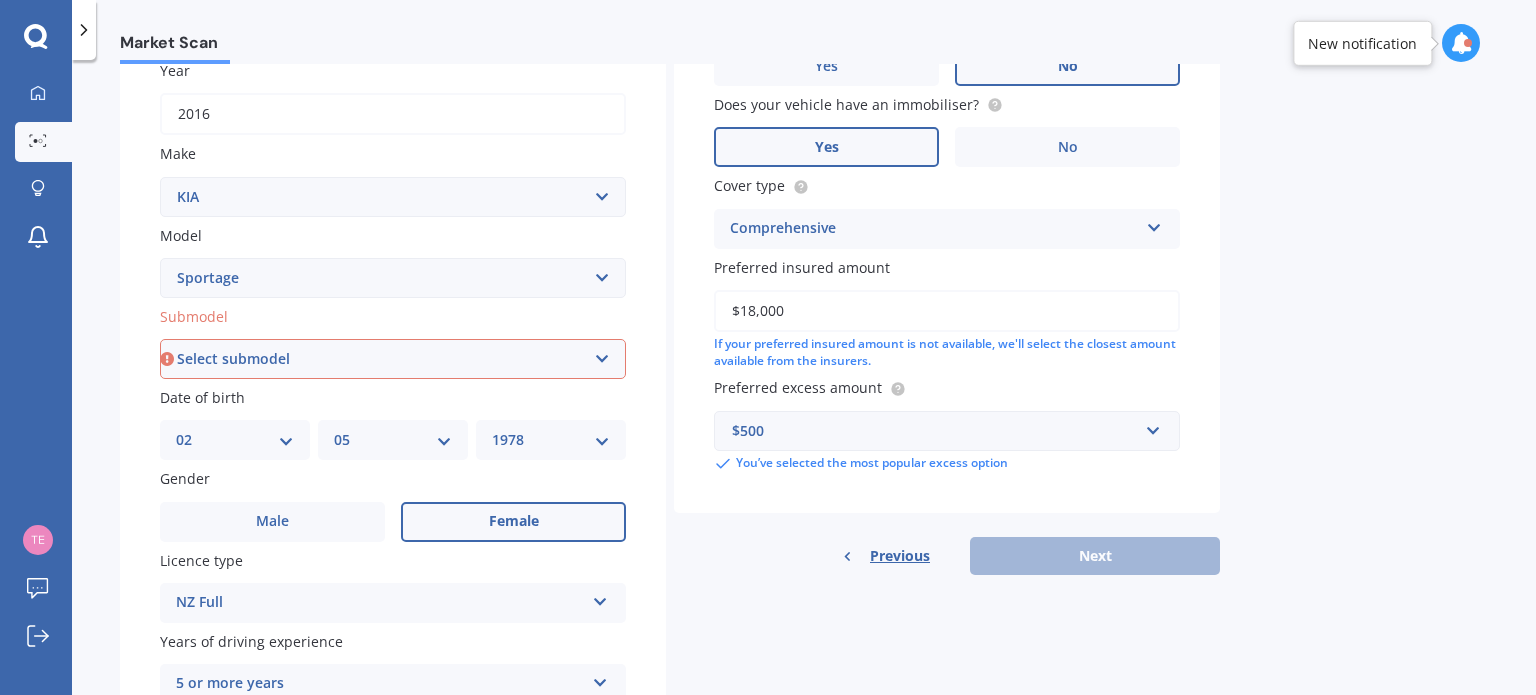 scroll, scrollTop: 0, scrollLeft: 0, axis: both 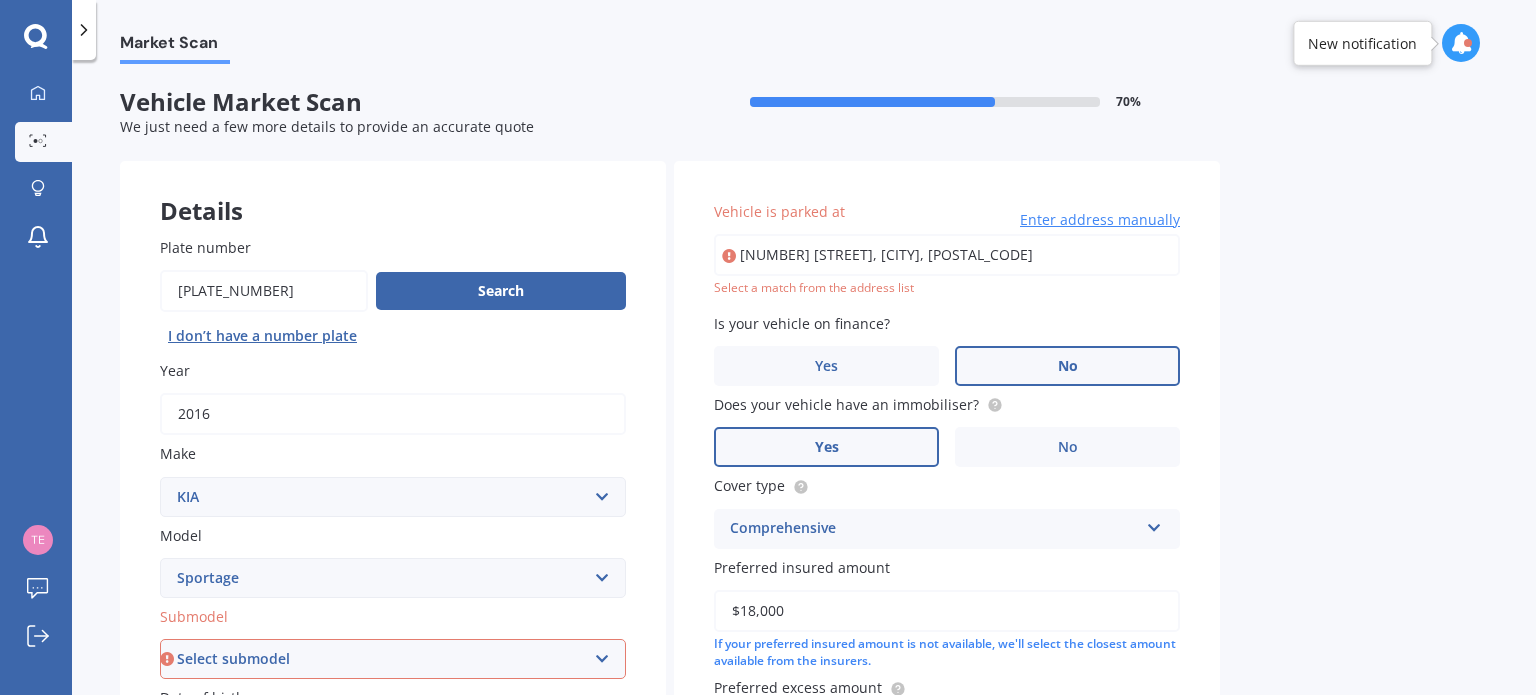 click on "[NUMBER] [STREET], [CITY], [POSTAL_CODE]" at bounding box center (947, 255) 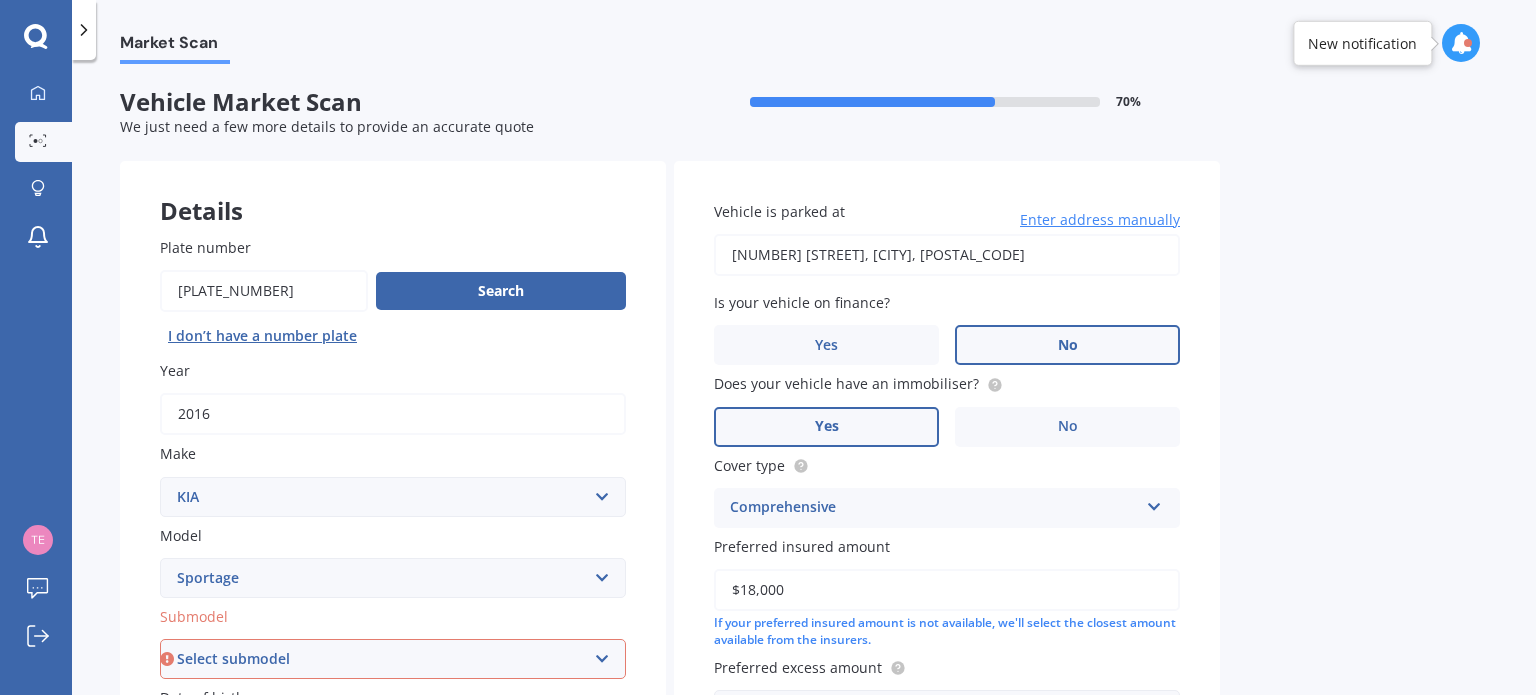 scroll, scrollTop: 300, scrollLeft: 0, axis: vertical 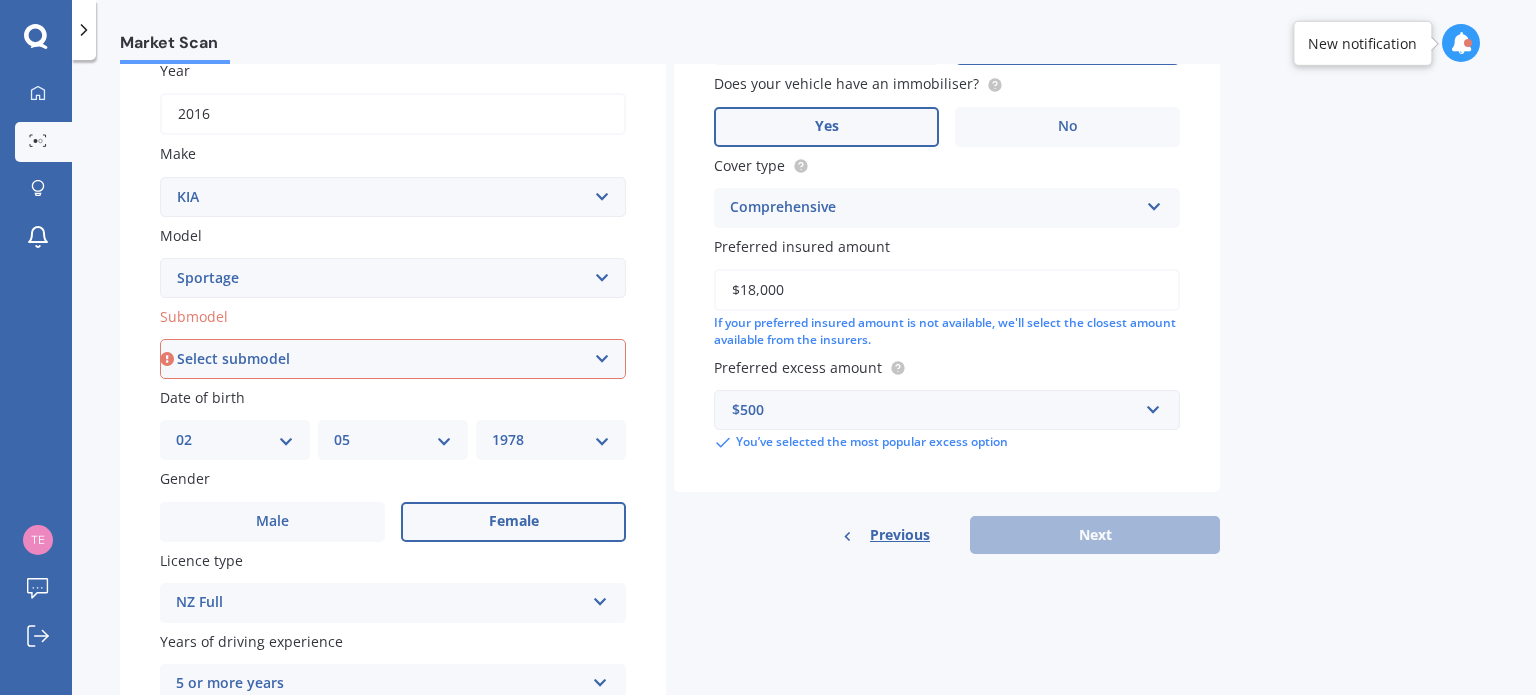 click on "Select submodel (All other) 2.0 4WD Petrol 2.0 EX Diesel 2.0 LX Diesel 2.4 EX AWD EX Urban 2WD GT Line AWD Limited AWD LTD Urban 2WD LX Urban 2WD Urban GT-Line 2.0P 2WD" at bounding box center [393, 359] 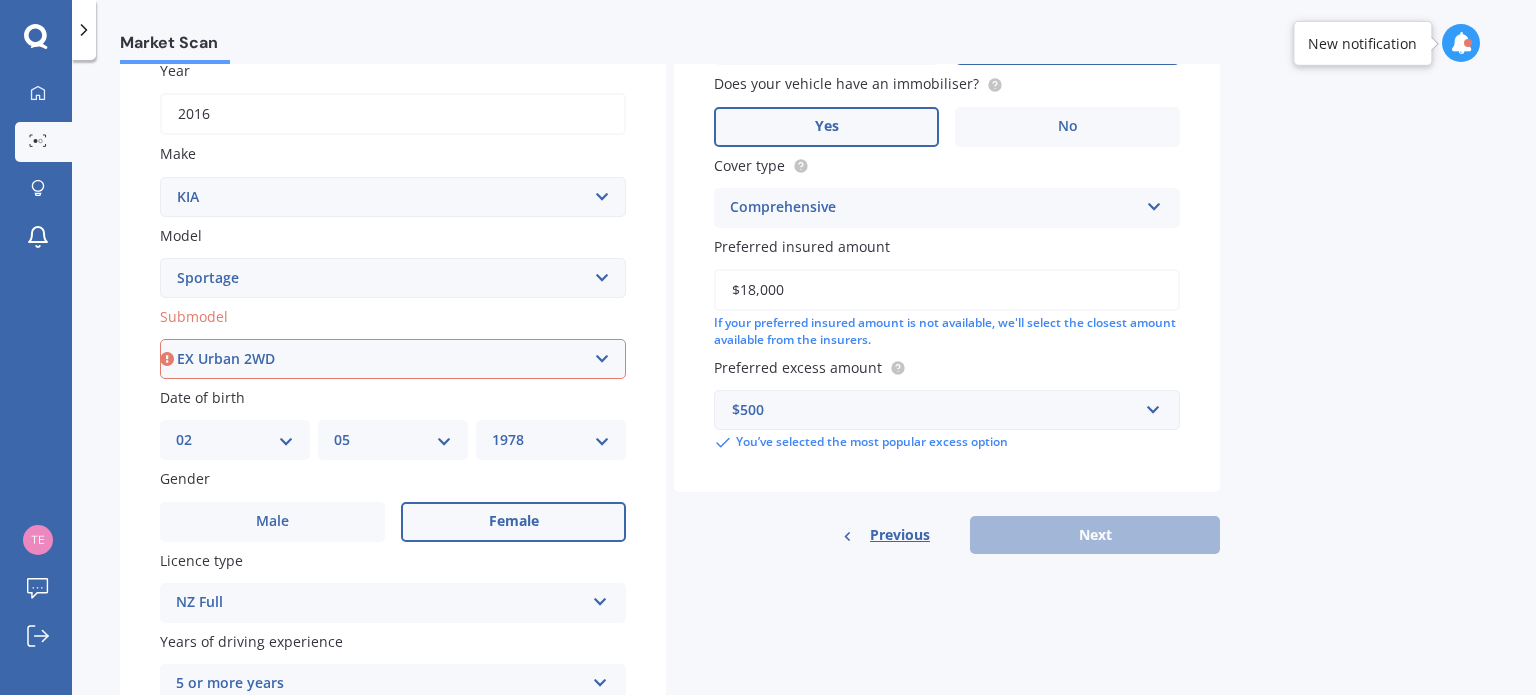 click on "Select submodel (All other) 2.0 4WD Petrol 2.0 EX Diesel 2.0 LX Diesel 2.4 EX AWD EX Urban 2WD GT Line AWD Limited AWD LTD Urban 2WD LX Urban 2WD Urban GT-Line 2.0P 2WD" at bounding box center (393, 359) 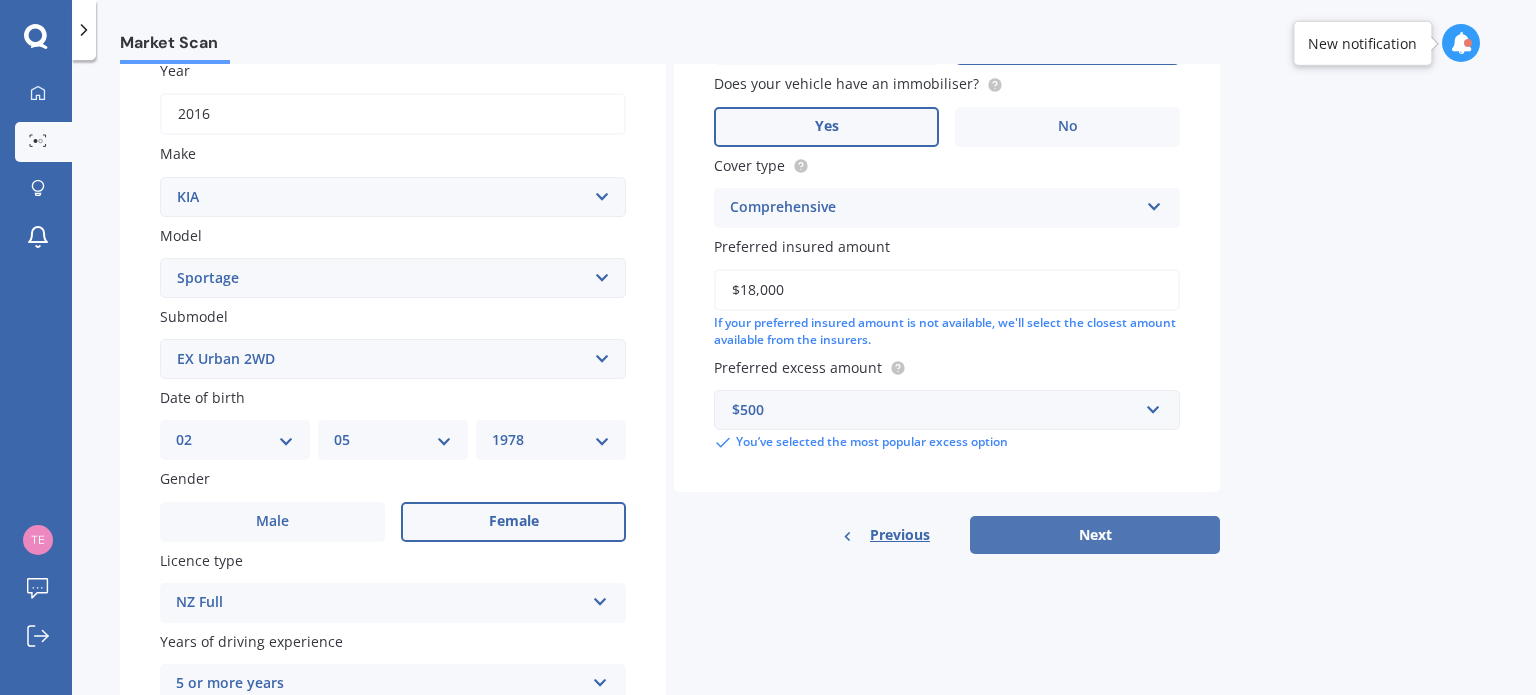 click on "Next" at bounding box center [1095, 535] 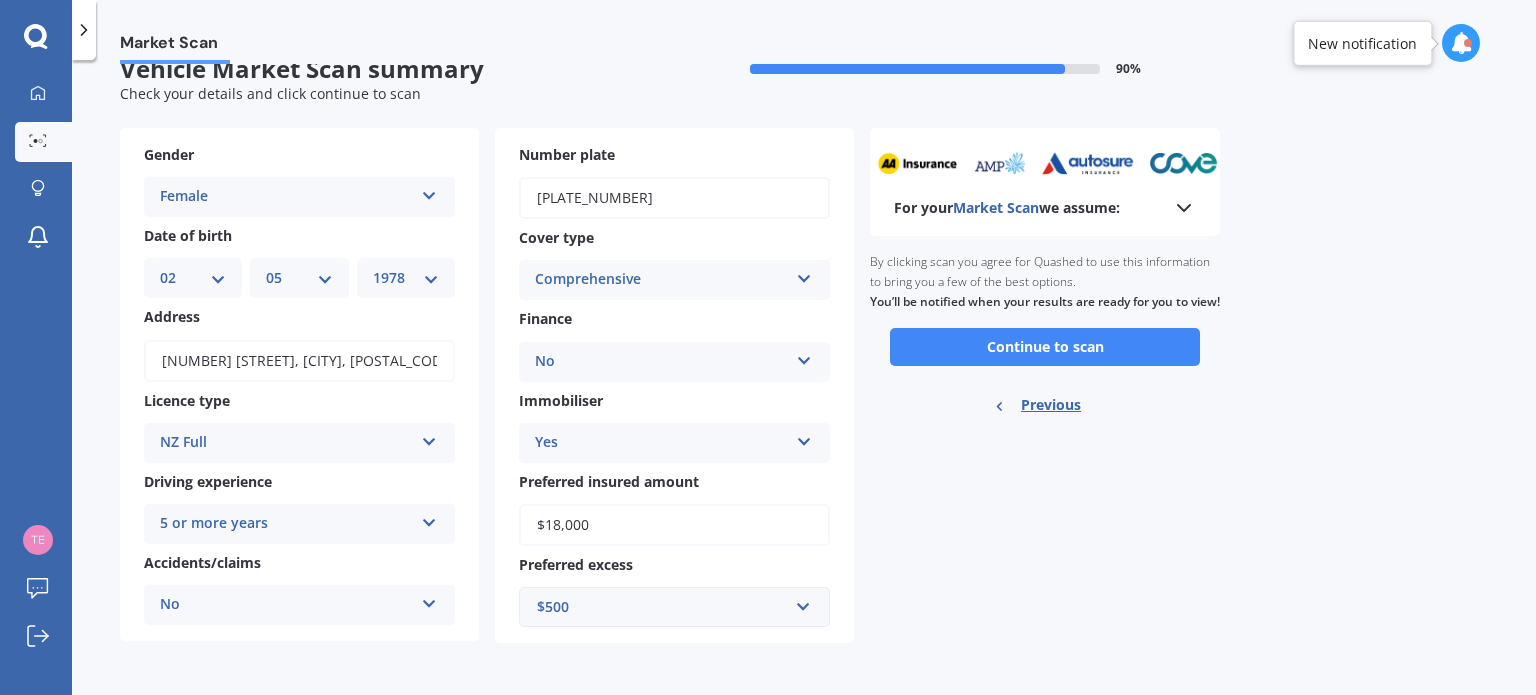 scroll, scrollTop: 0, scrollLeft: 0, axis: both 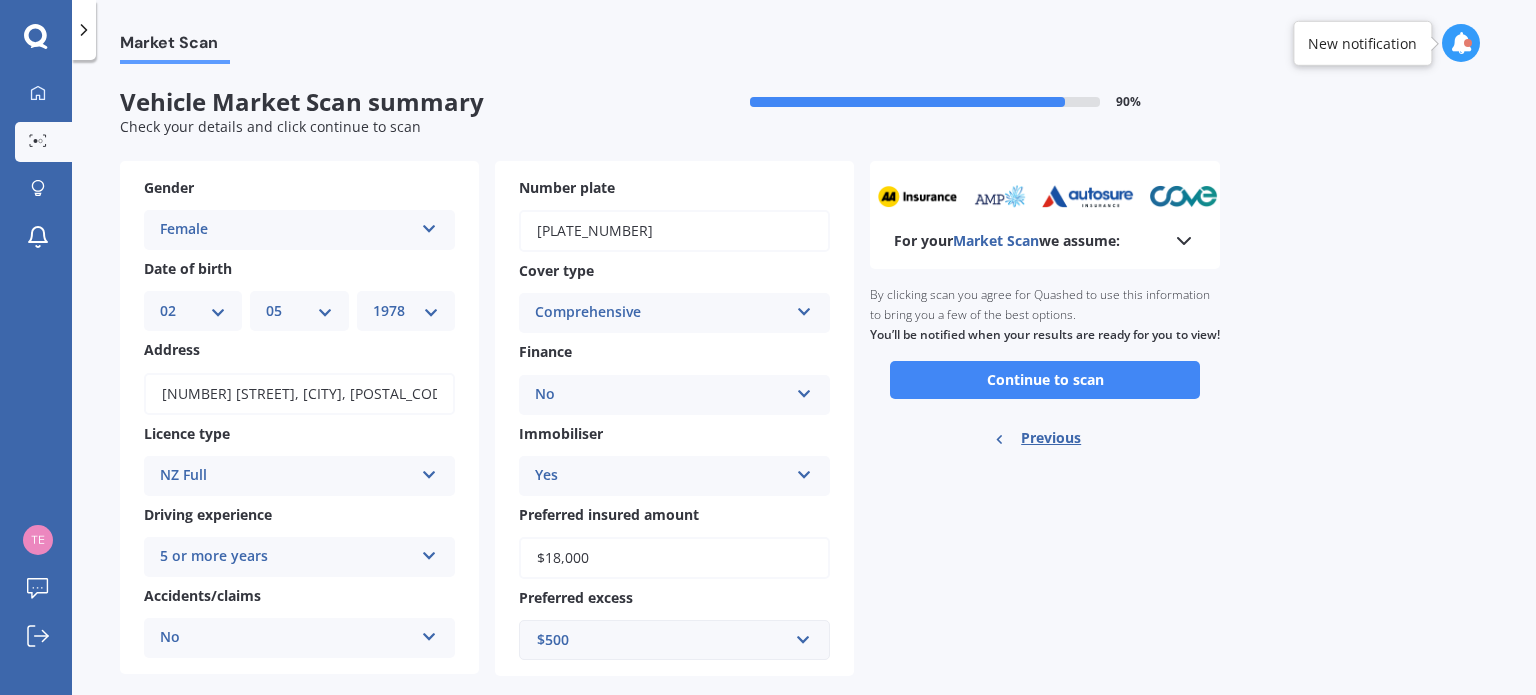 click on "Continue to scan" at bounding box center [1045, 380] 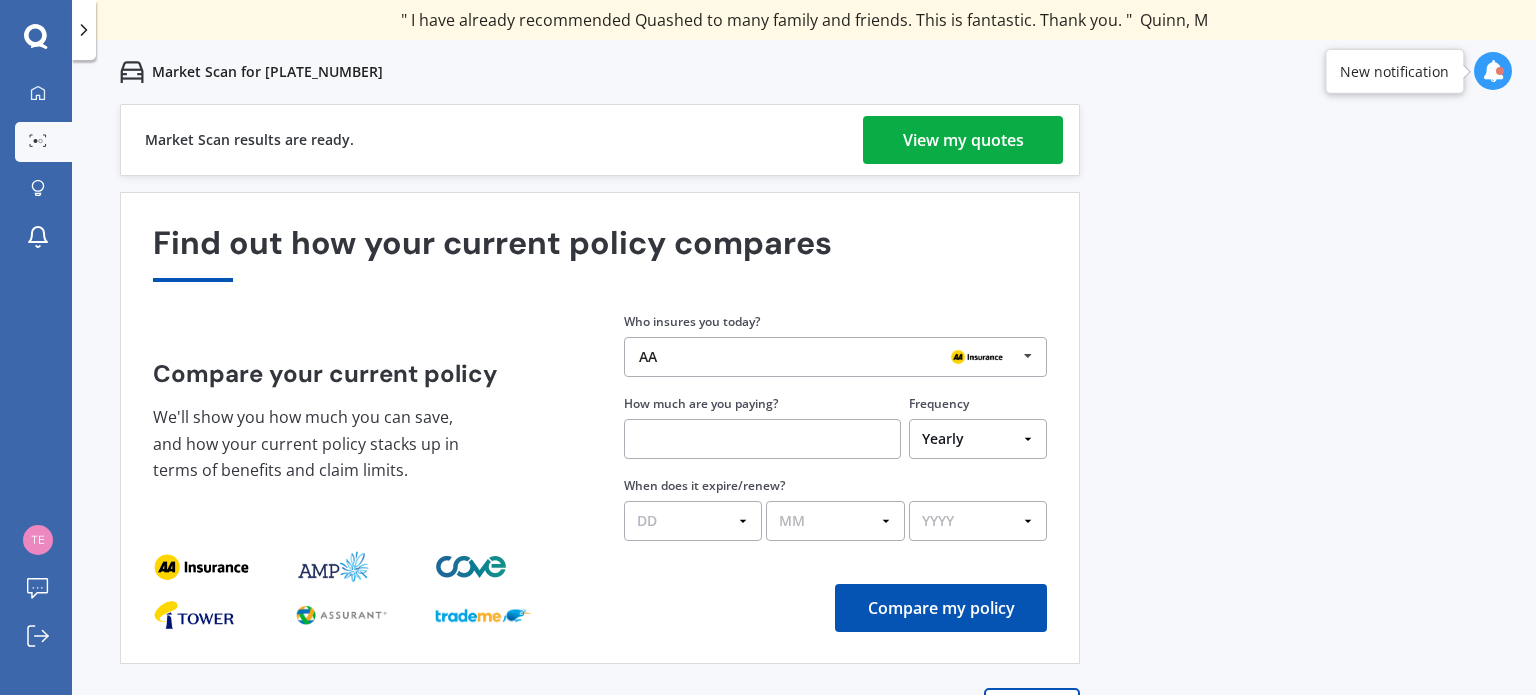 click on "View my quotes" at bounding box center (963, 140) 